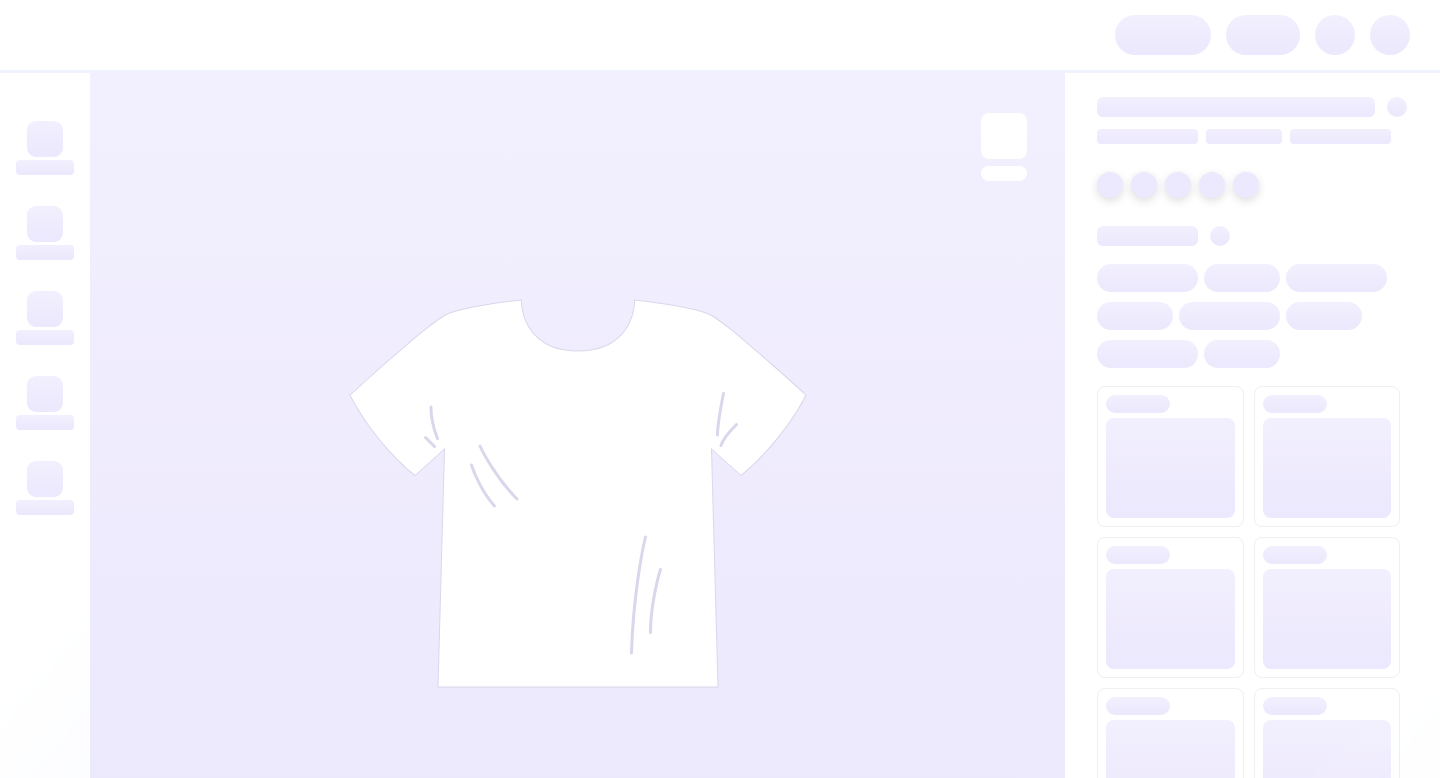 scroll, scrollTop: 0, scrollLeft: 0, axis: both 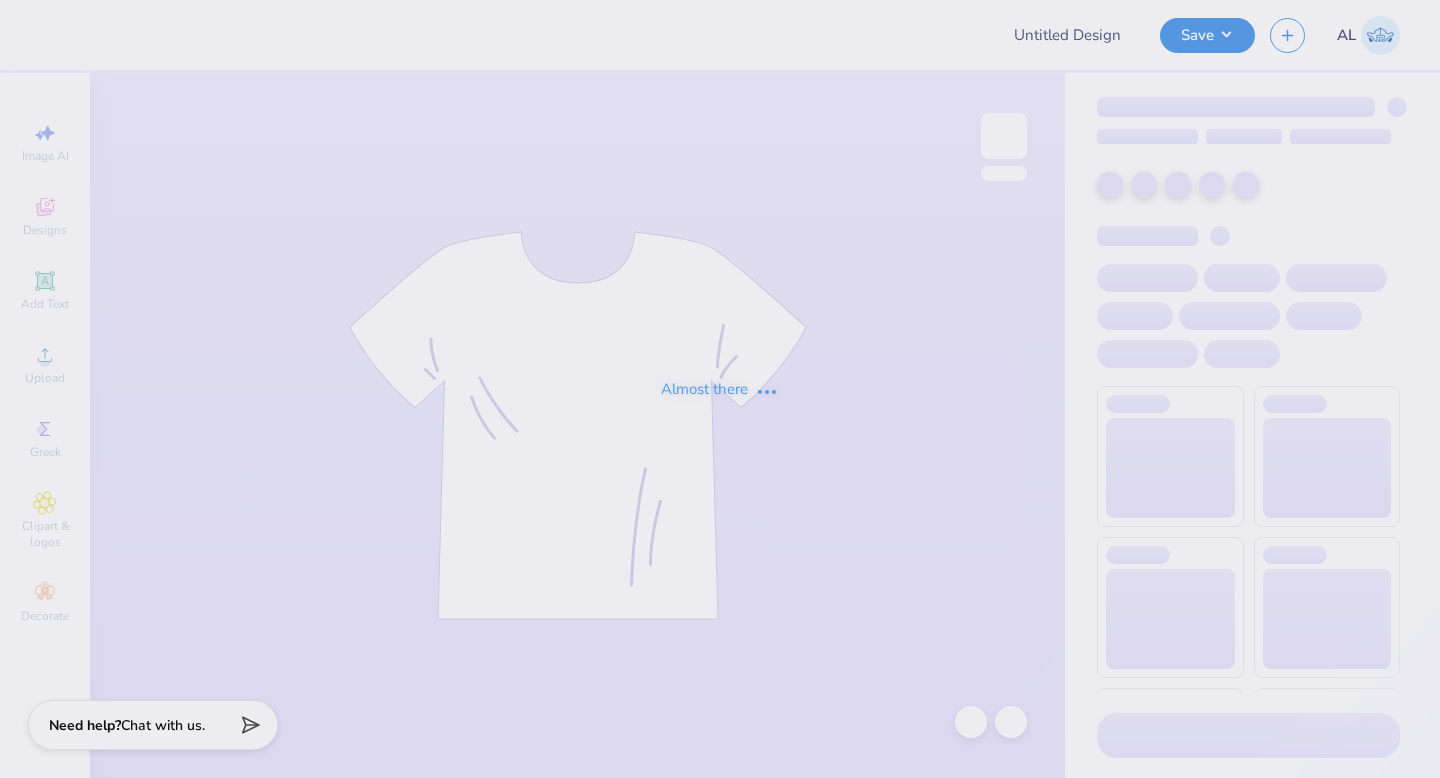 type on "PNM Shirts 2025" 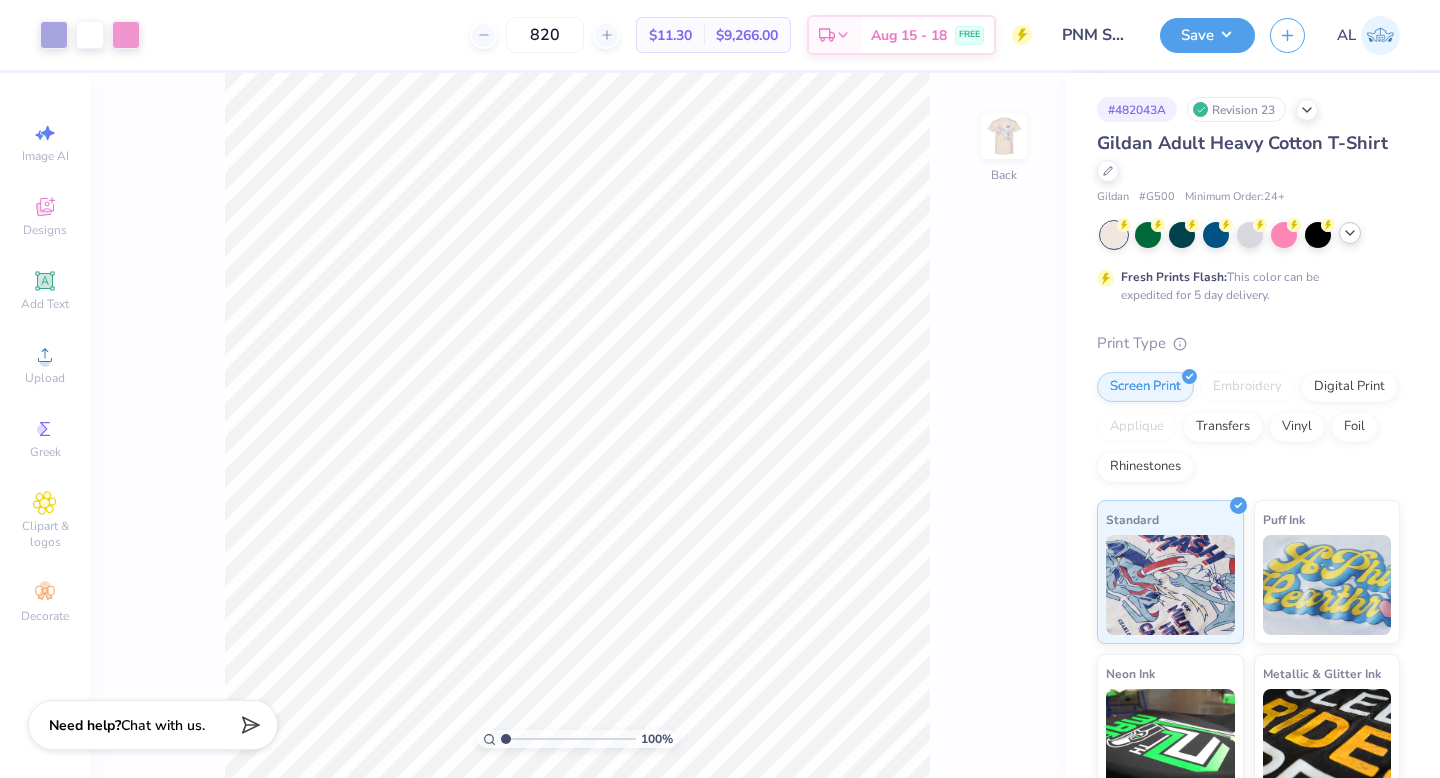 click 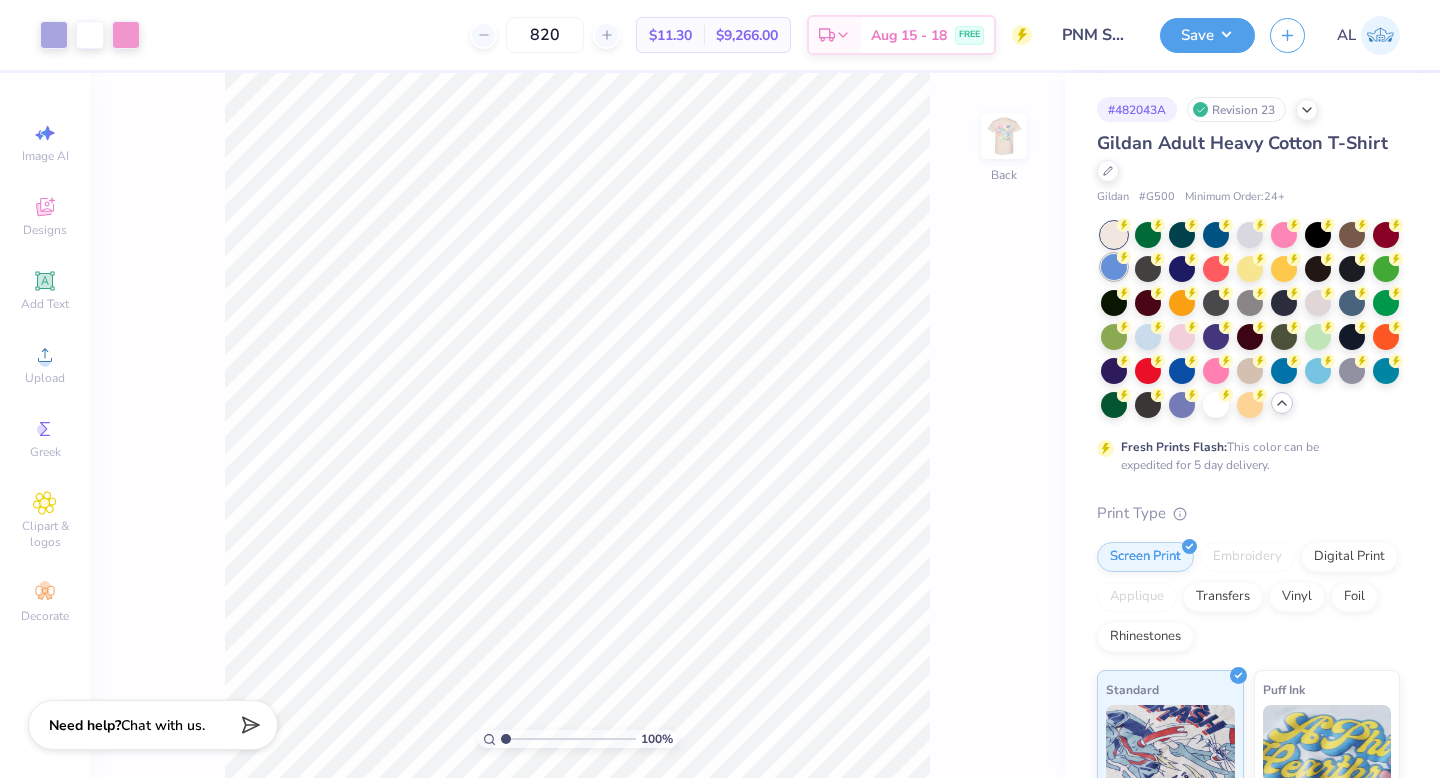 click at bounding box center (1114, 267) 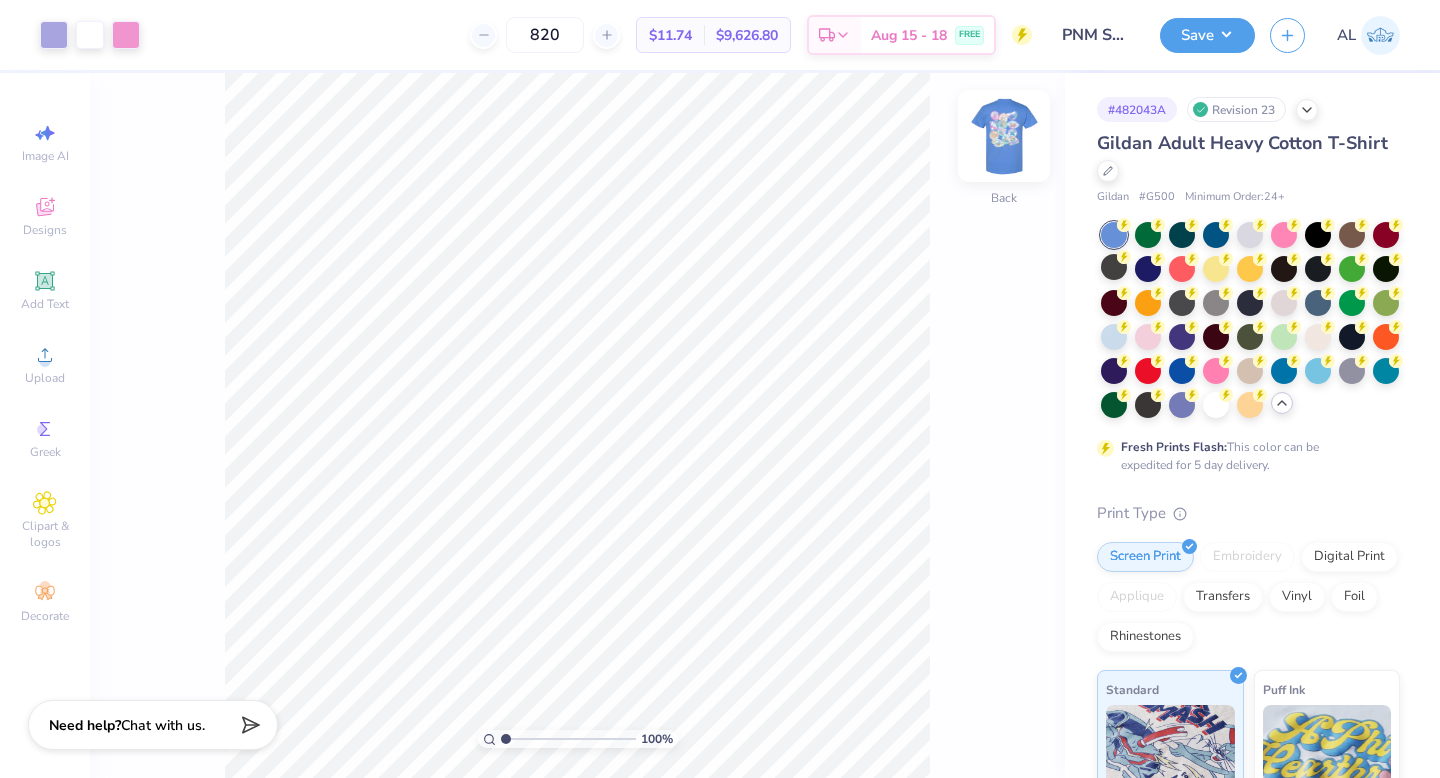 click at bounding box center [1004, 136] 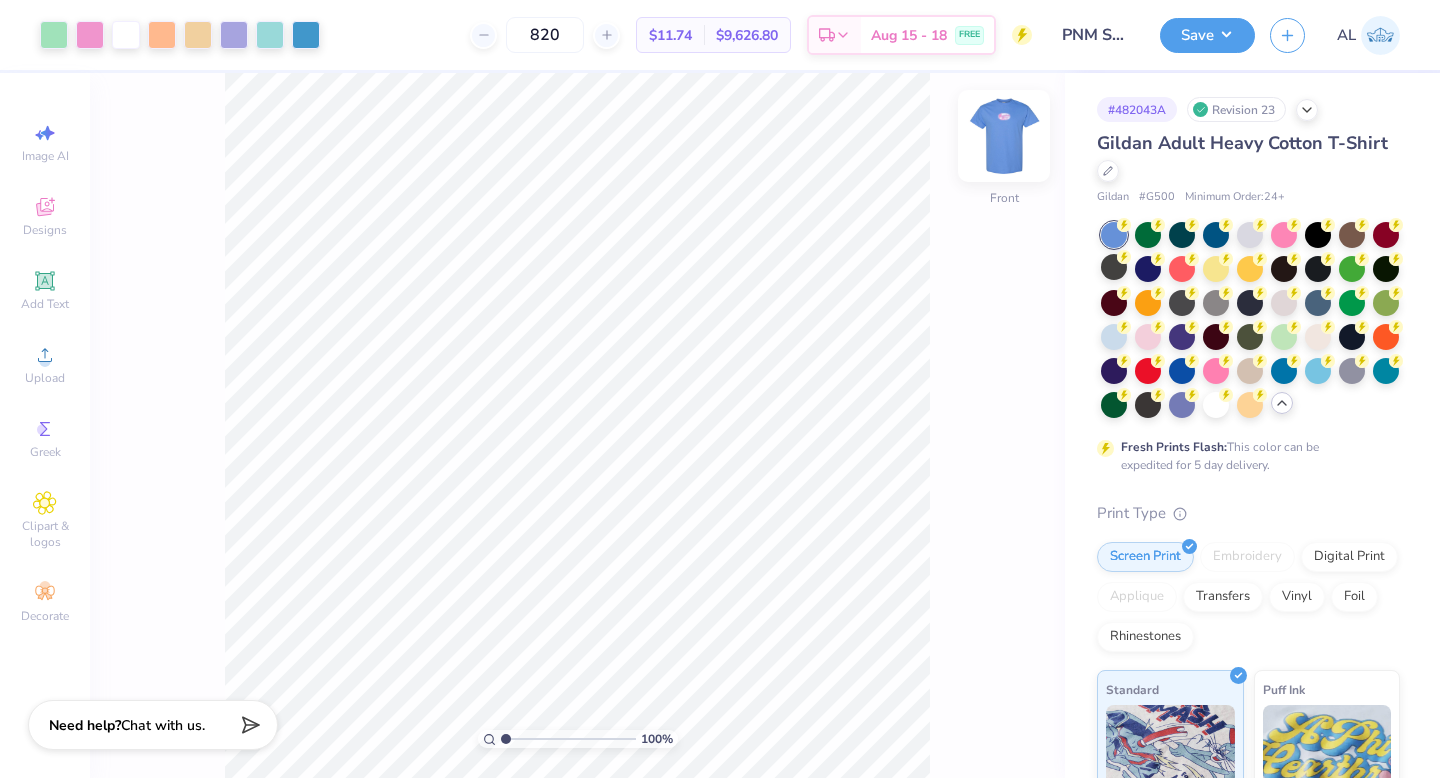 click at bounding box center (1004, 136) 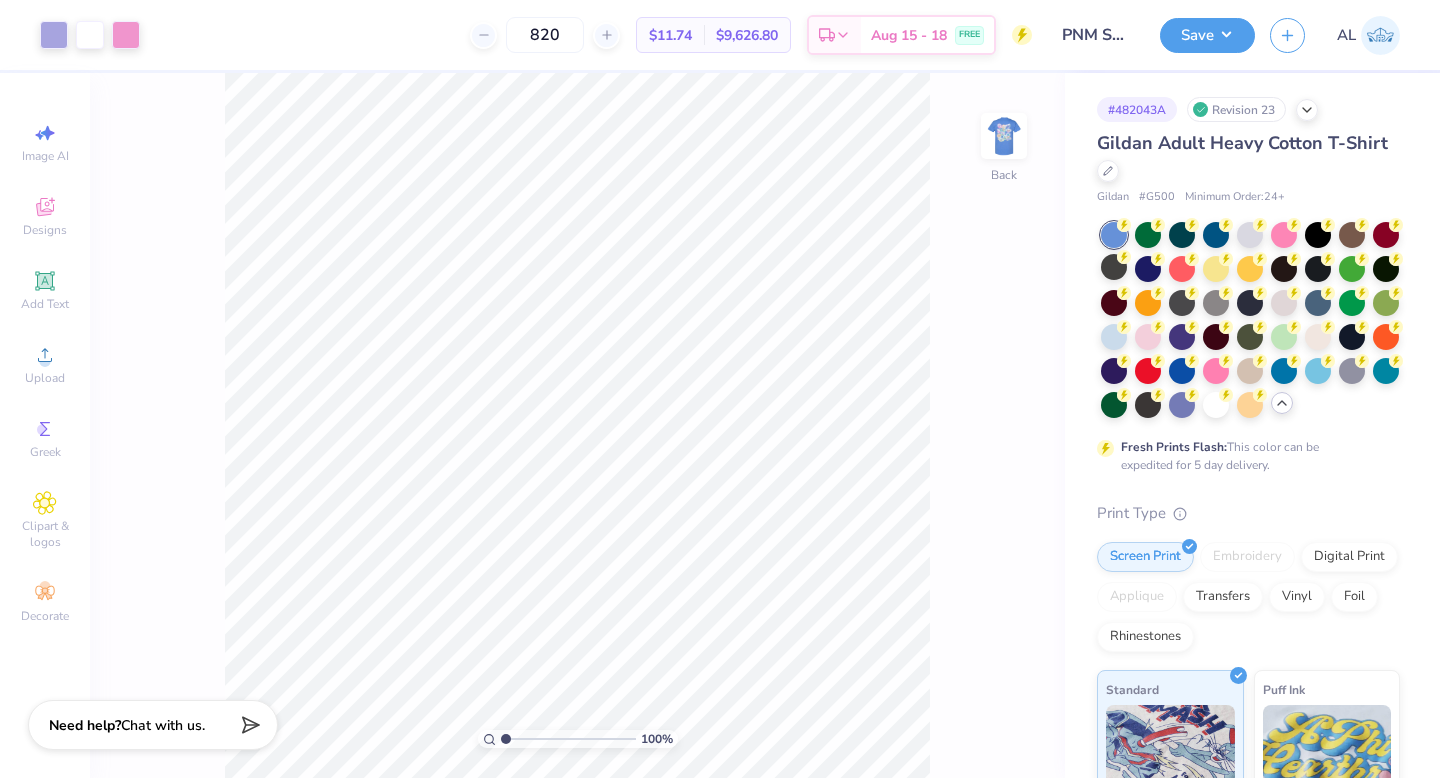 click at bounding box center (1004, 136) 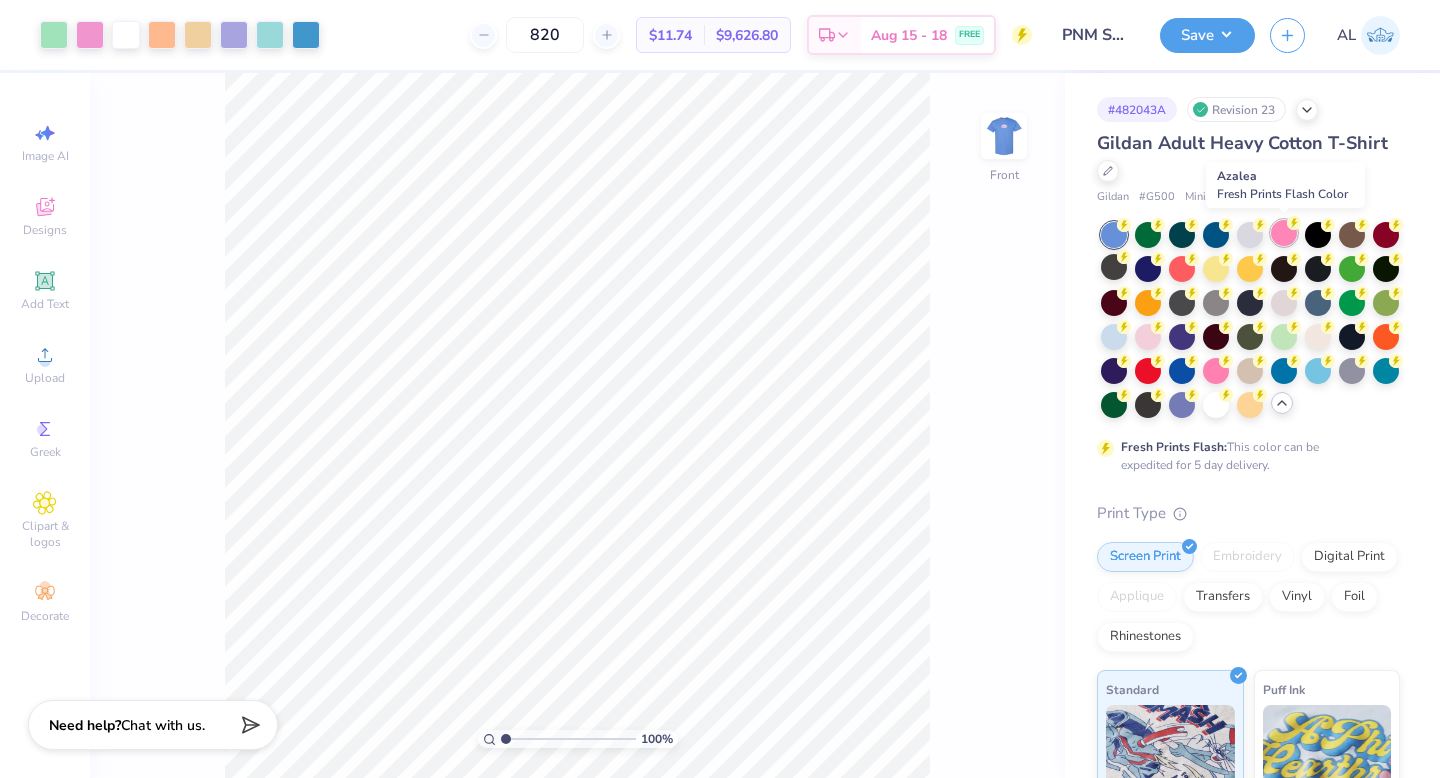 click at bounding box center [1284, 233] 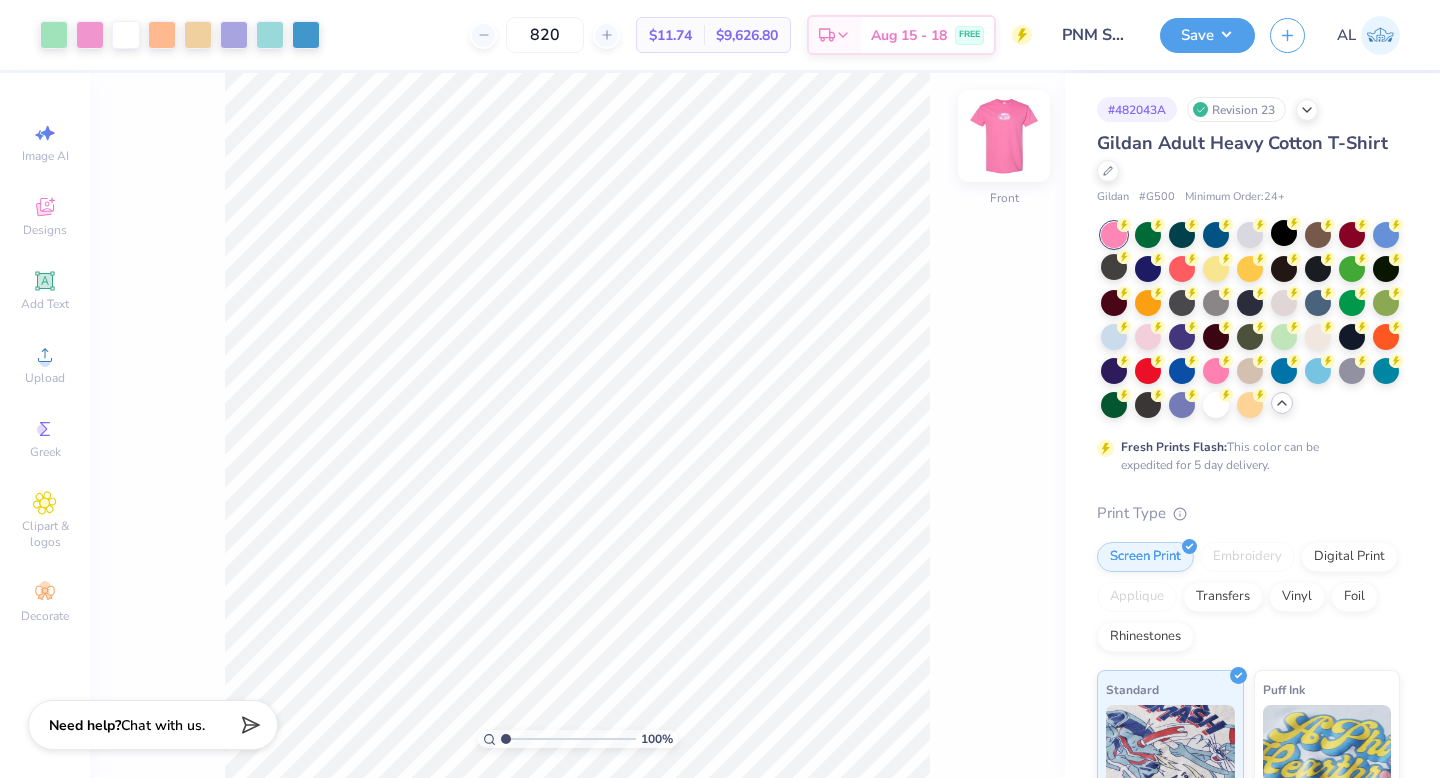 click at bounding box center (1004, 136) 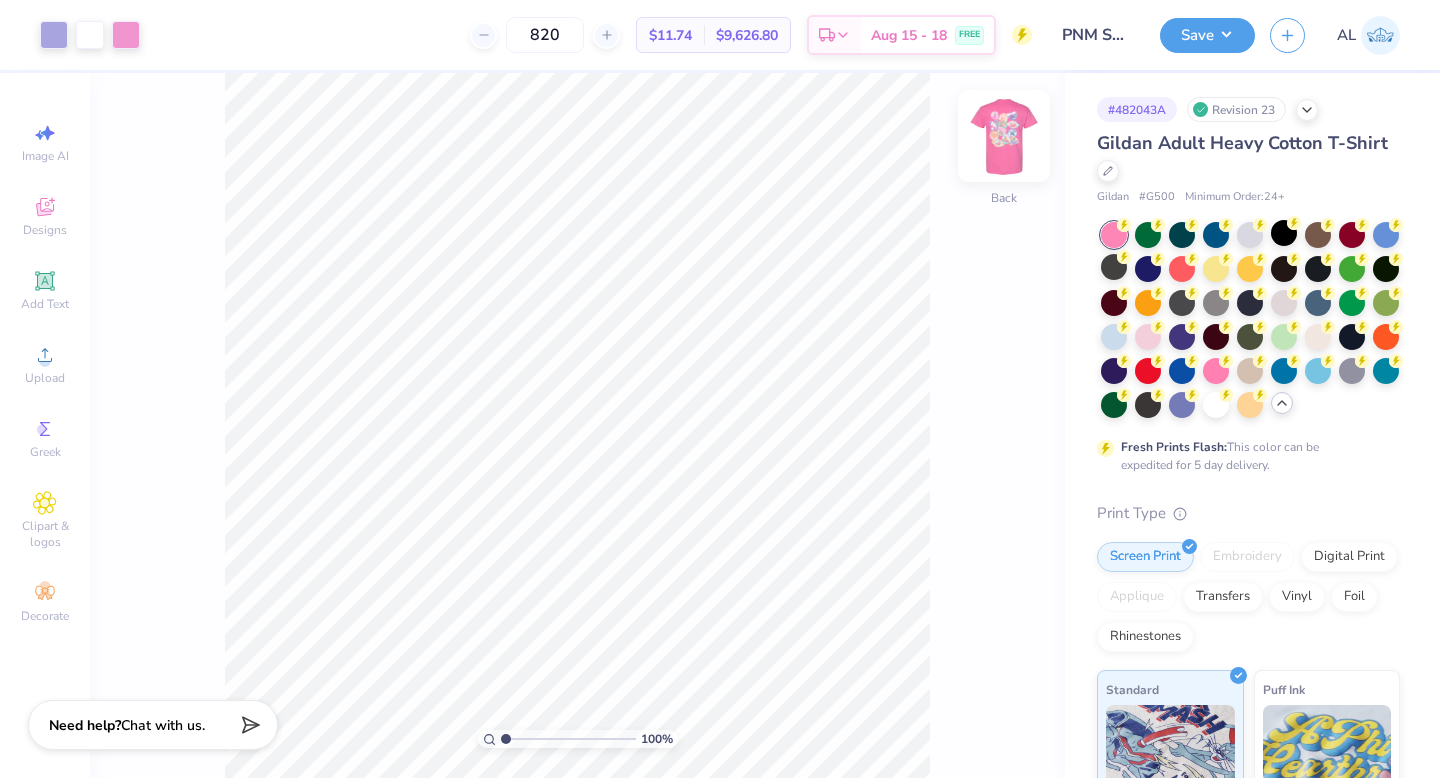 click at bounding box center (1004, 136) 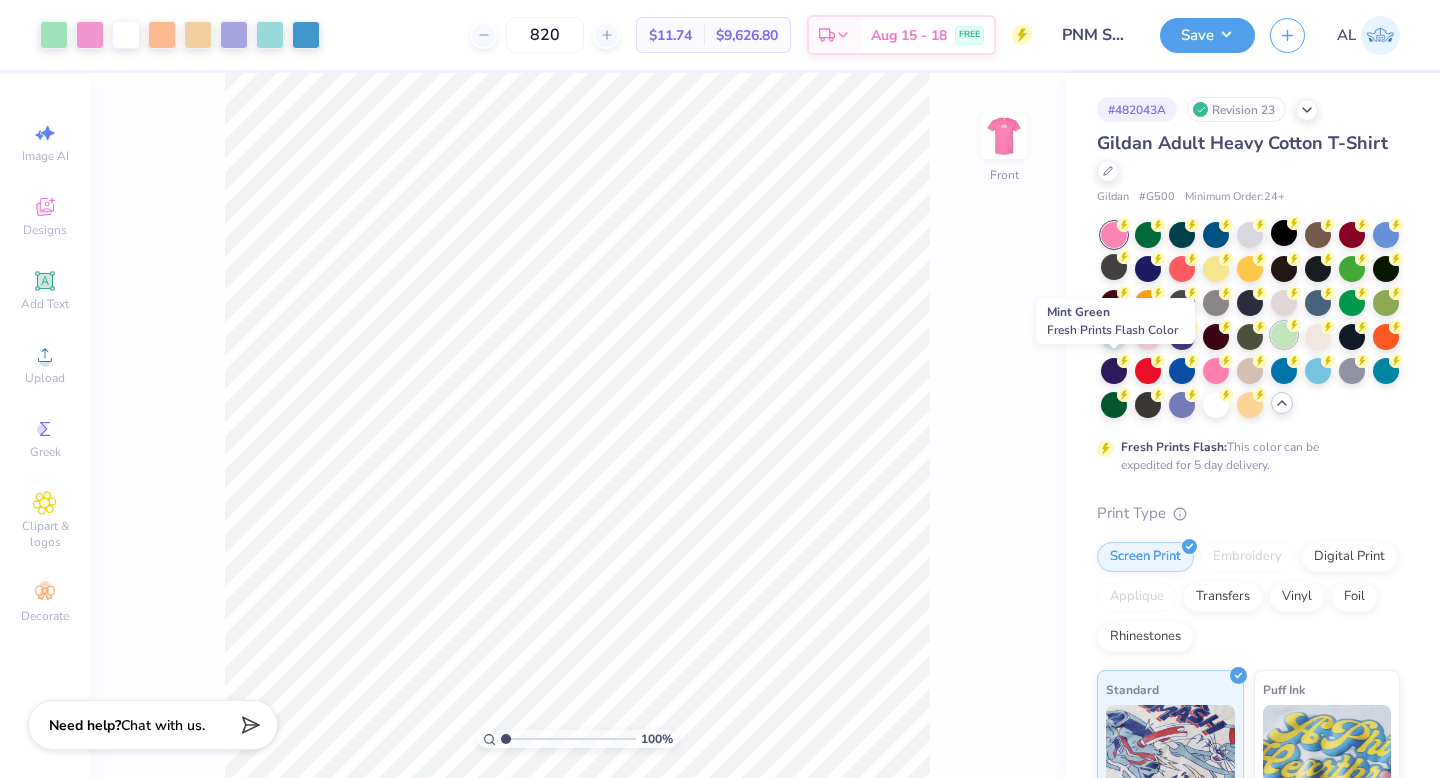 click at bounding box center [1284, 335] 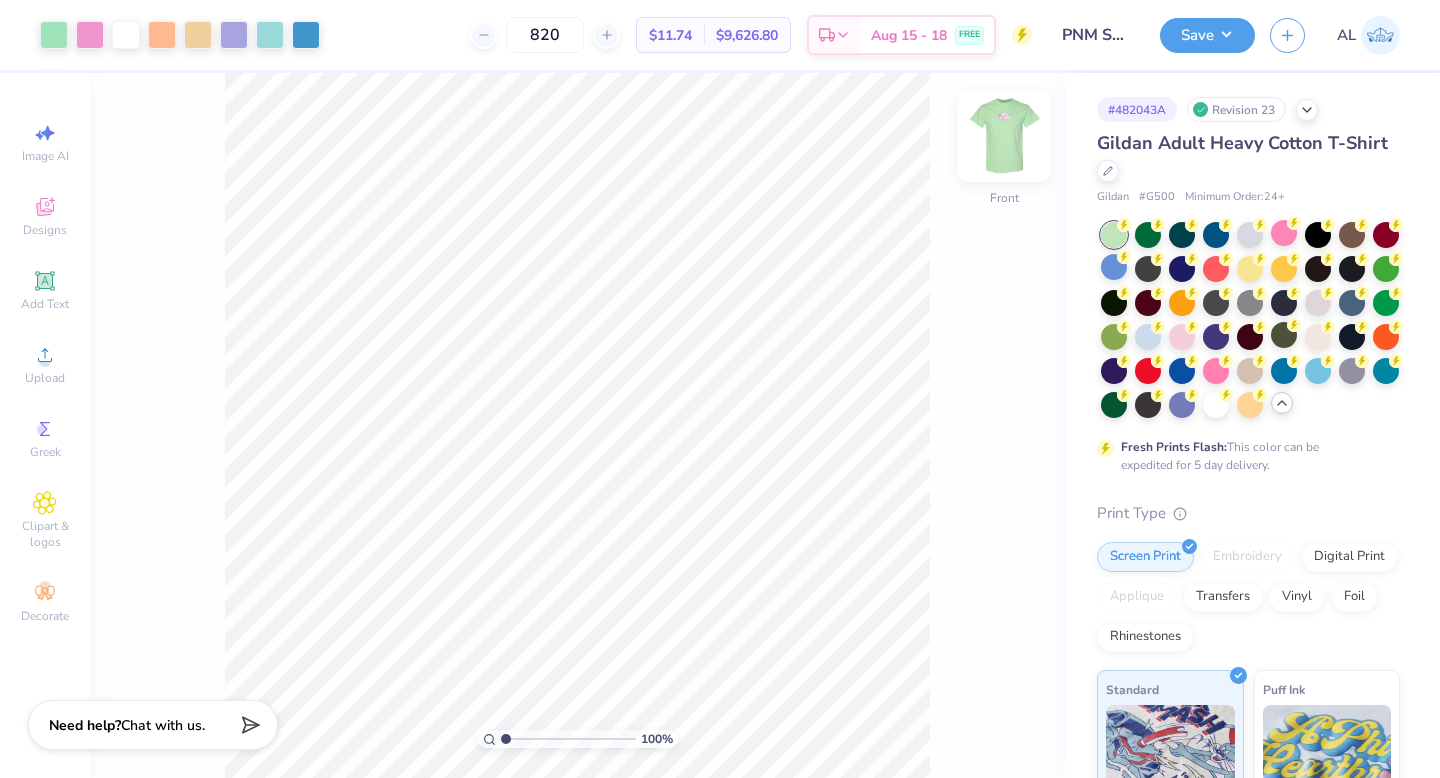 click at bounding box center (1004, 136) 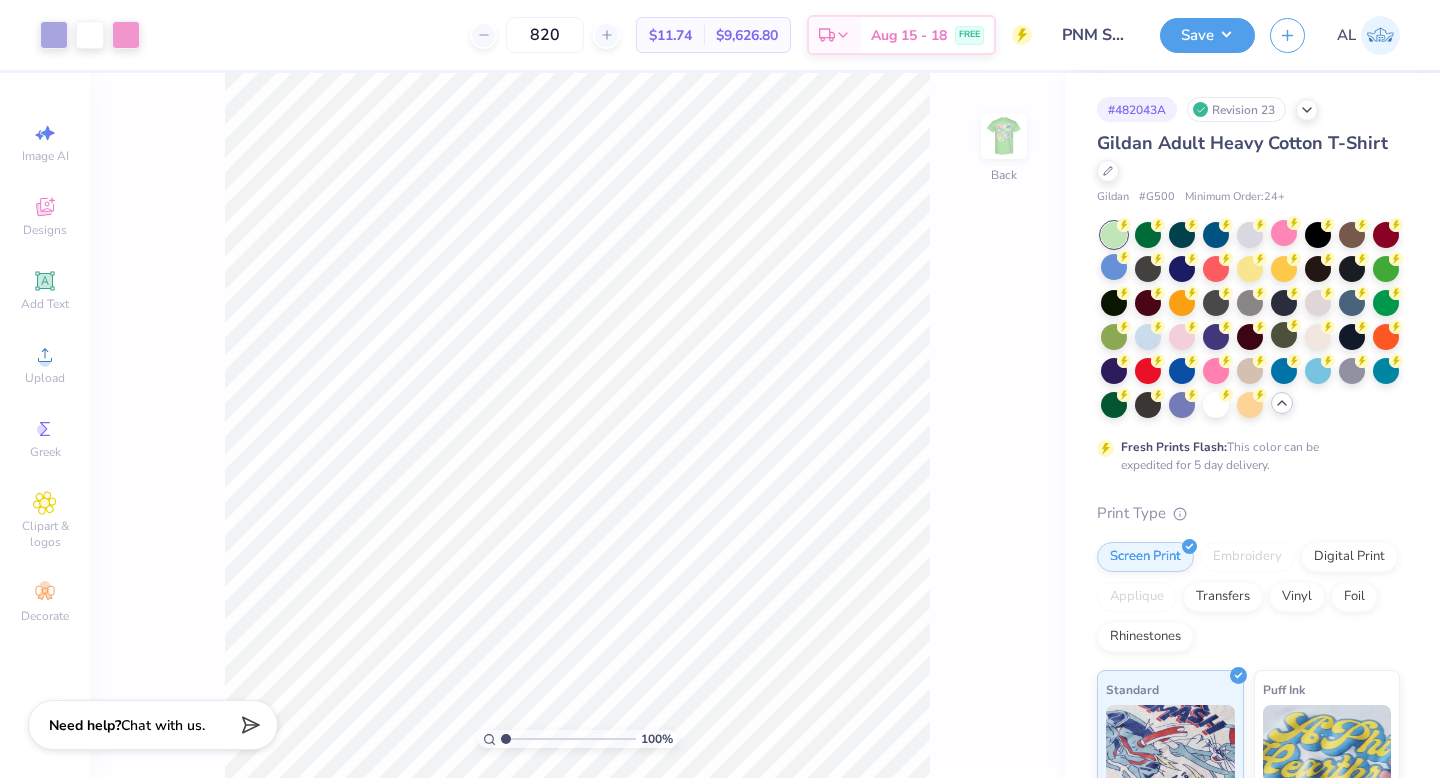 click on "100  % Back" at bounding box center (577, 425) 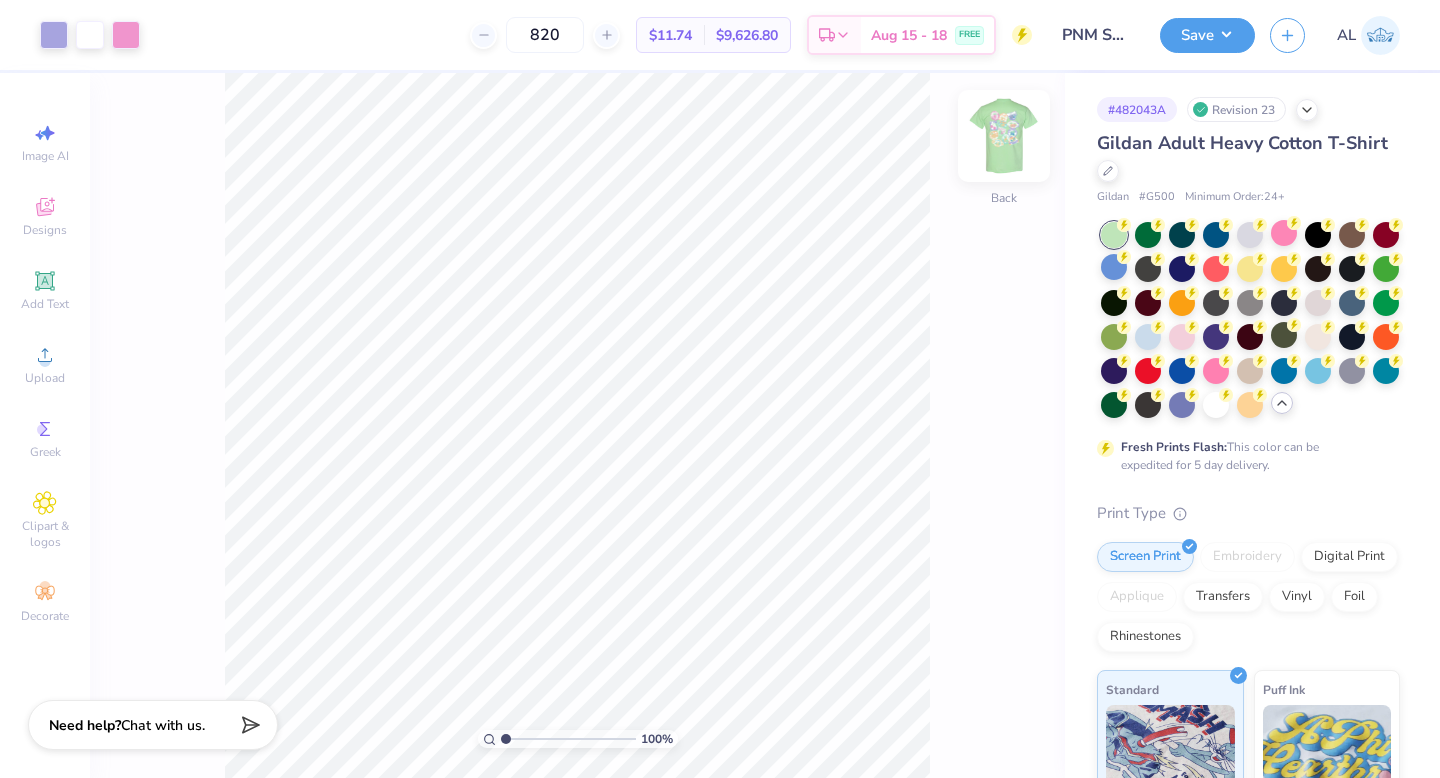 click at bounding box center (1004, 136) 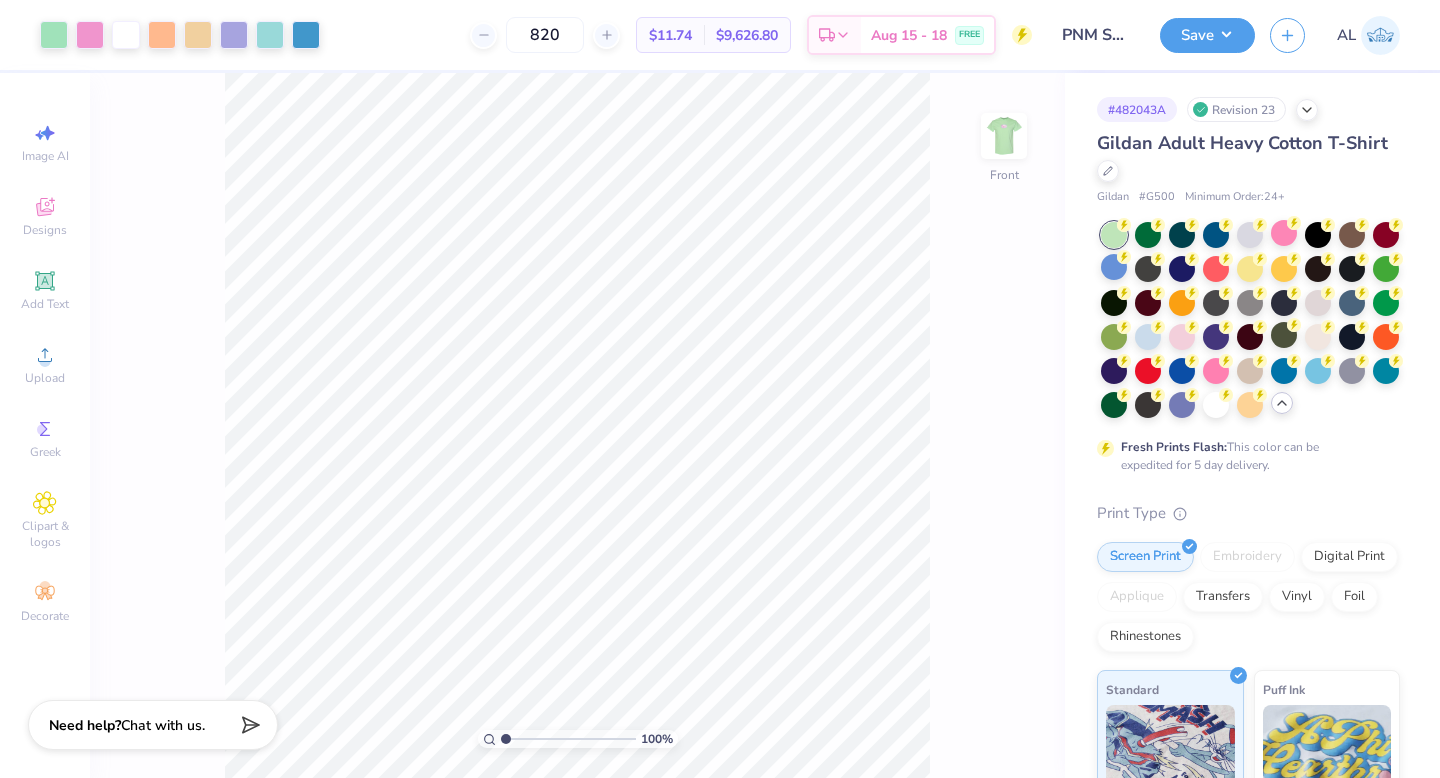 click at bounding box center [1004, 136] 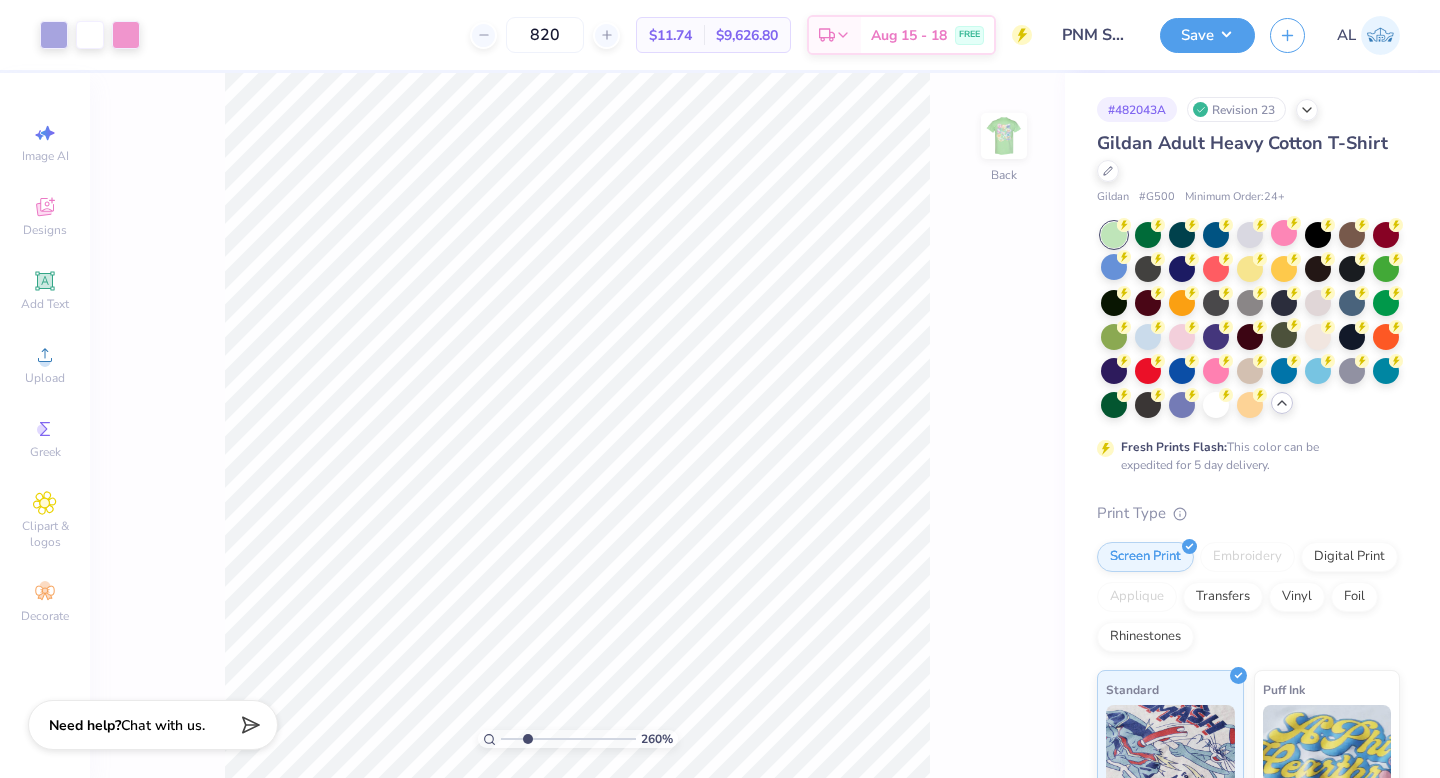 drag, startPoint x: 506, startPoint y: 735, endPoint x: 527, endPoint y: 731, distance: 21.377558 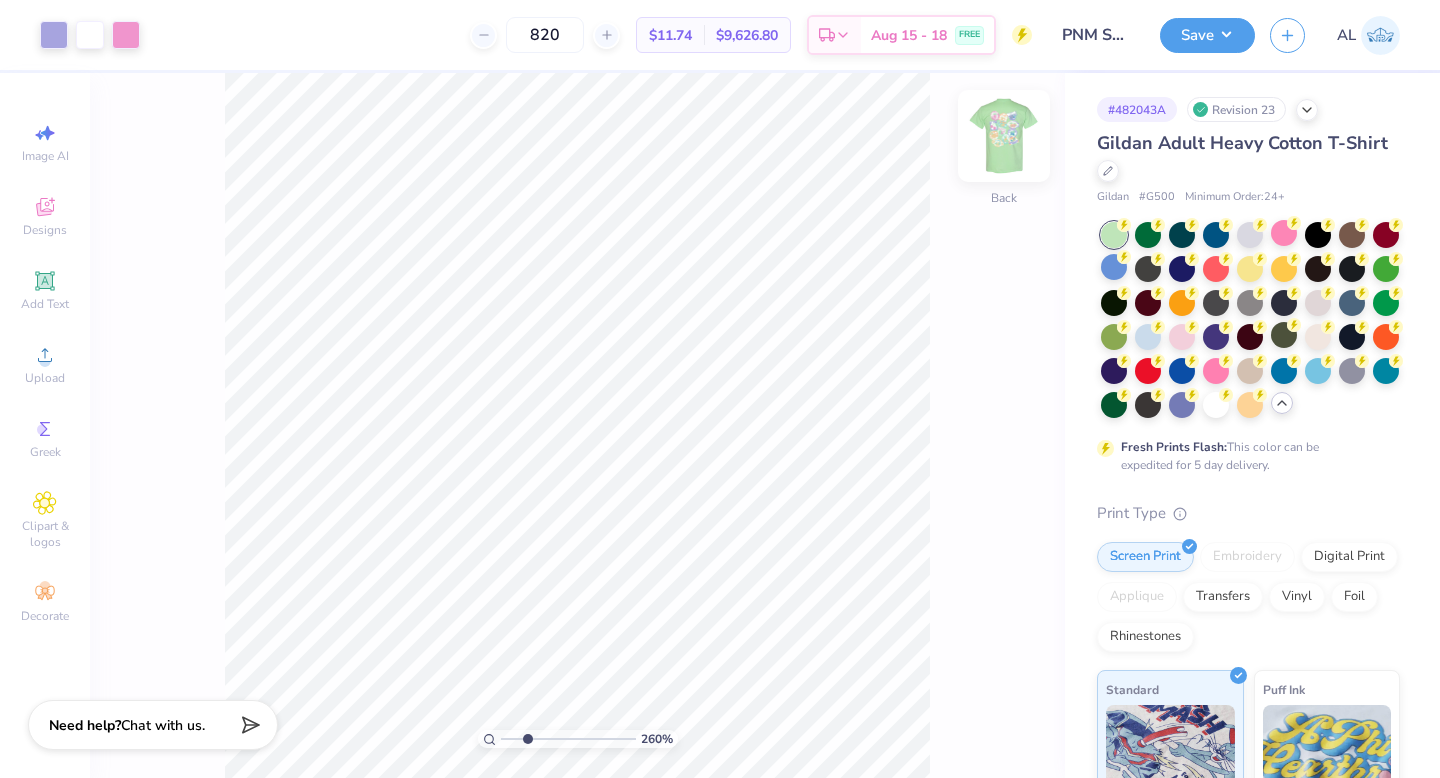 click at bounding box center [1004, 136] 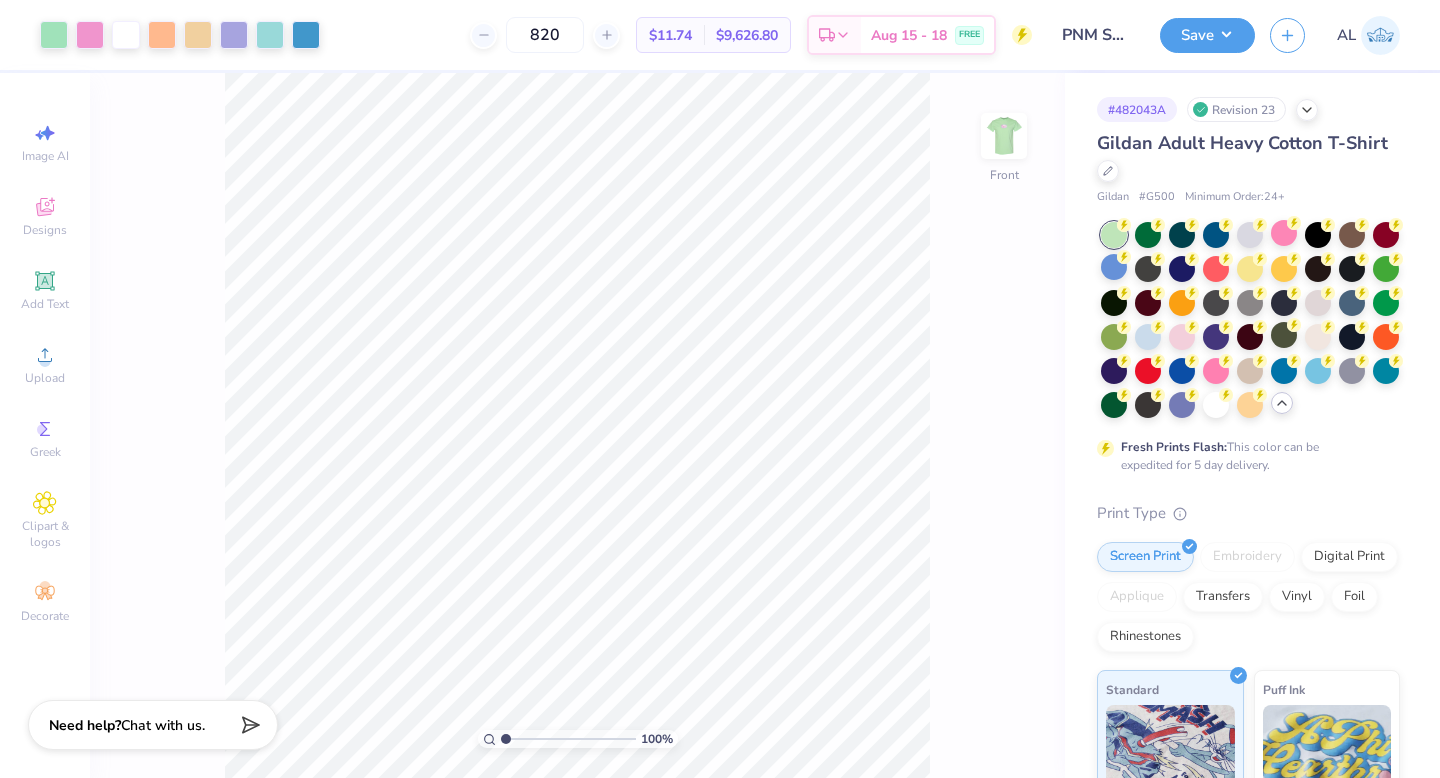 drag, startPoint x: 524, startPoint y: 738, endPoint x: 447, endPoint y: 739, distance: 77.00649 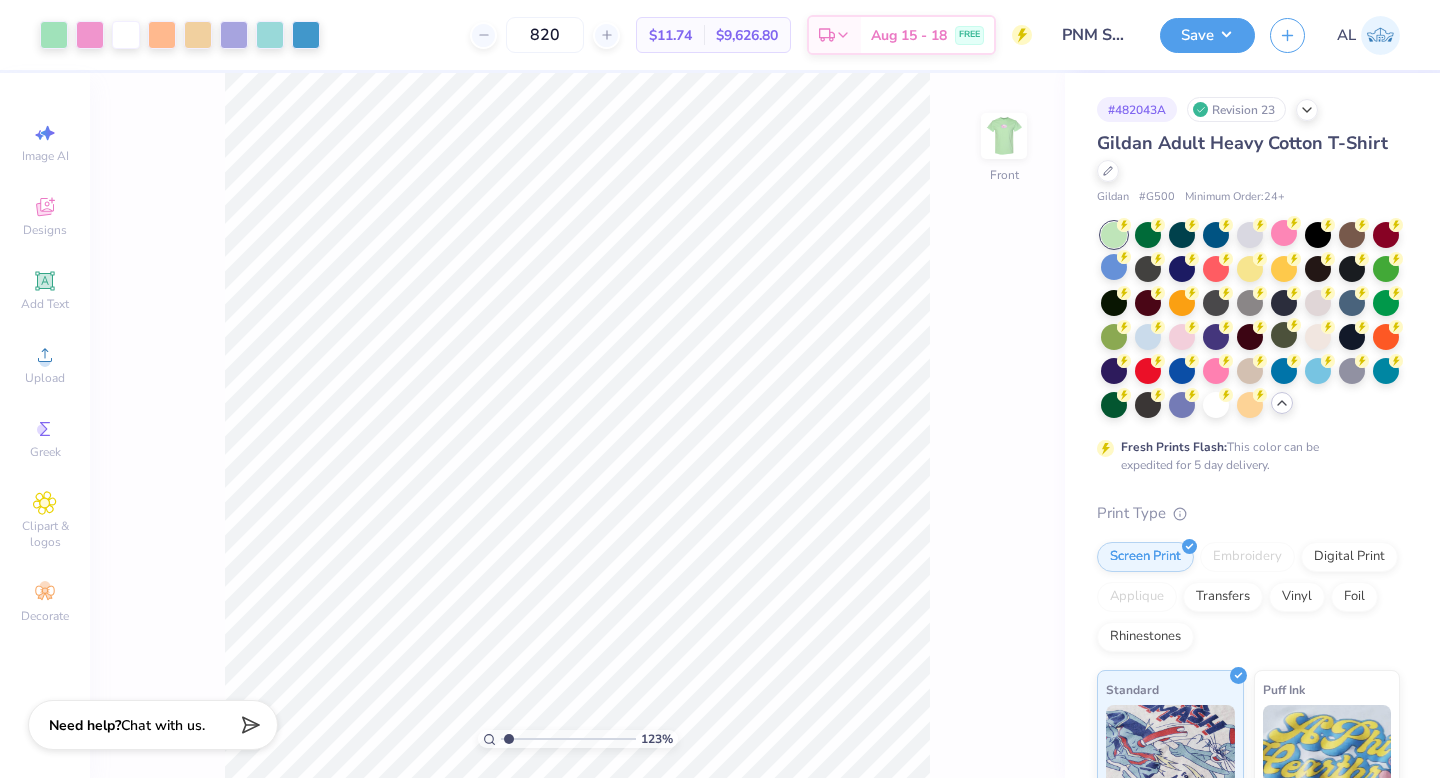click at bounding box center (568, 739) 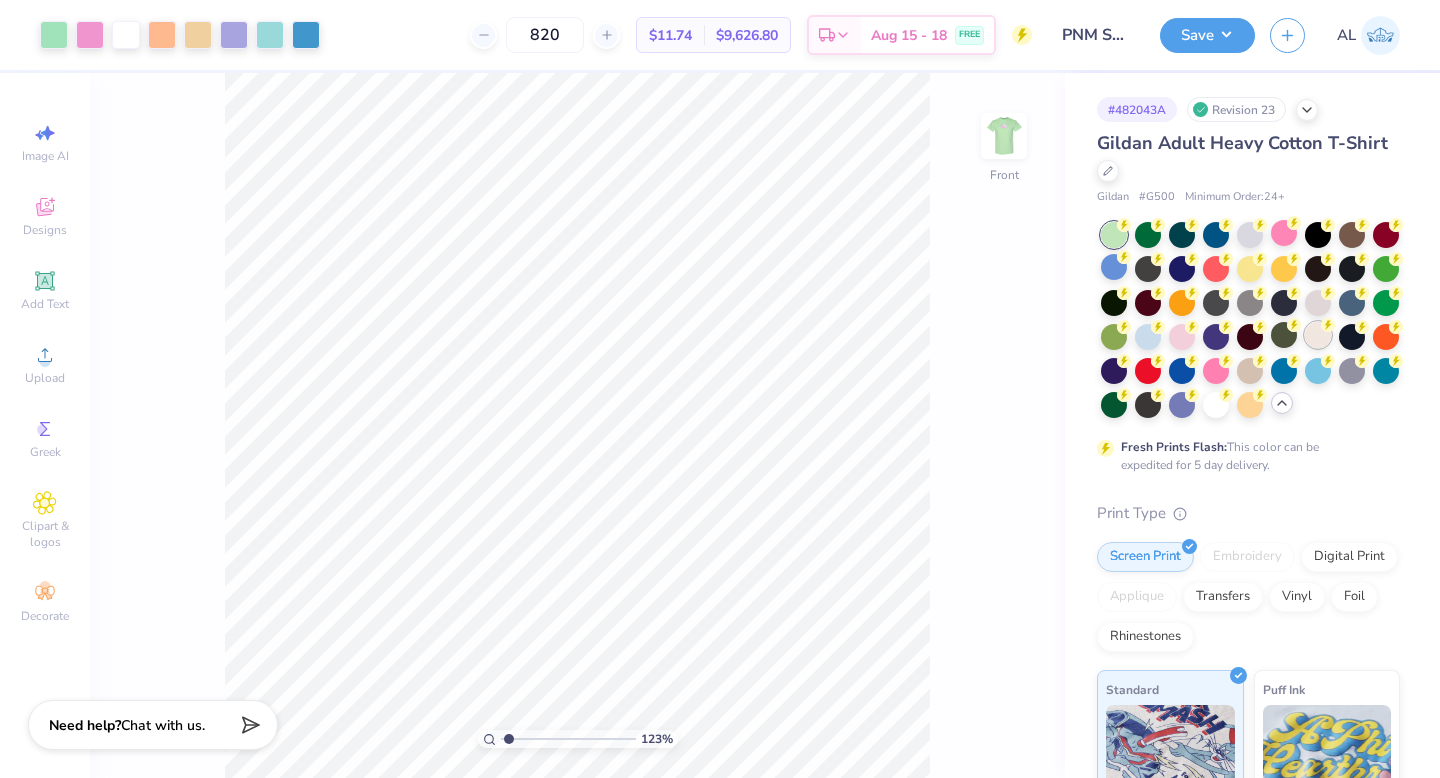 click at bounding box center (1318, 335) 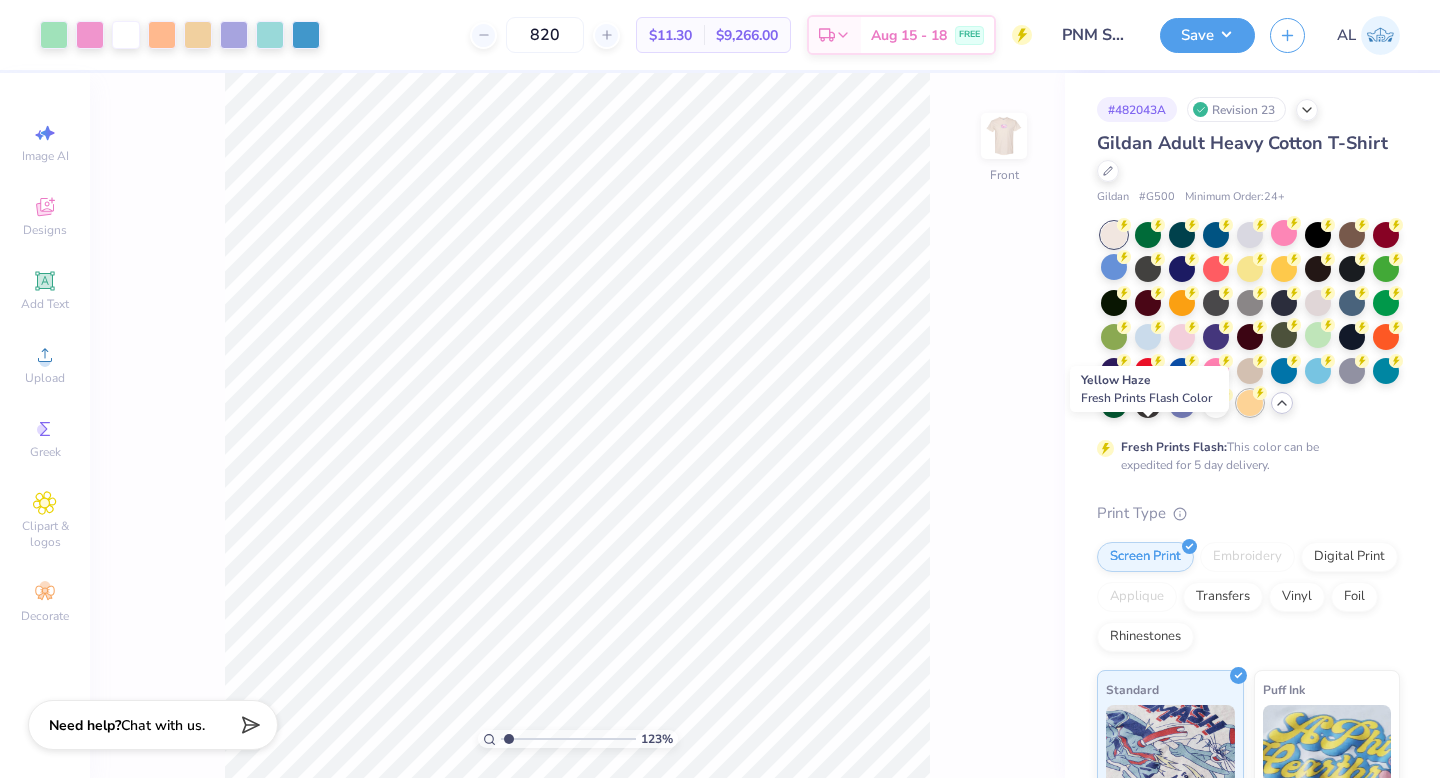 click at bounding box center [1250, 403] 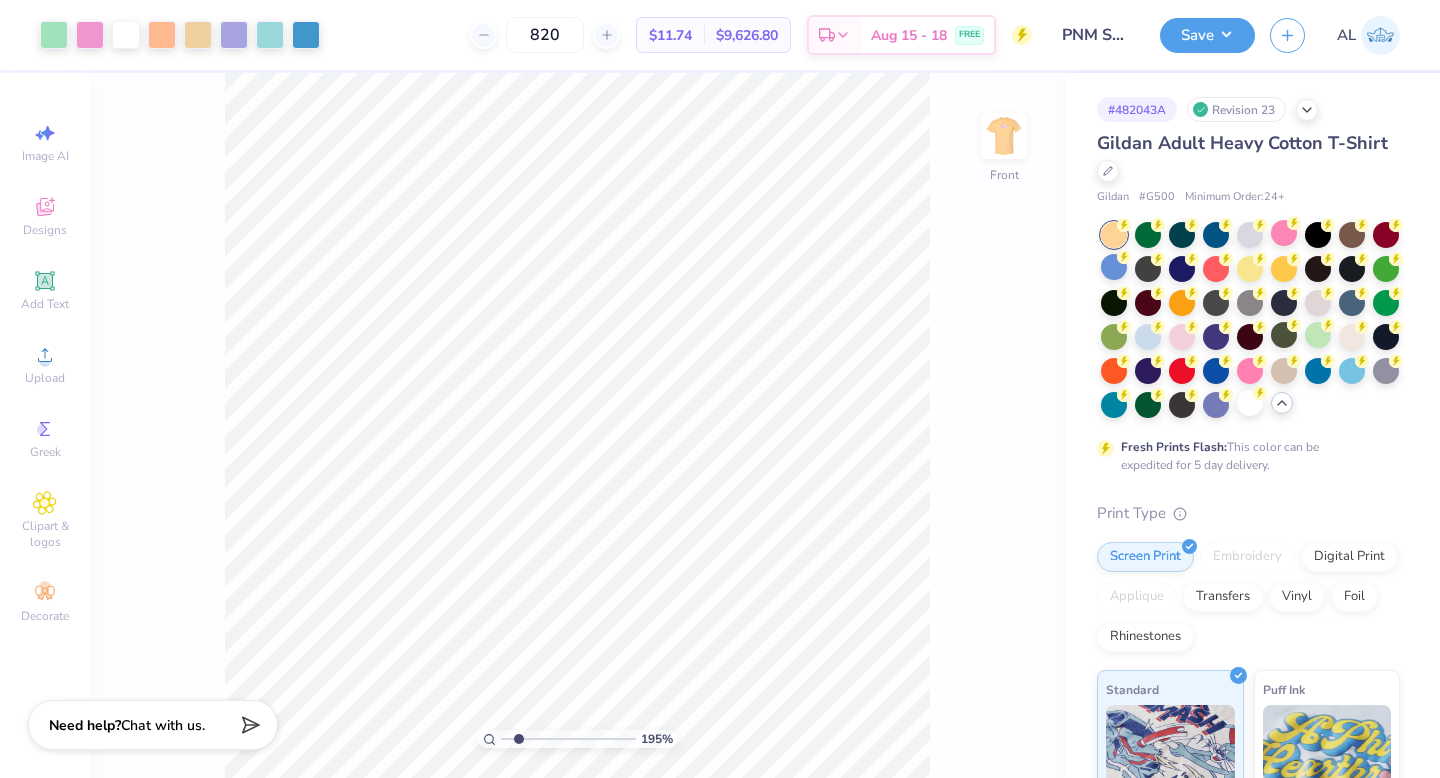 drag, startPoint x: 508, startPoint y: 736, endPoint x: 518, endPoint y: 735, distance: 10.049875 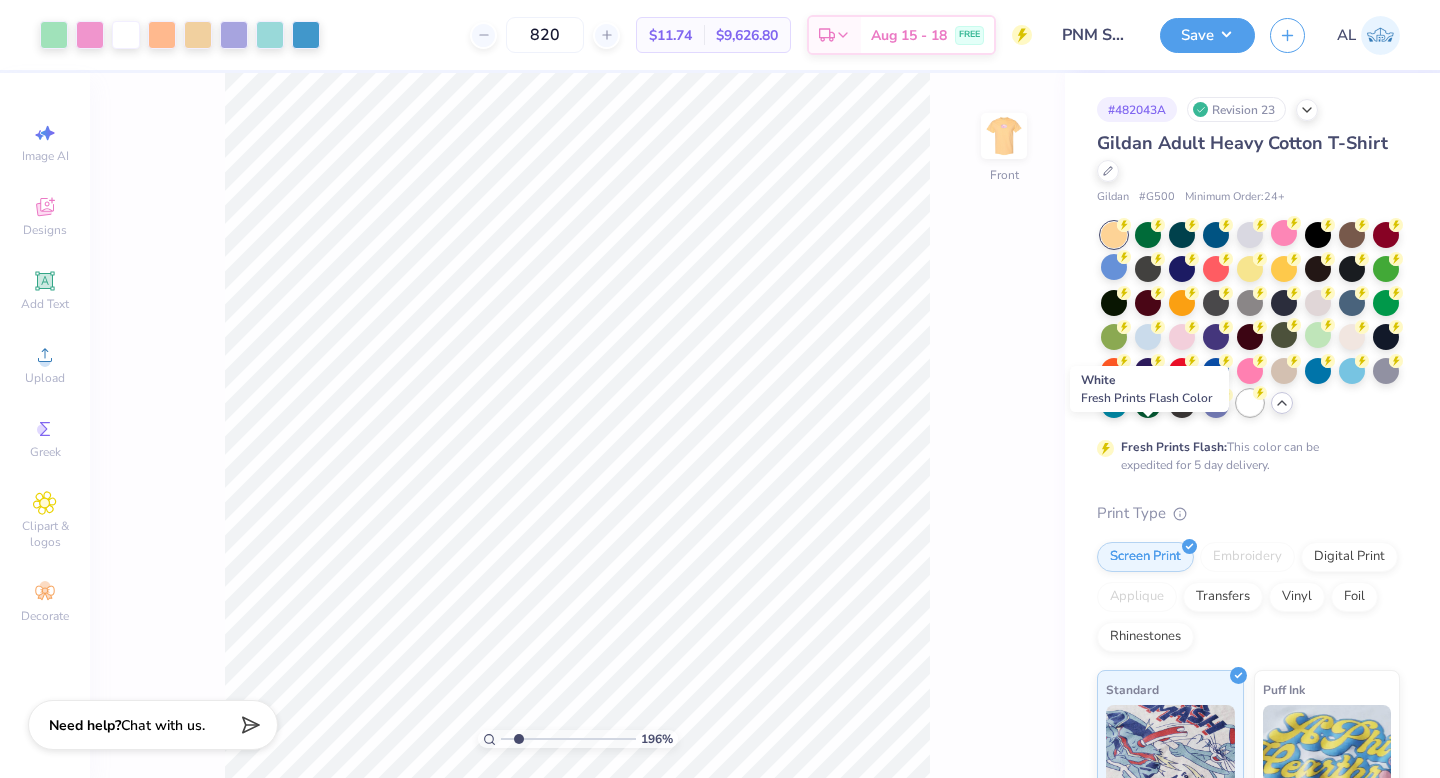 click at bounding box center (1250, 403) 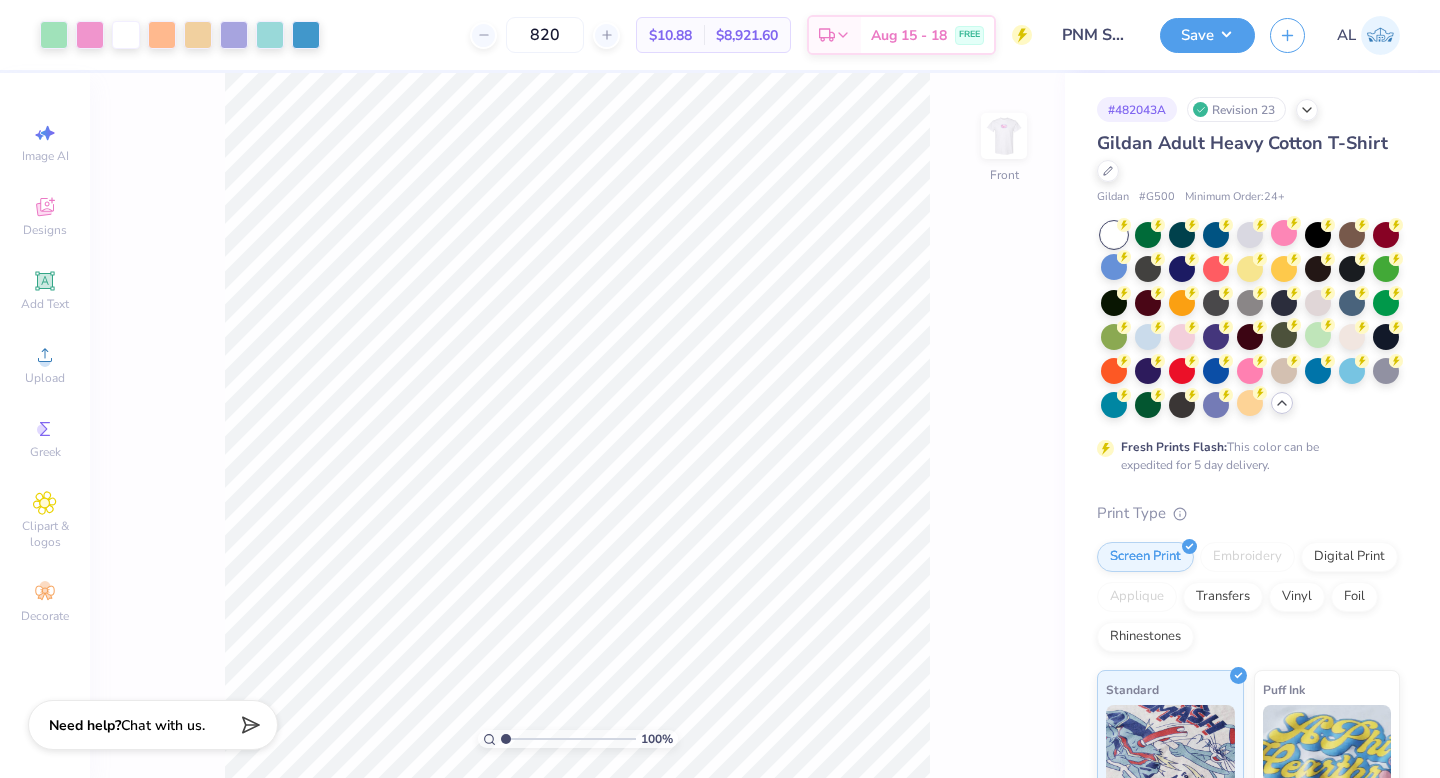 drag, startPoint x: 520, startPoint y: 737, endPoint x: 457, endPoint y: 733, distance: 63.126858 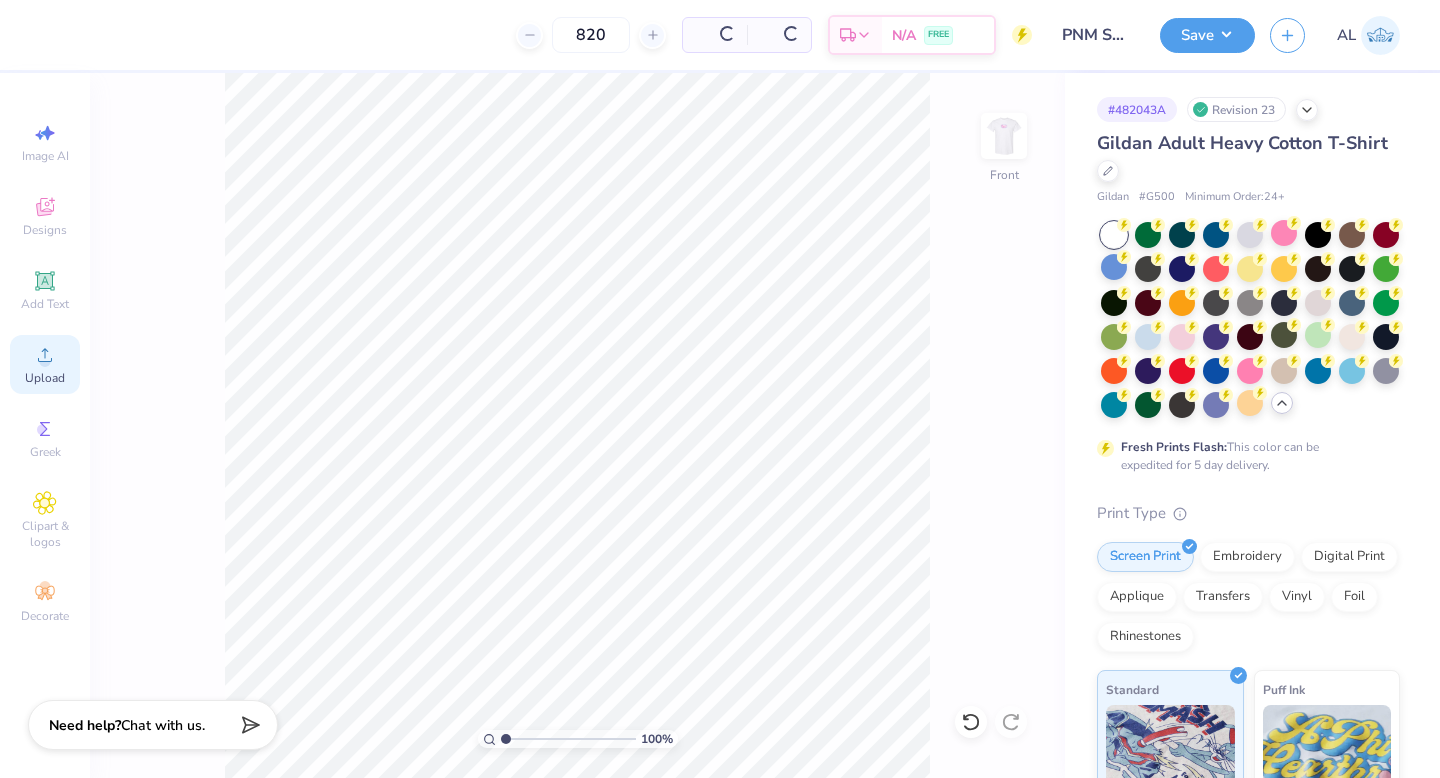 click on "Upload" at bounding box center (45, 378) 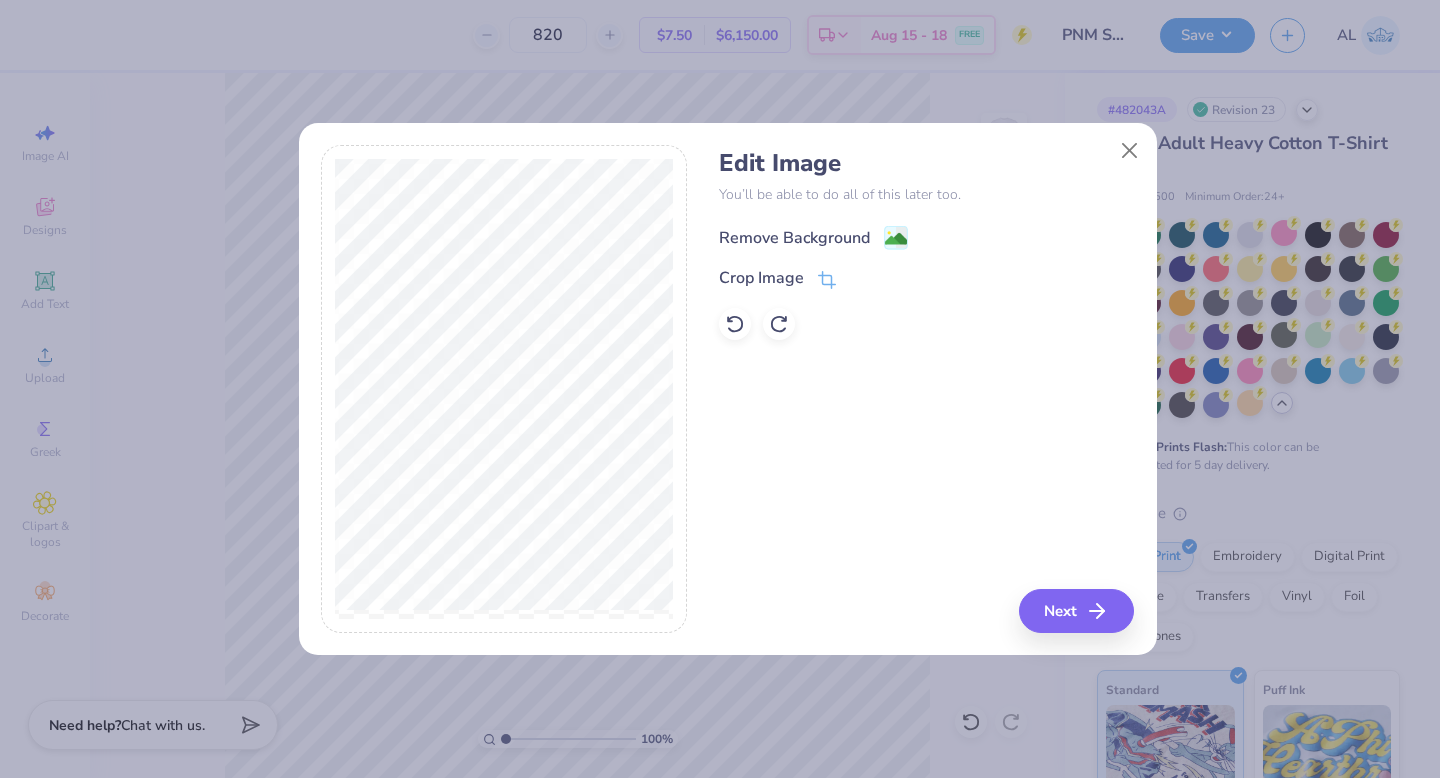 click on "Remove Background" at bounding box center [794, 238] 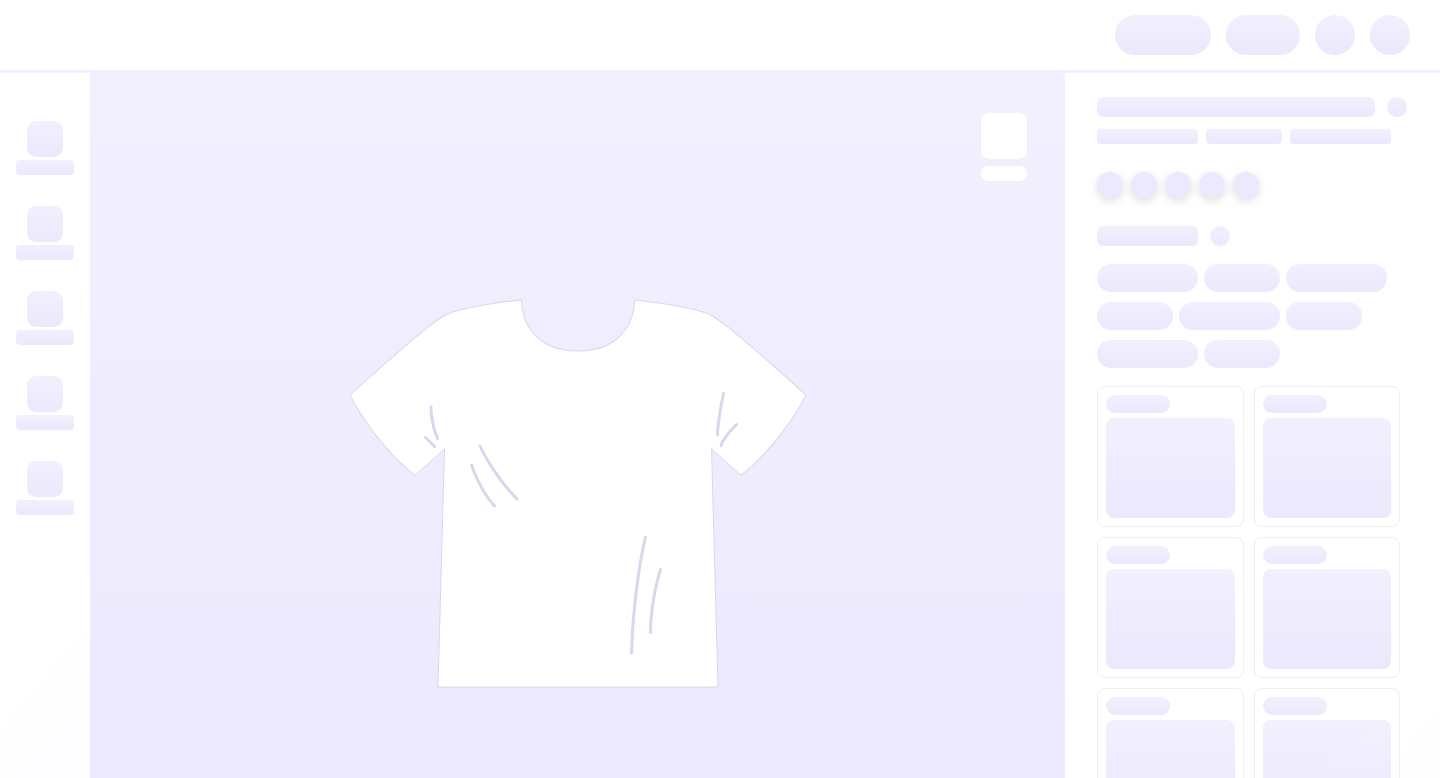 scroll, scrollTop: 0, scrollLeft: 0, axis: both 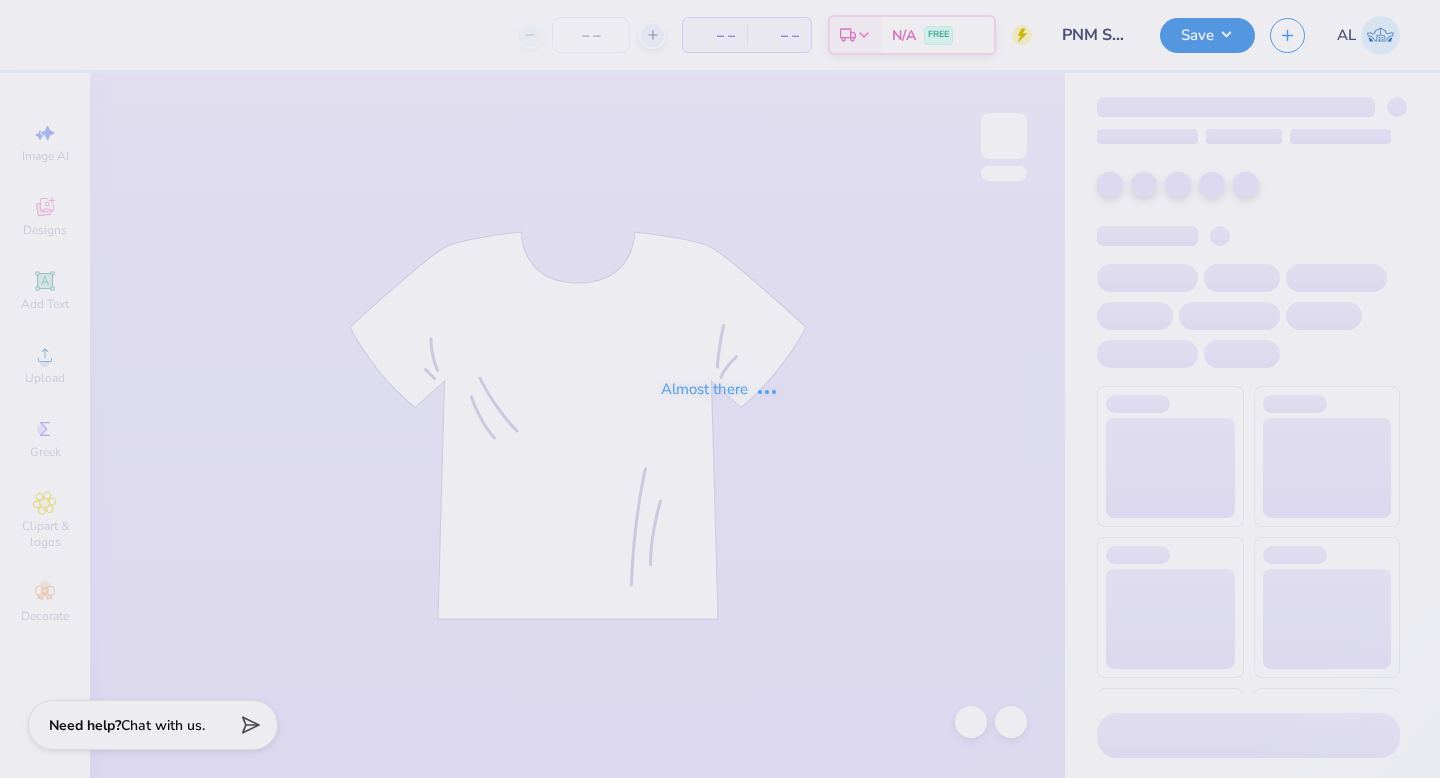 type on "PNM Shirts 2025" 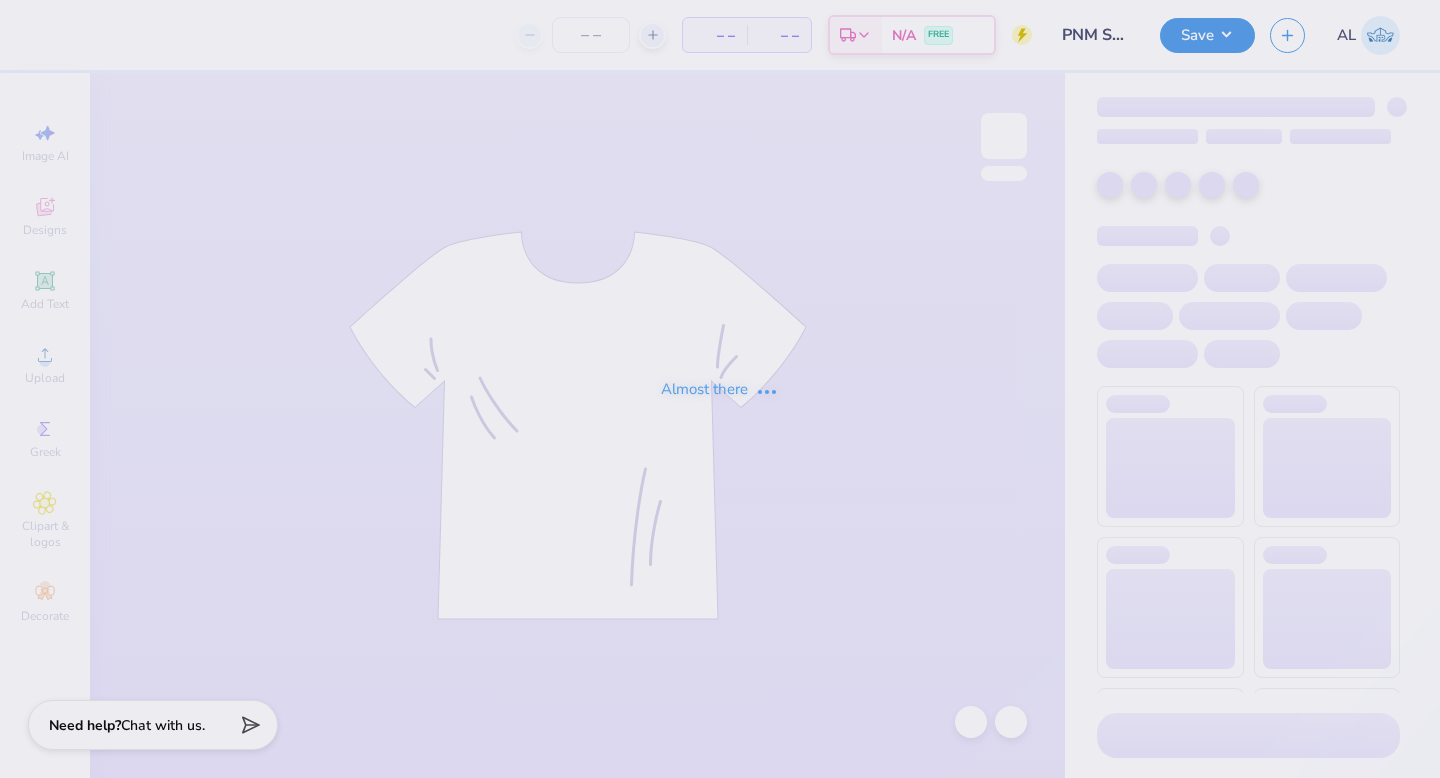 type on "820" 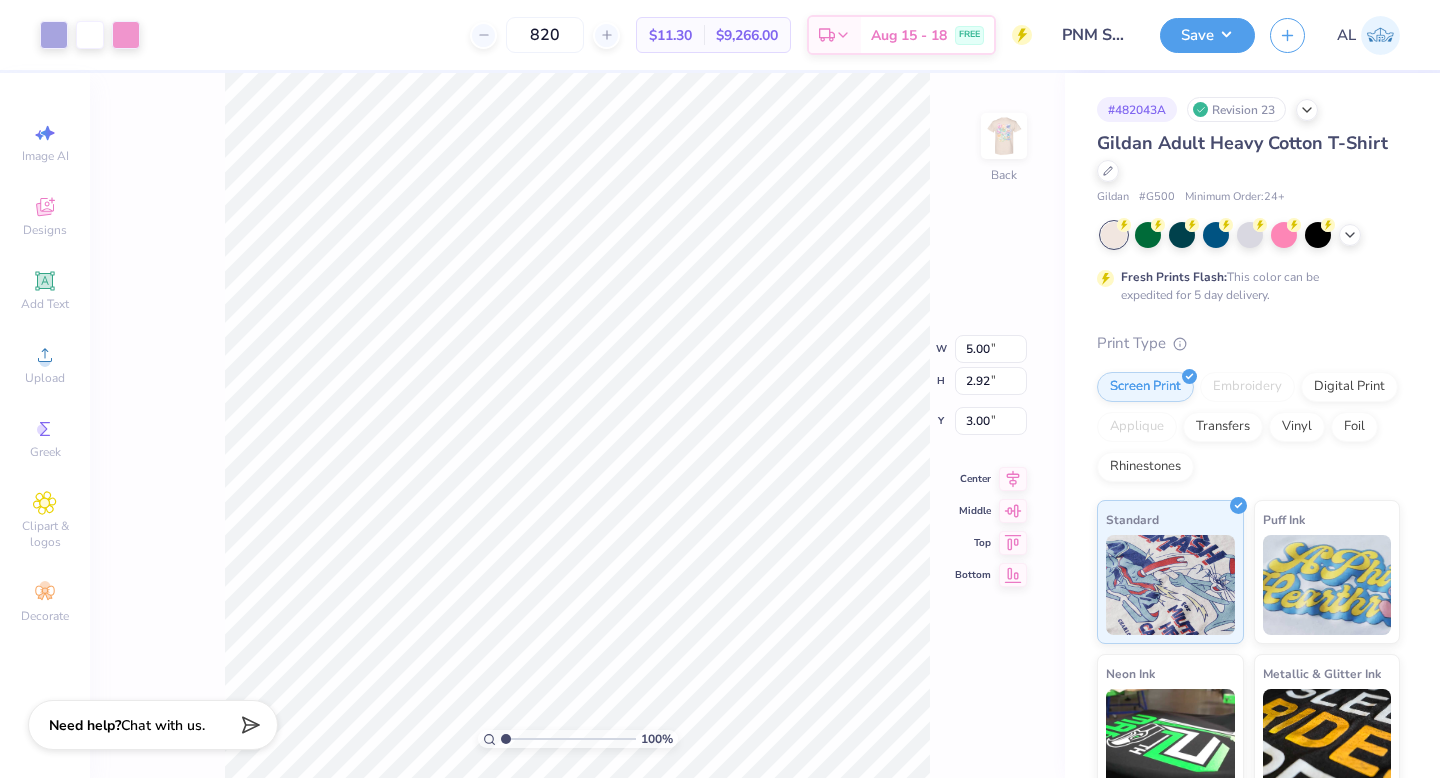click at bounding box center (1250, 235) 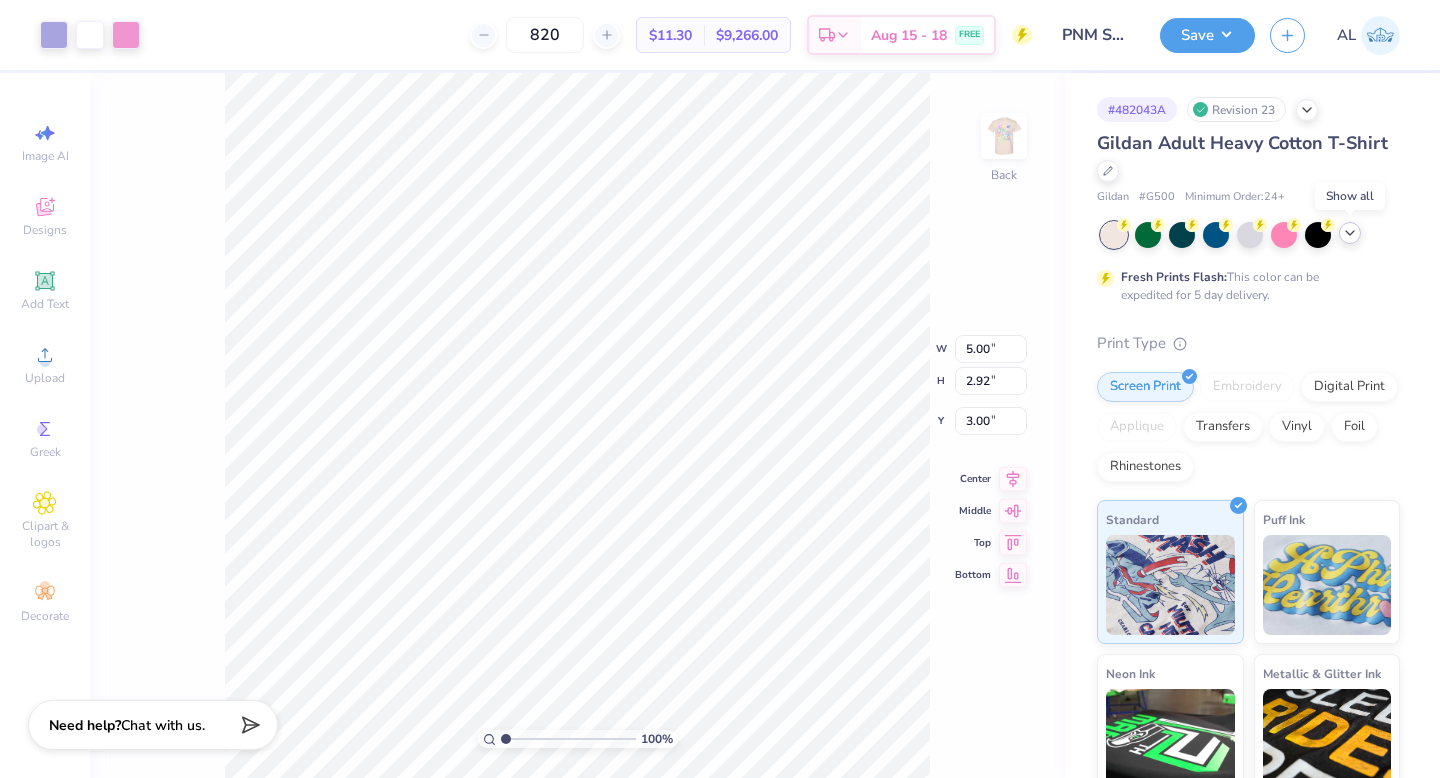 click 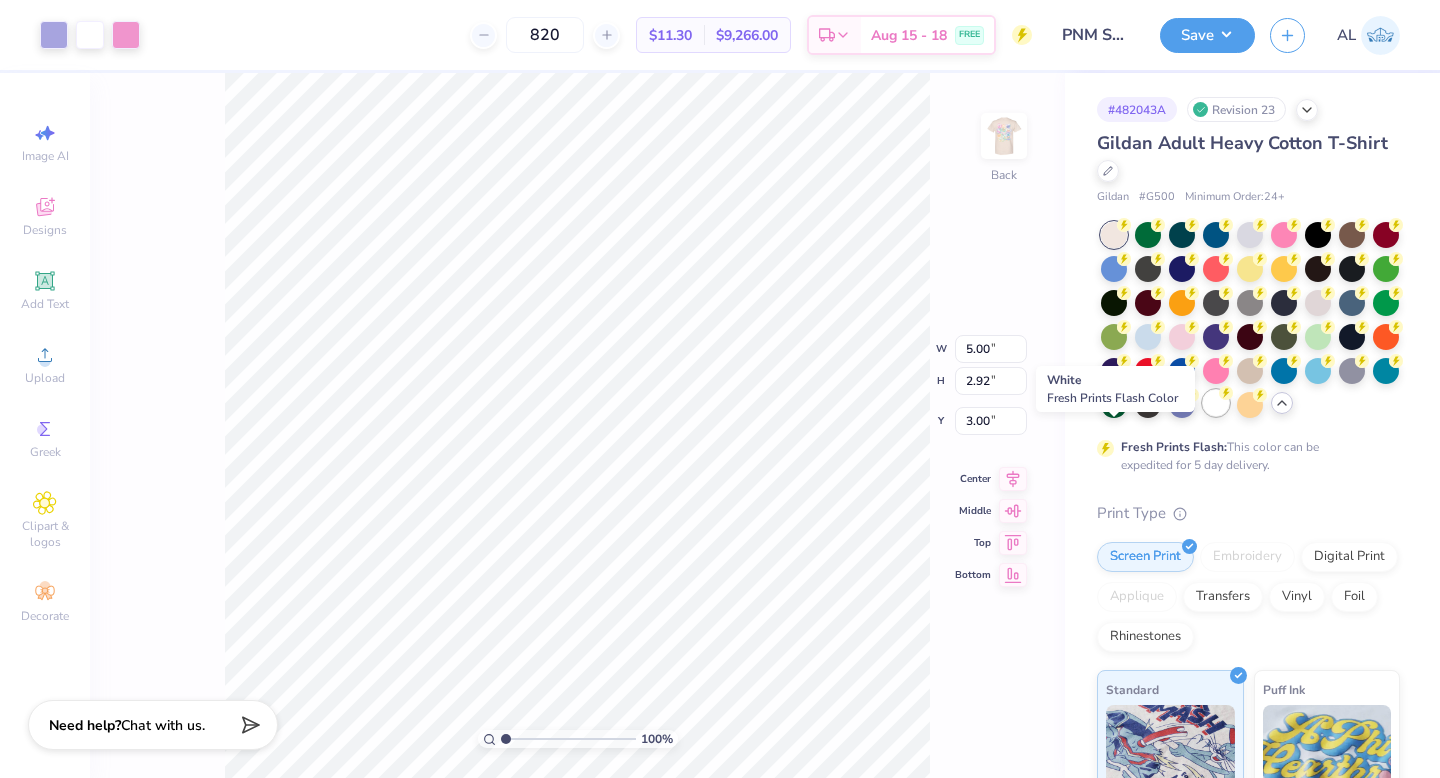 click at bounding box center (1216, 403) 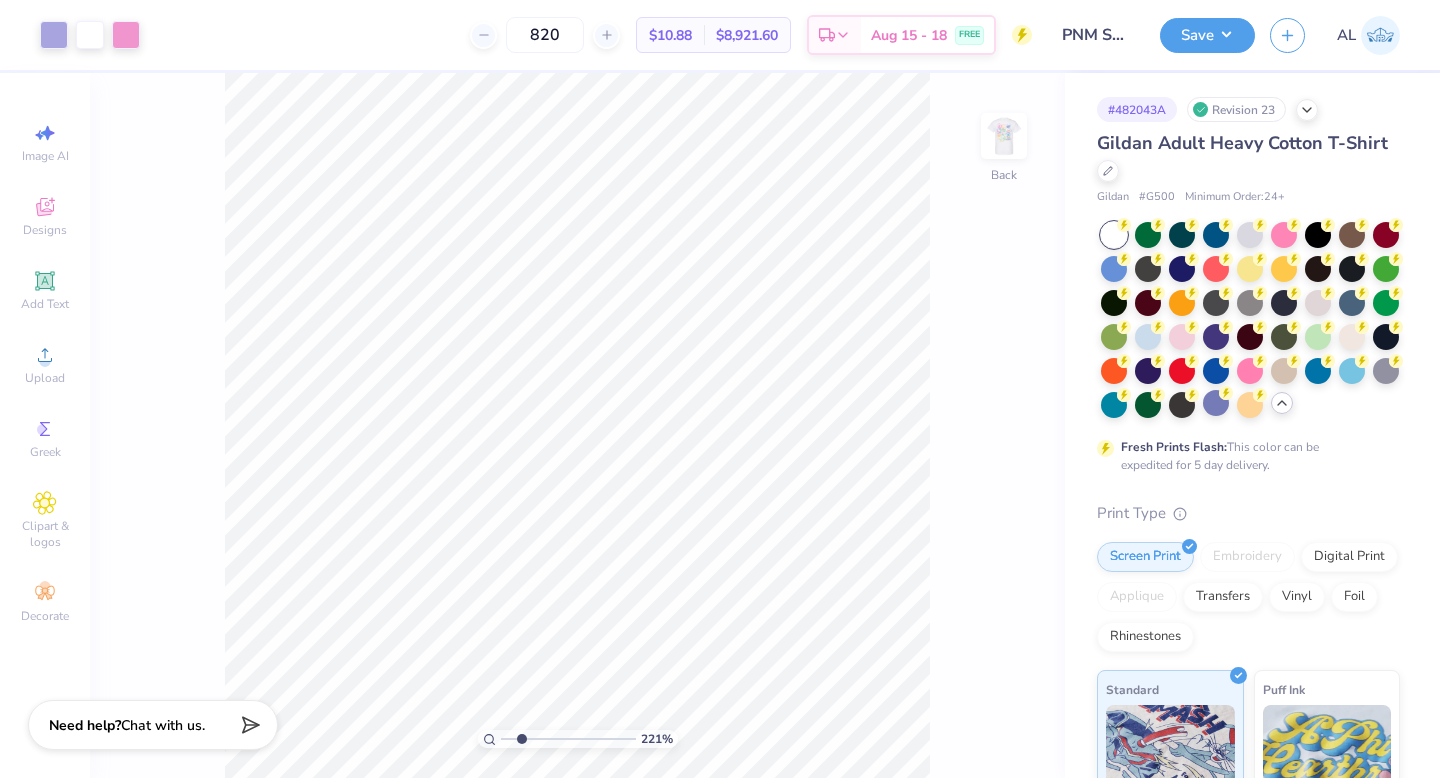 drag, startPoint x: 507, startPoint y: 738, endPoint x: 521, endPoint y: 731, distance: 15.652476 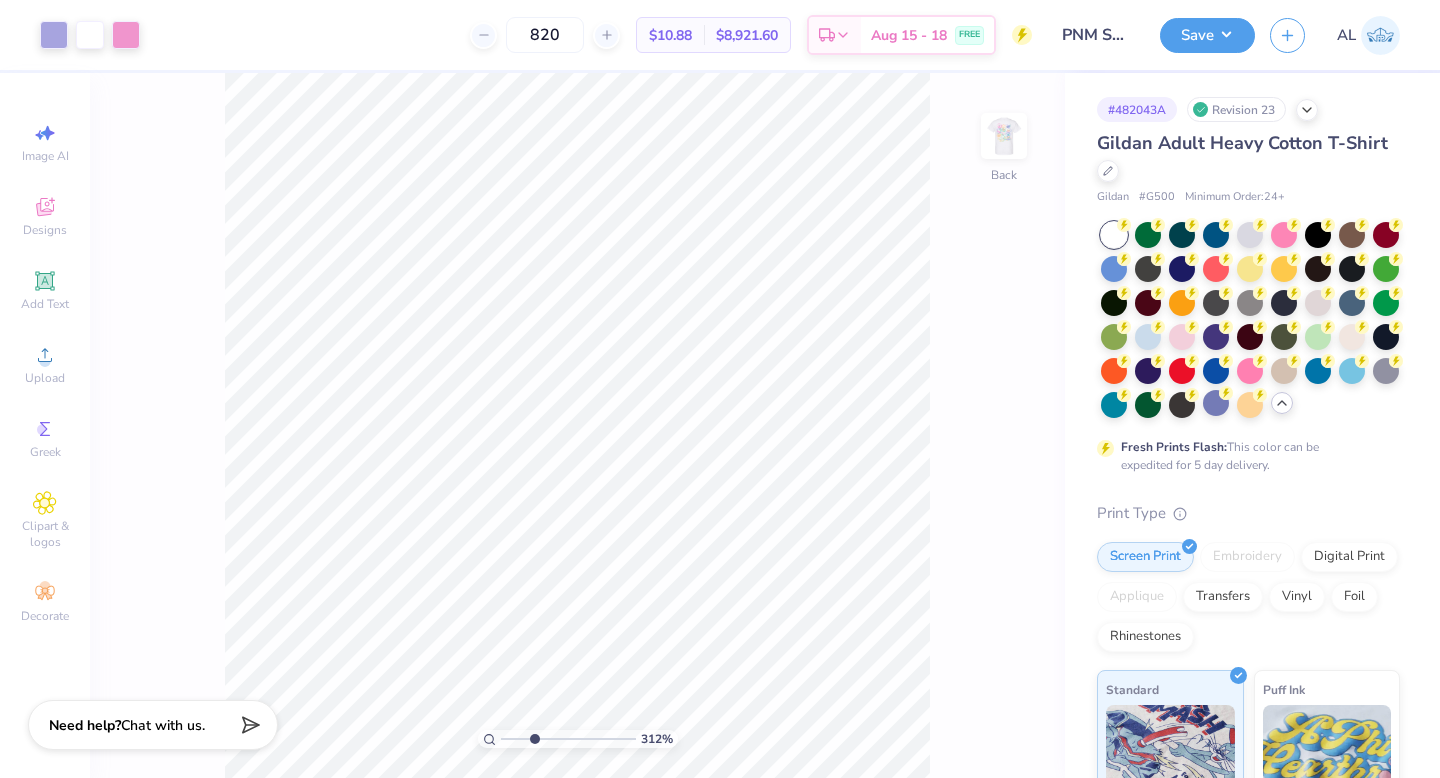 click at bounding box center [568, 739] 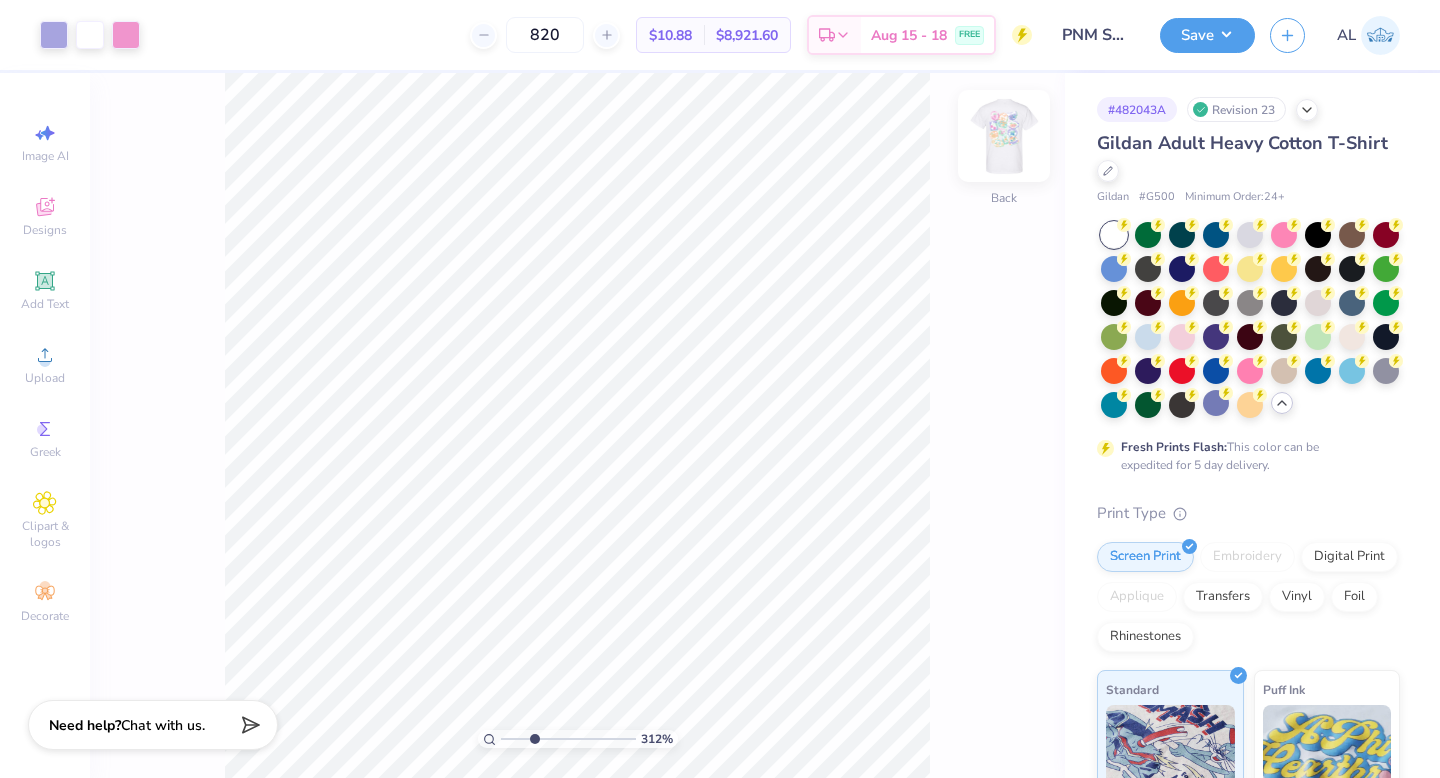 click at bounding box center [1004, 136] 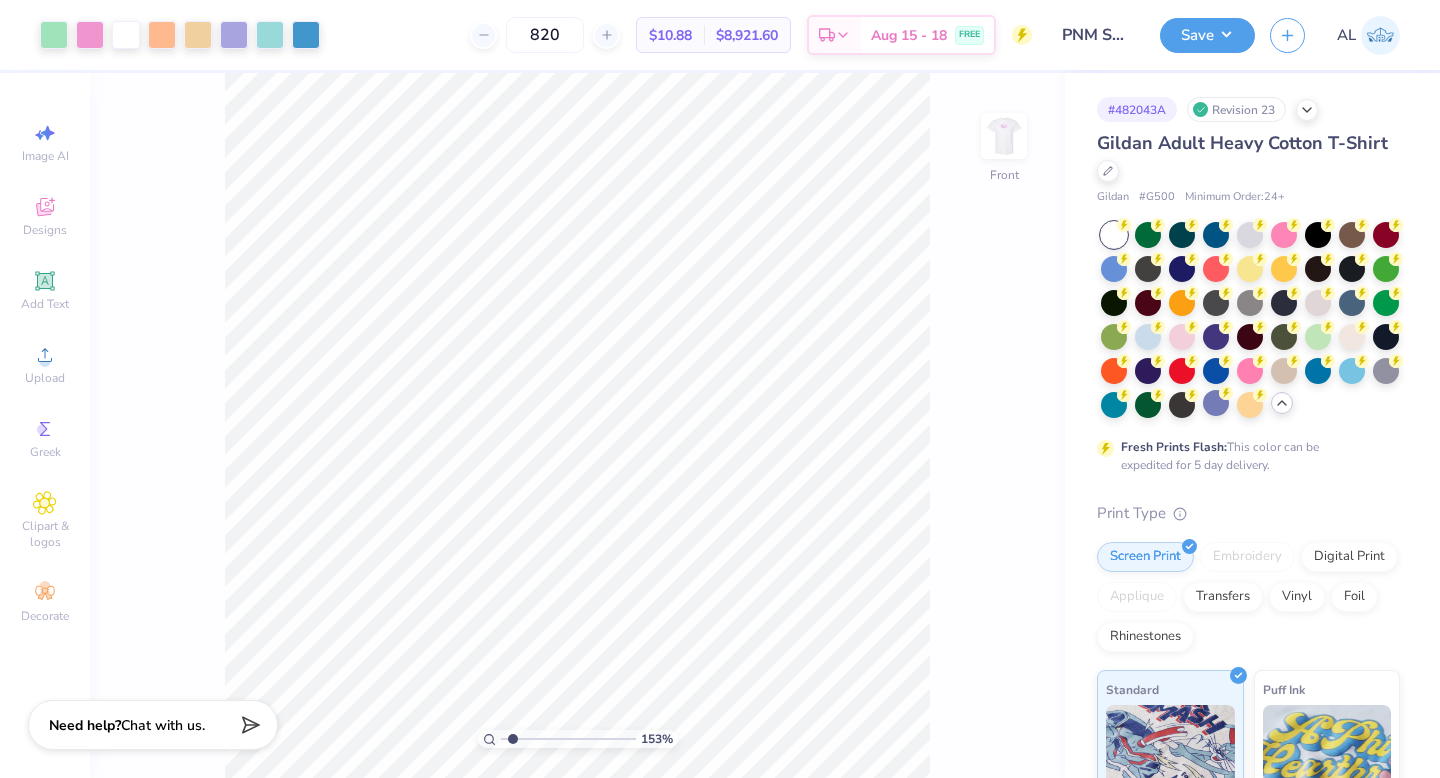 drag, startPoint x: 536, startPoint y: 739, endPoint x: 512, endPoint y: 736, distance: 24.186773 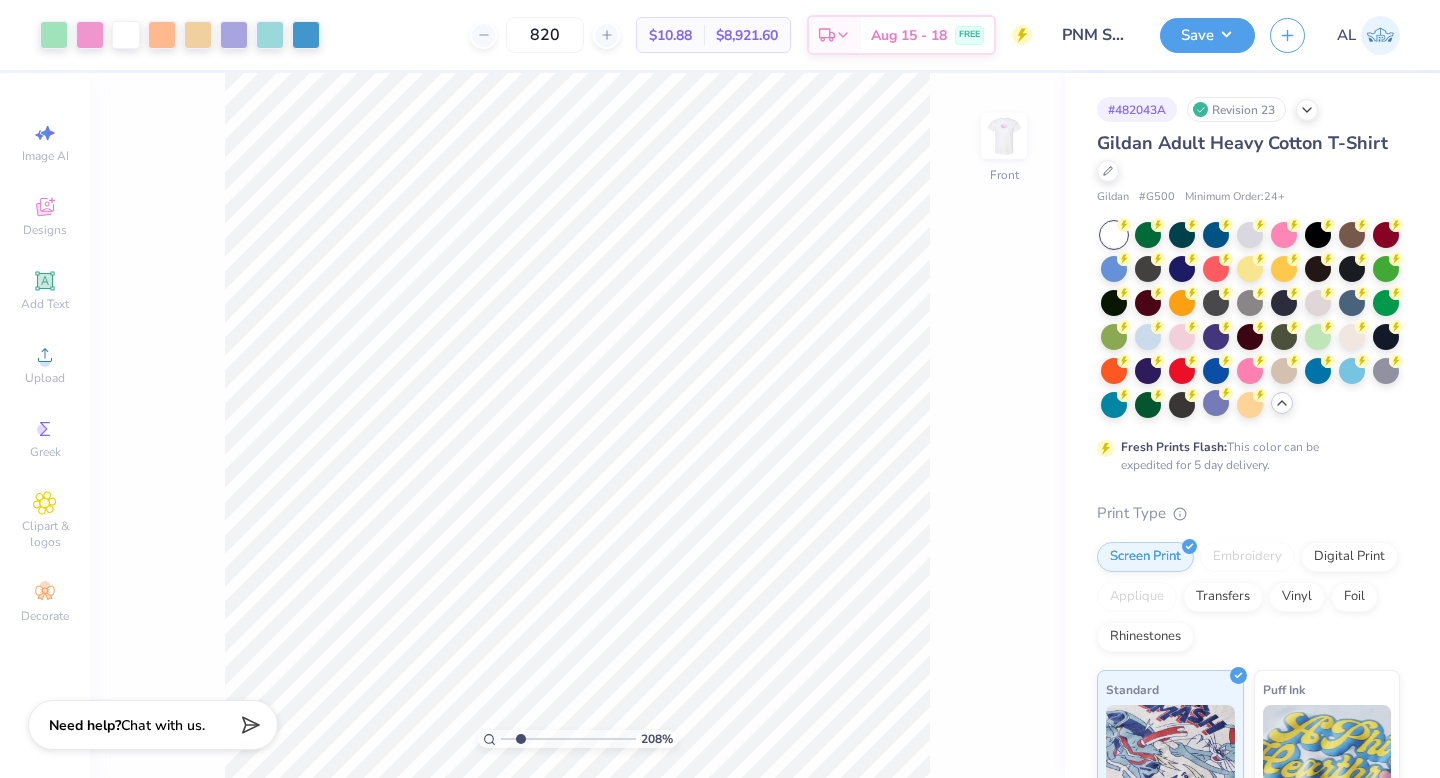 click at bounding box center (568, 739) 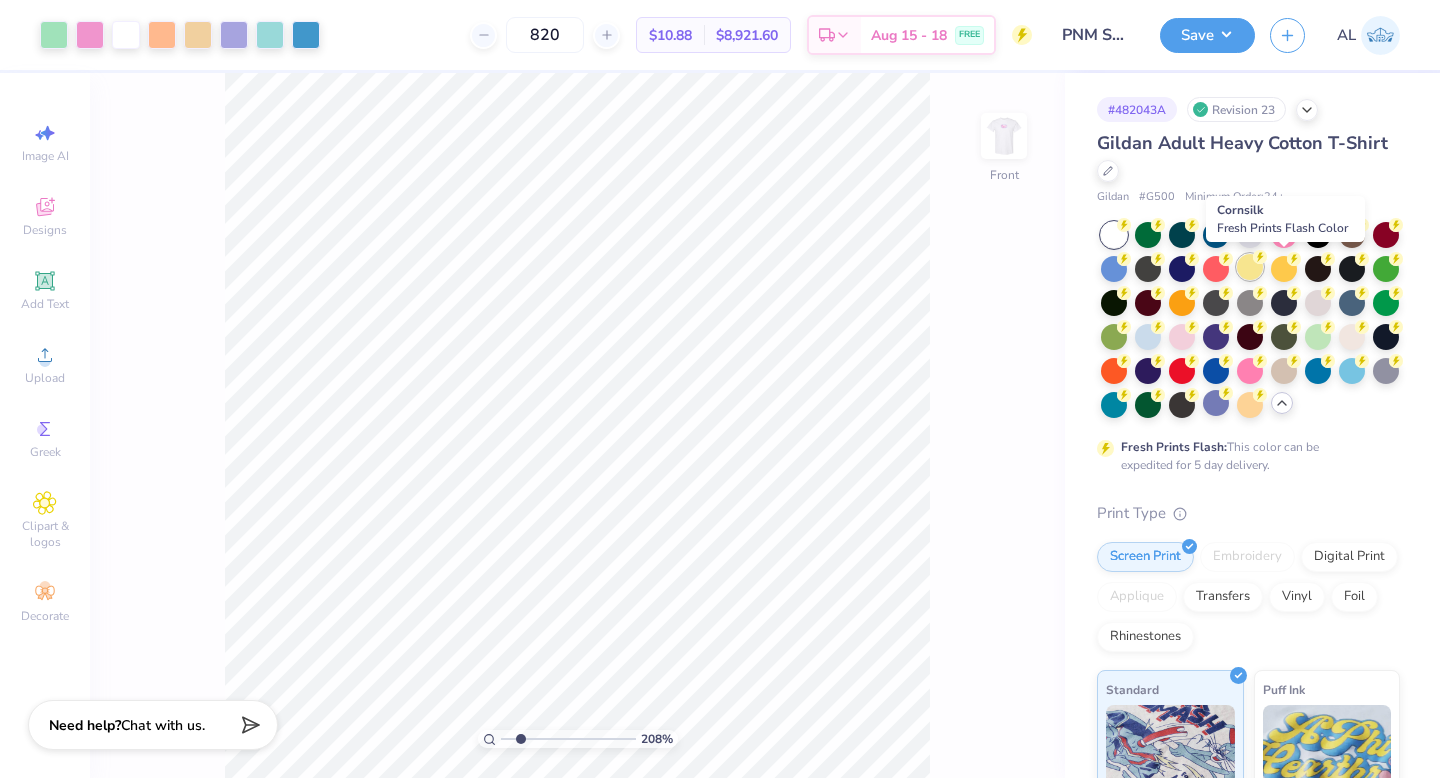 click at bounding box center (1250, 267) 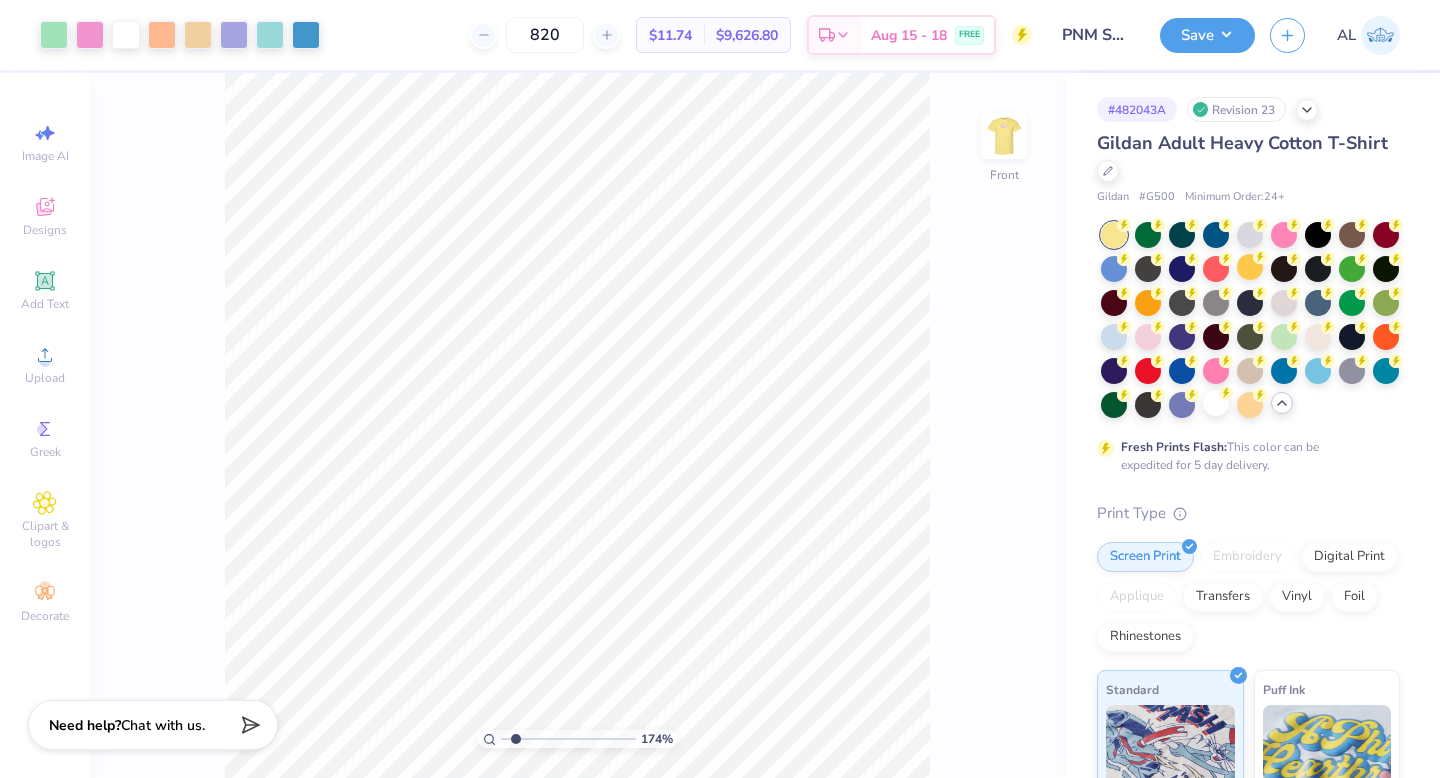 click at bounding box center (568, 739) 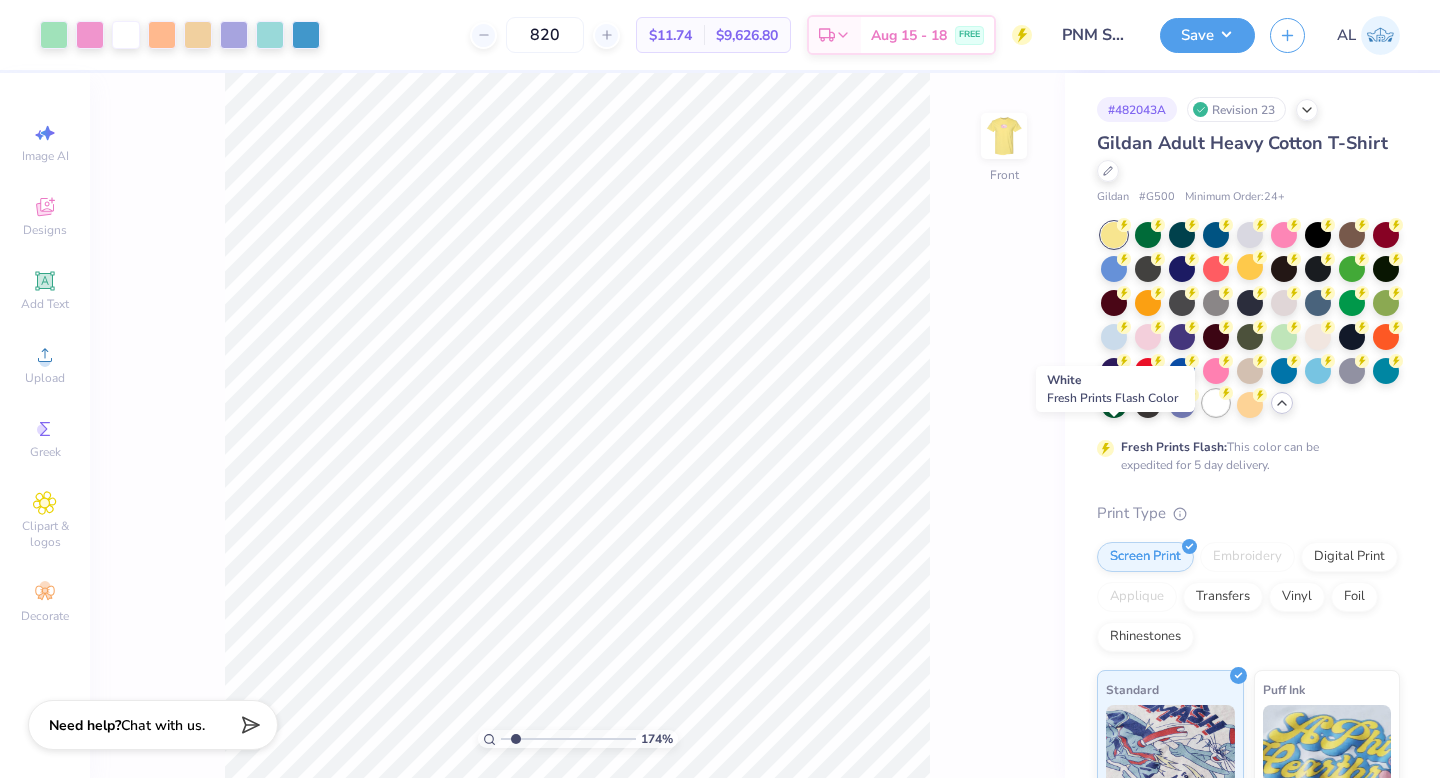 click at bounding box center [1216, 403] 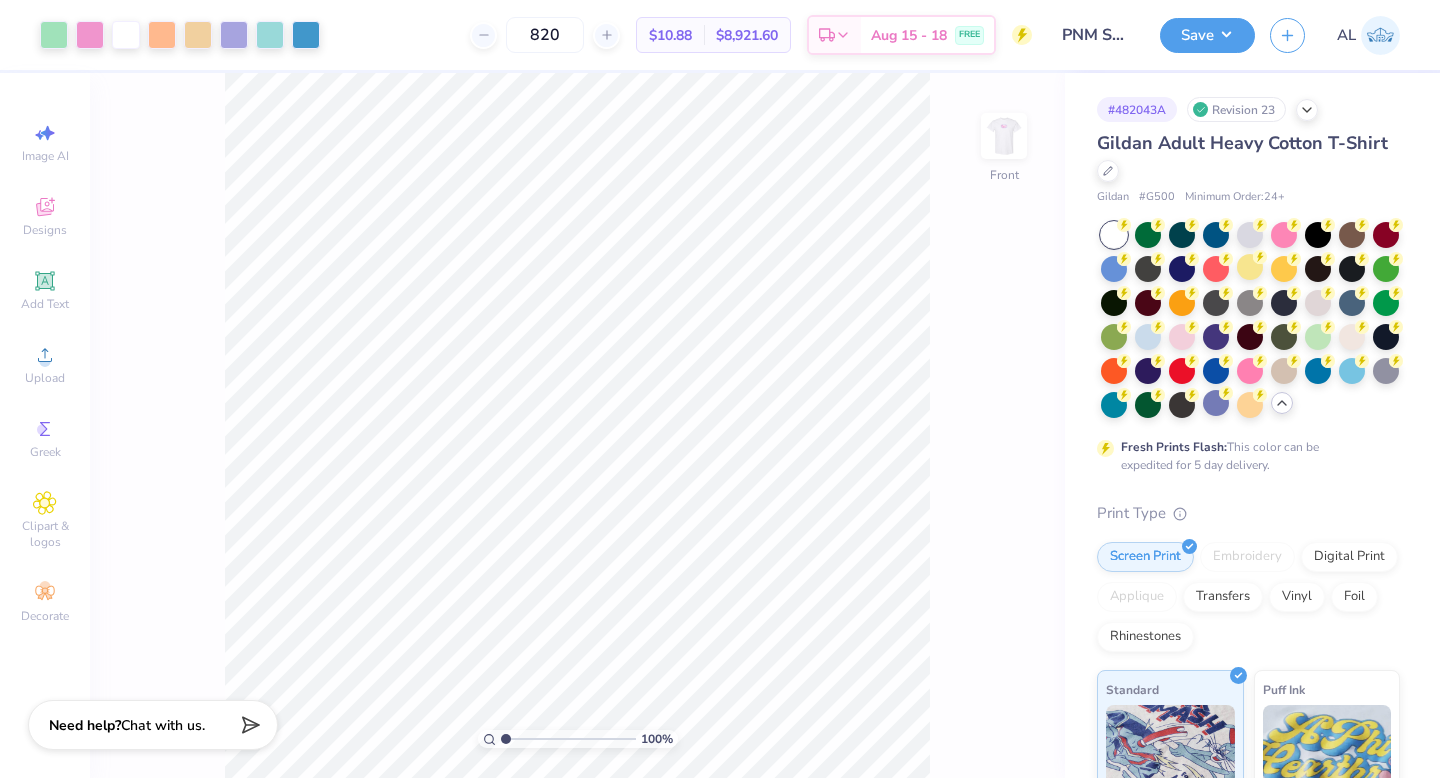 drag, startPoint x: 515, startPoint y: 740, endPoint x: 478, endPoint y: 737, distance: 37.12142 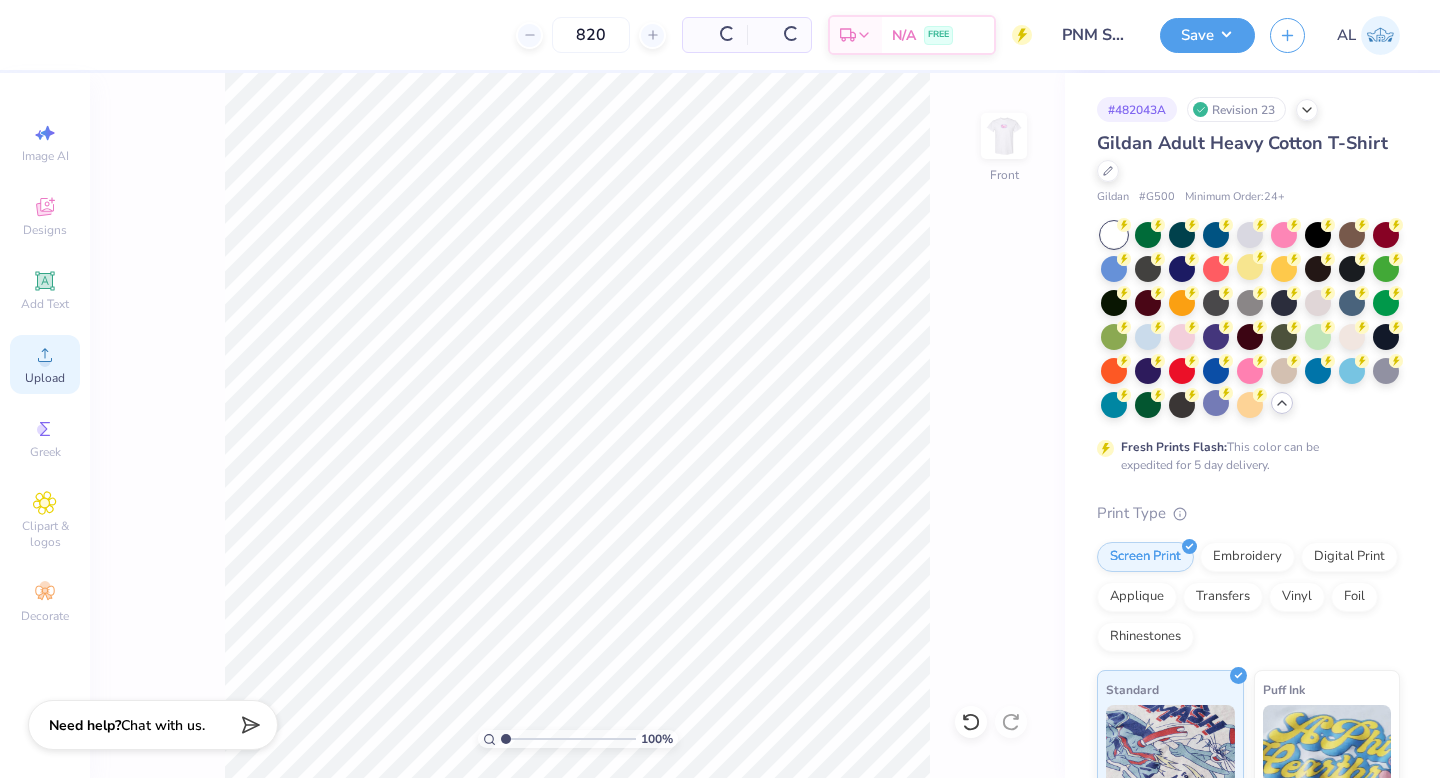 click 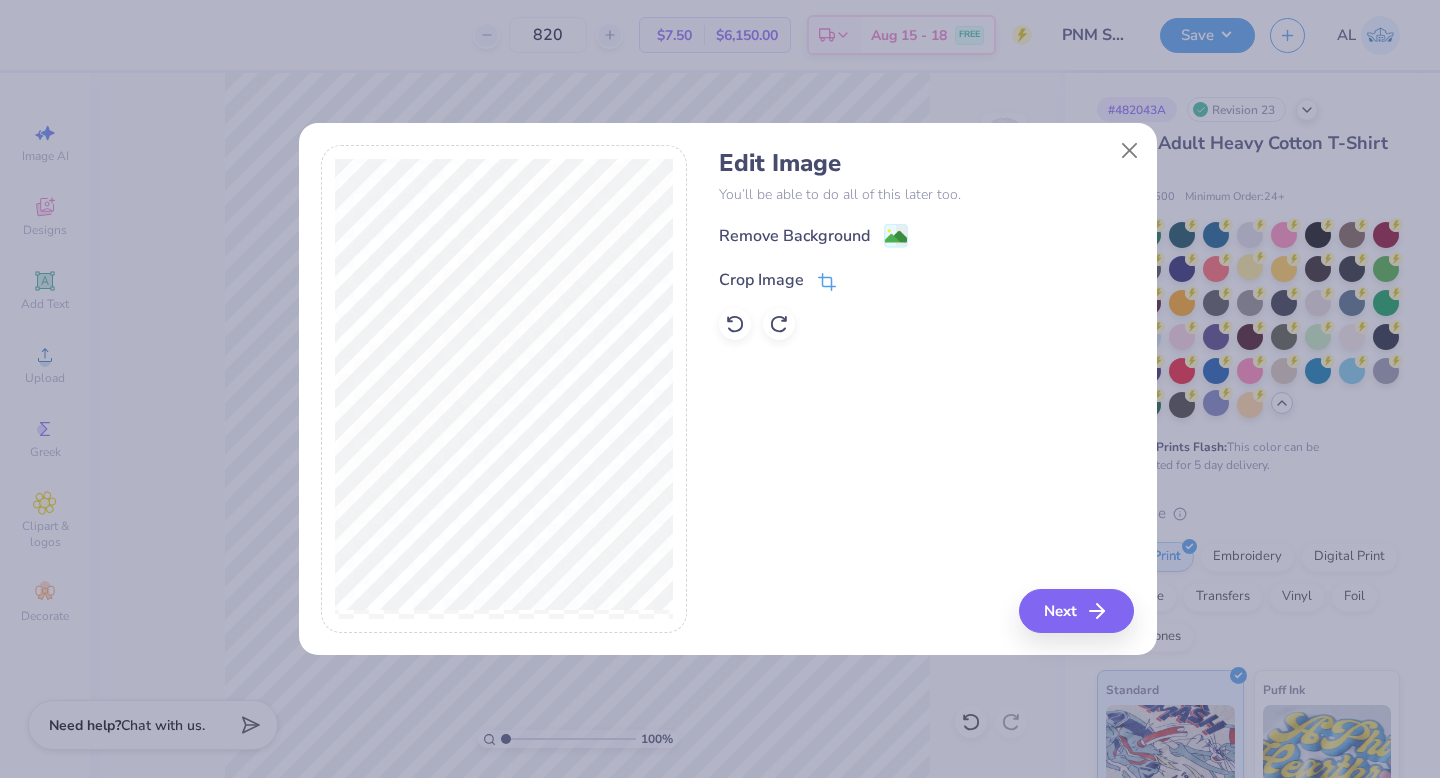 click on "Crop Image" at bounding box center (761, 280) 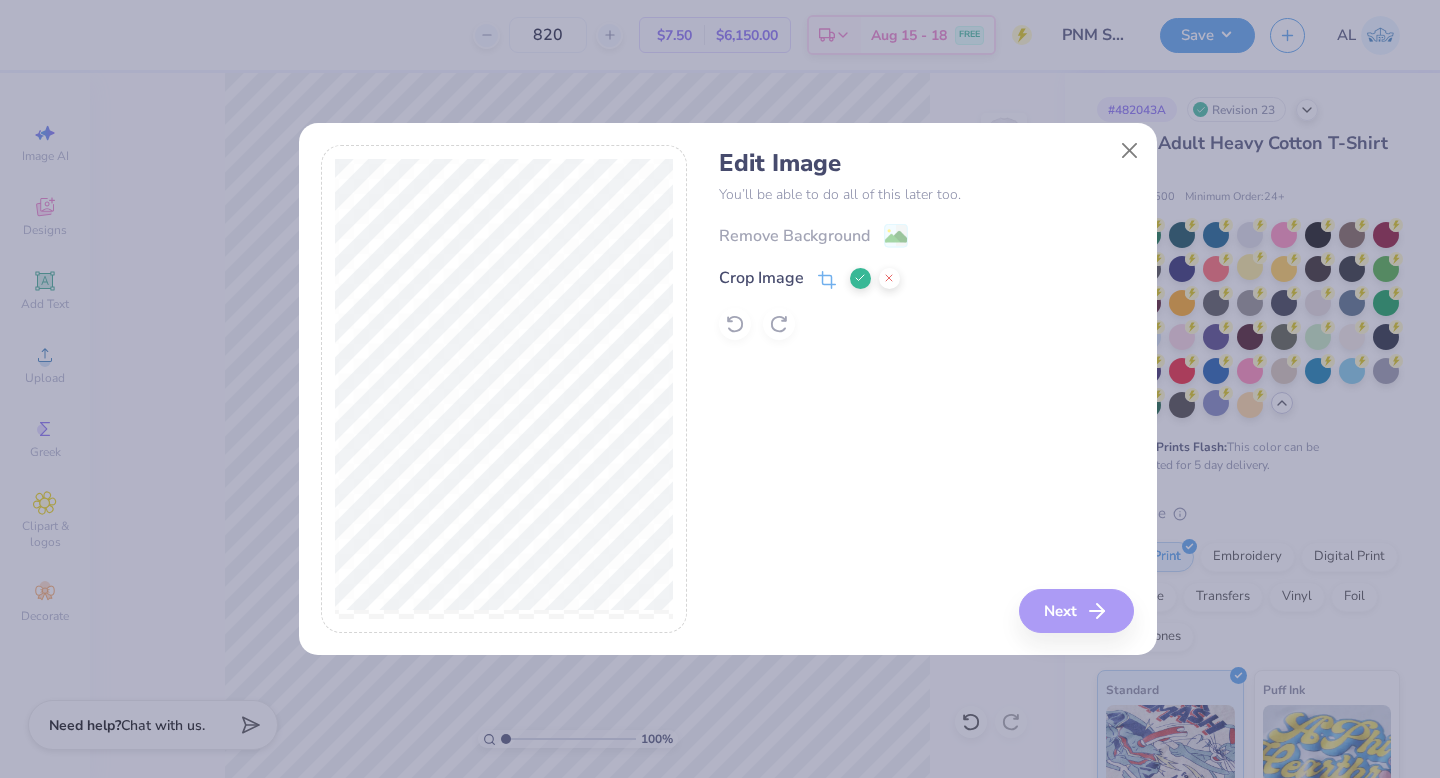 click 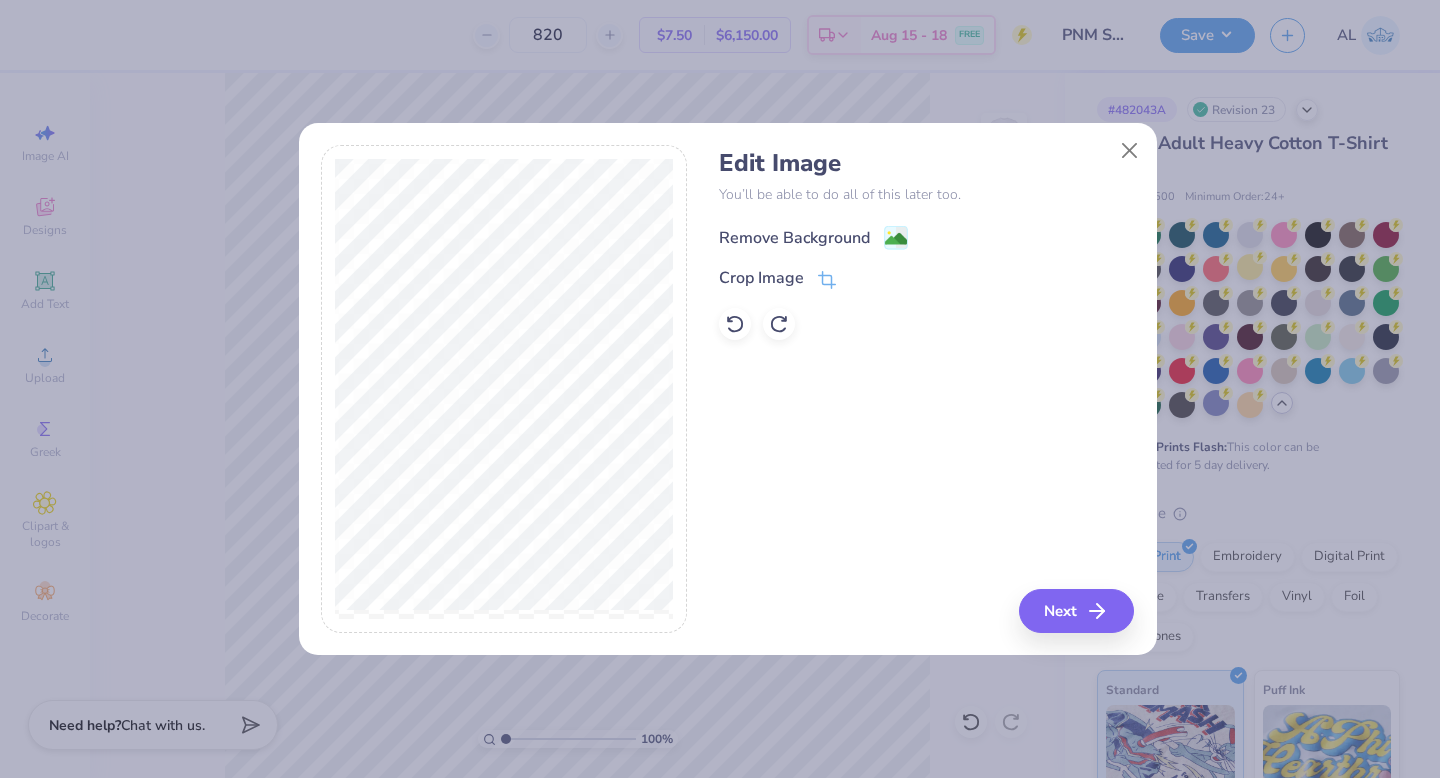 click on "Remove Background" at bounding box center (794, 238) 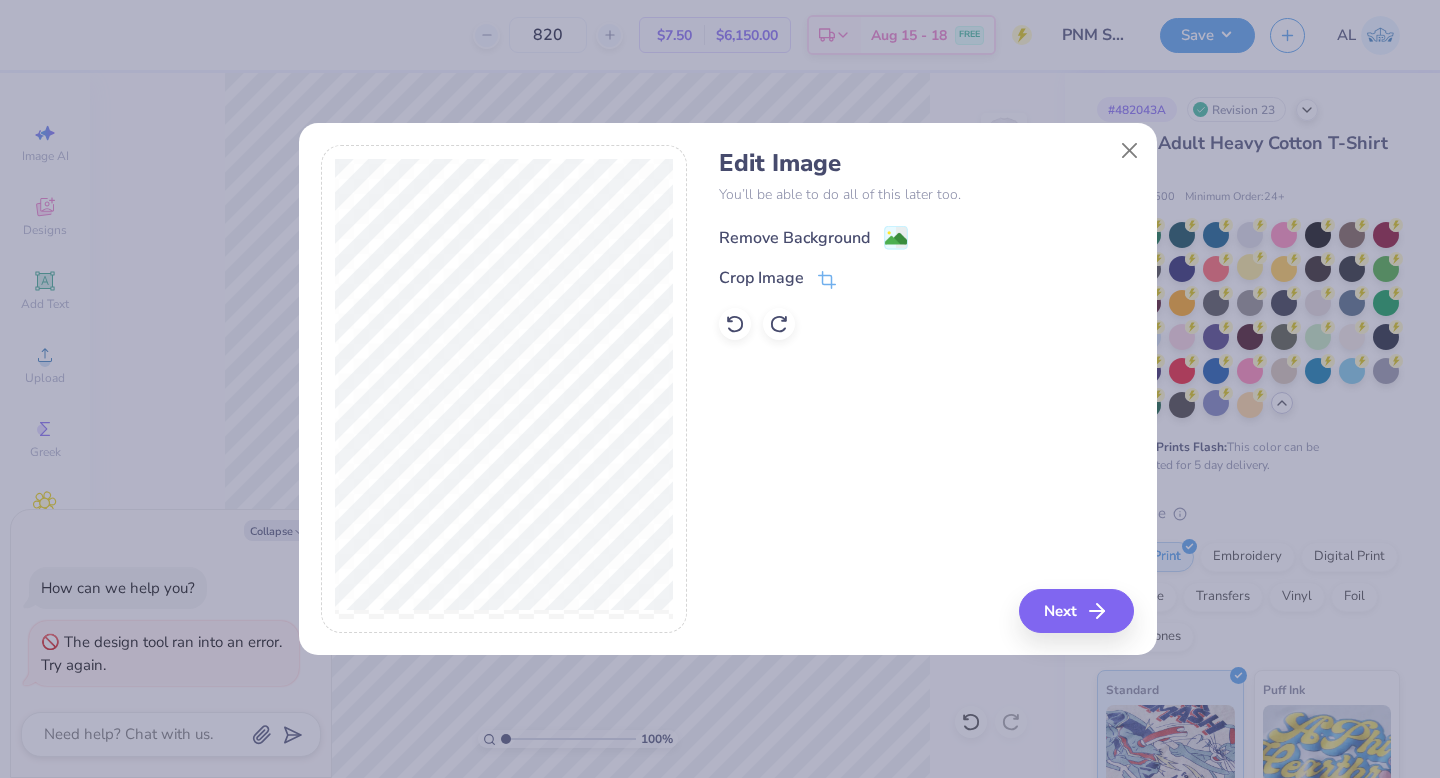 click on "Remove Background" at bounding box center (794, 238) 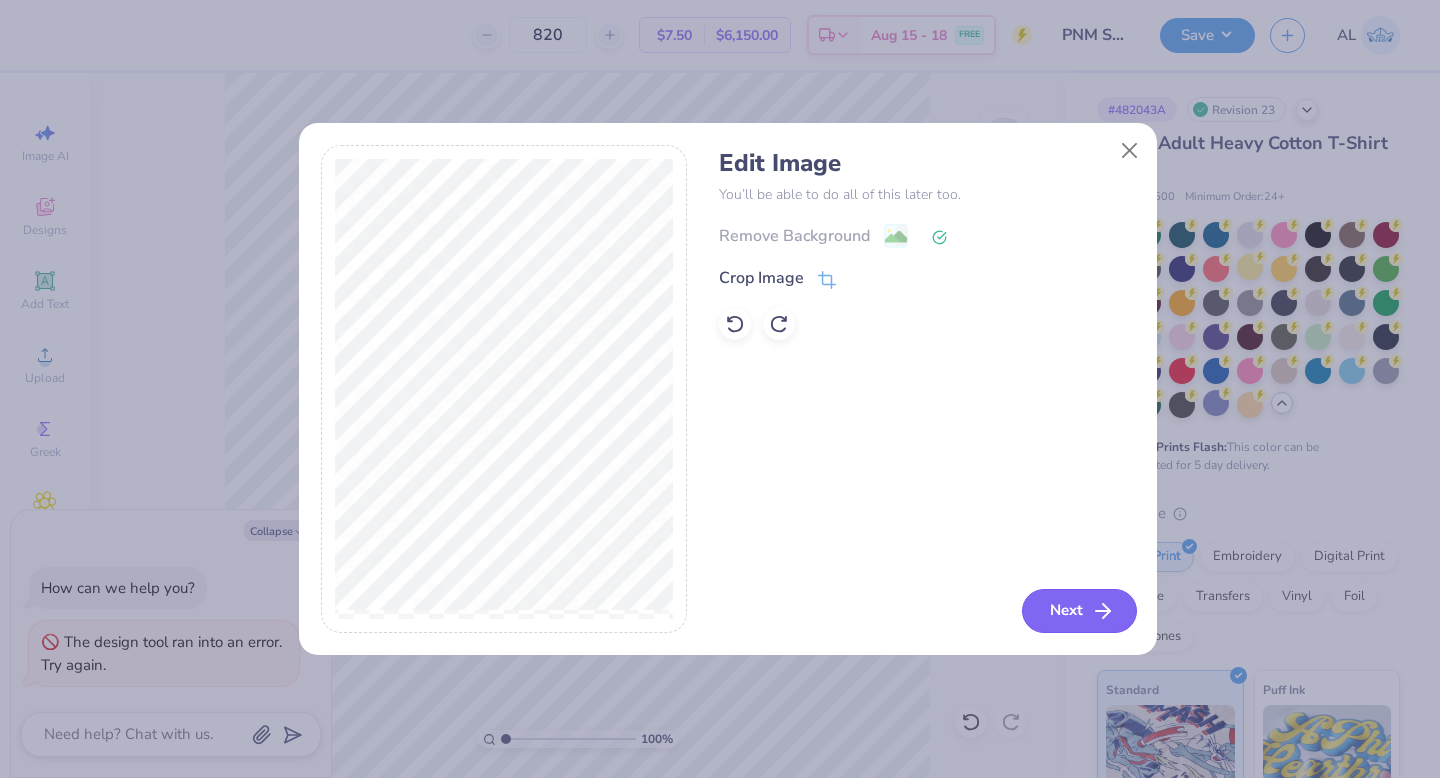 click on "Next" at bounding box center [1079, 611] 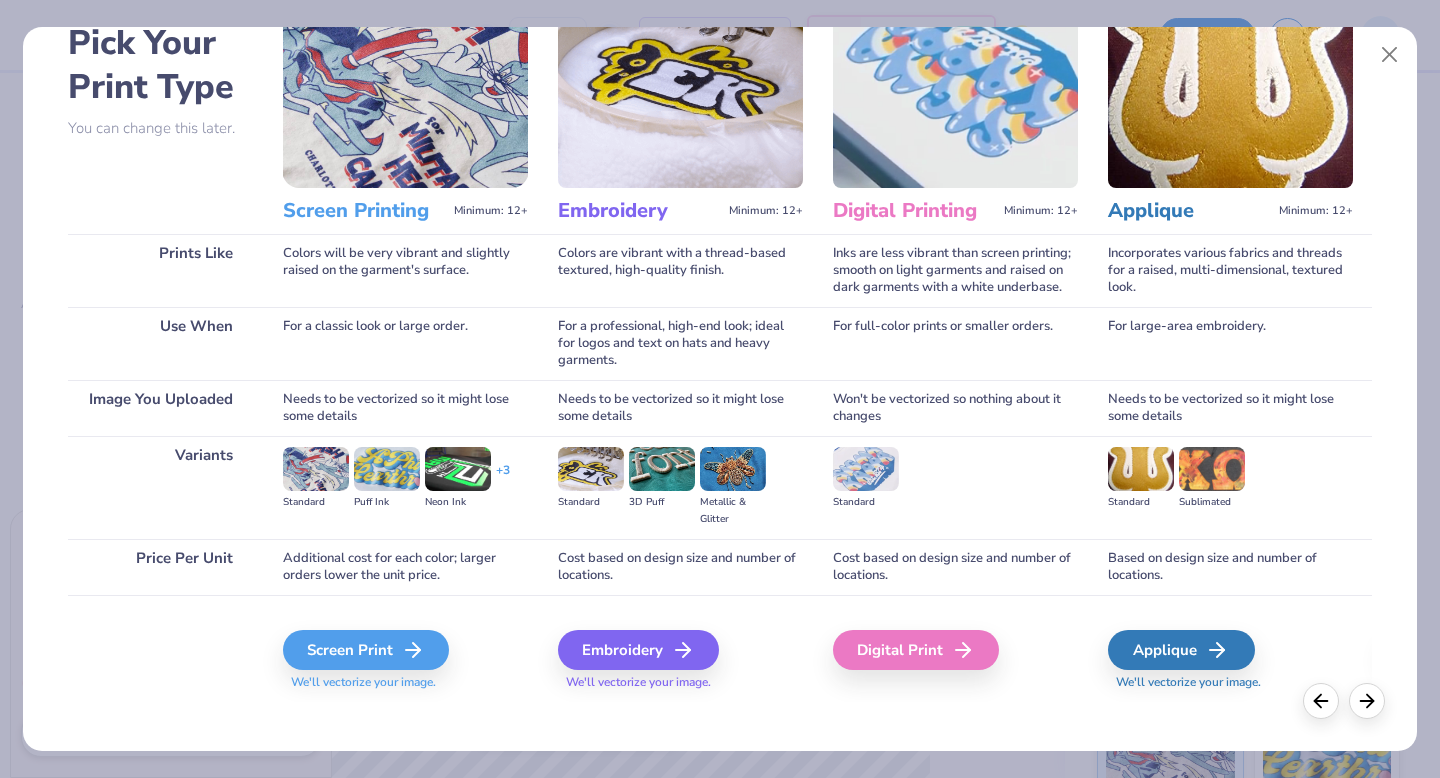 scroll, scrollTop: 119, scrollLeft: 0, axis: vertical 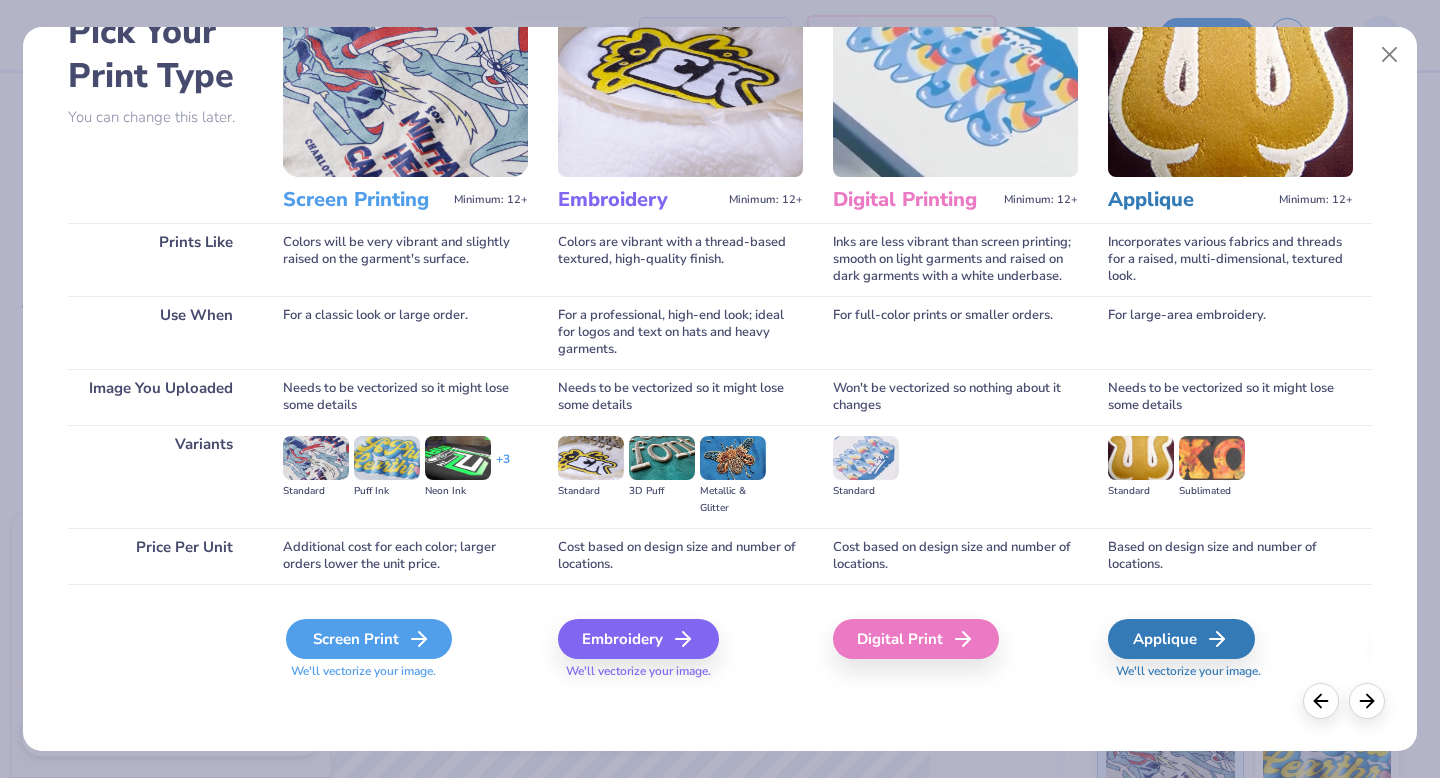 click on "Screen Print" at bounding box center (369, 639) 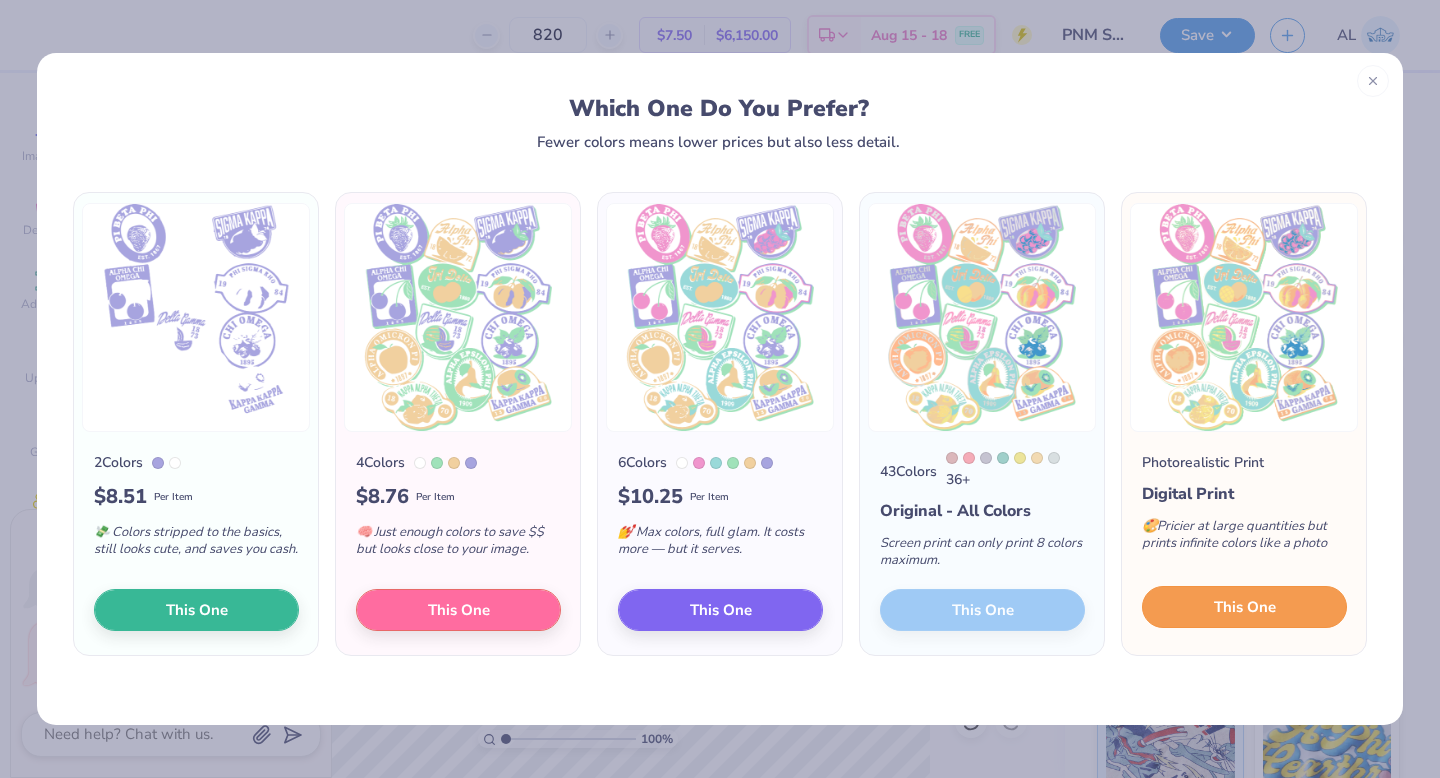 click on "This One" at bounding box center [1245, 607] 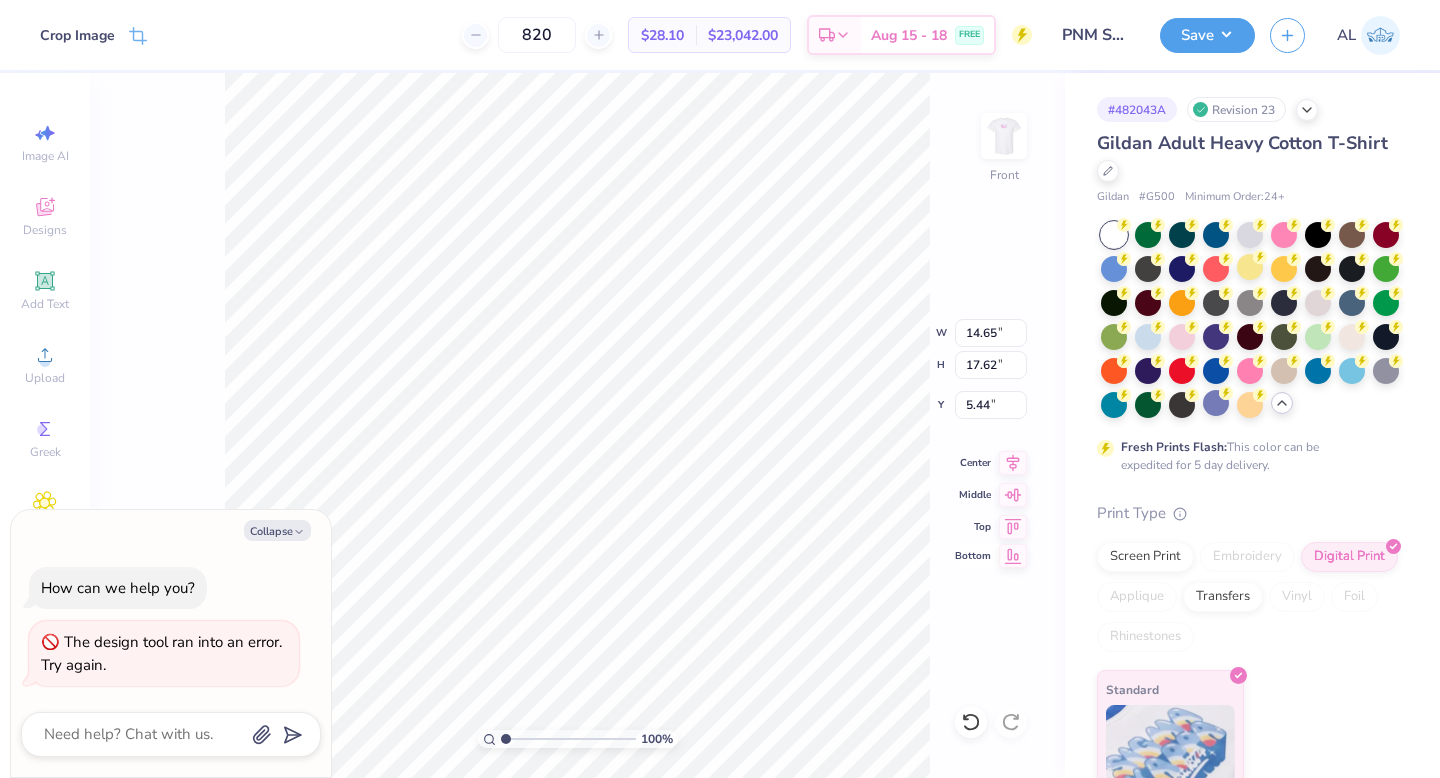 type on "x" 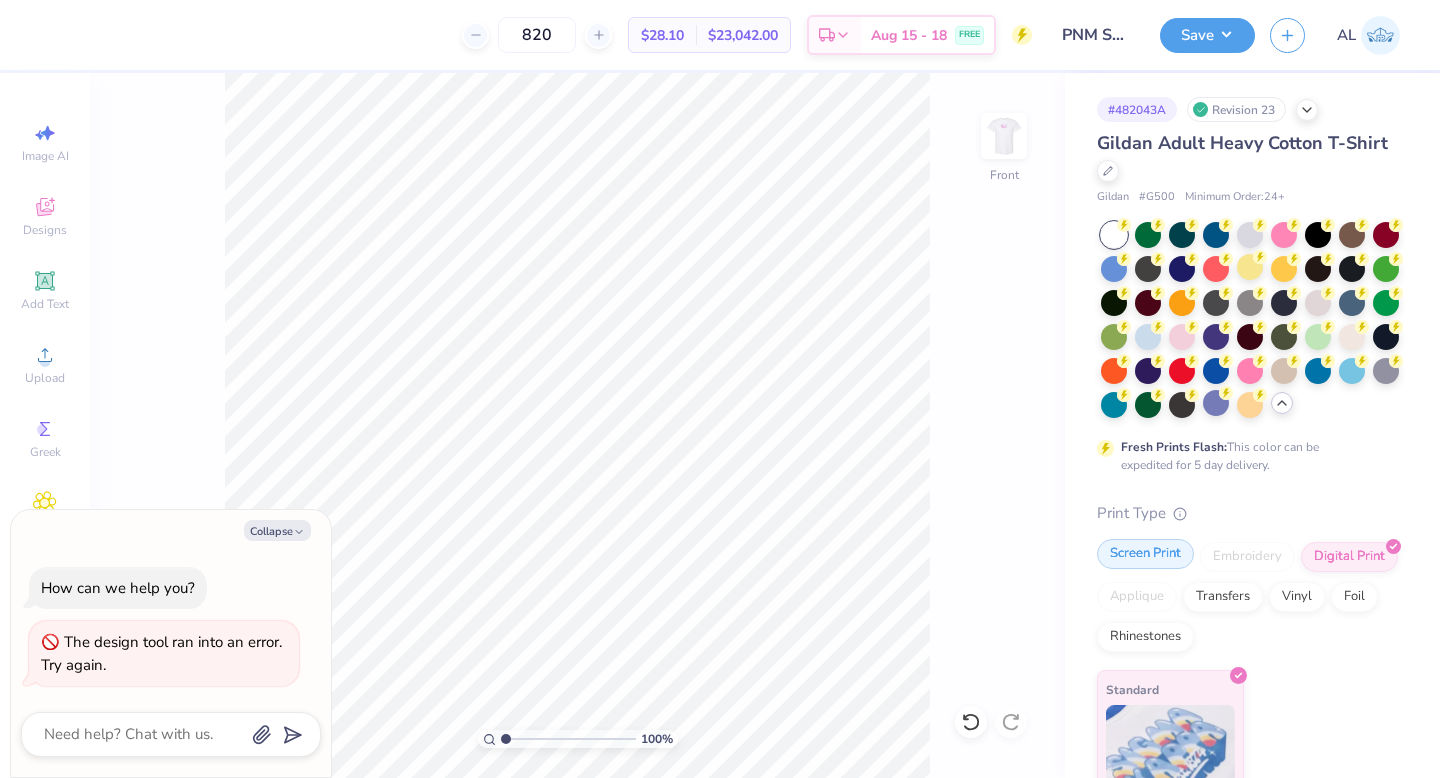 click on "Screen Print" at bounding box center [1145, 554] 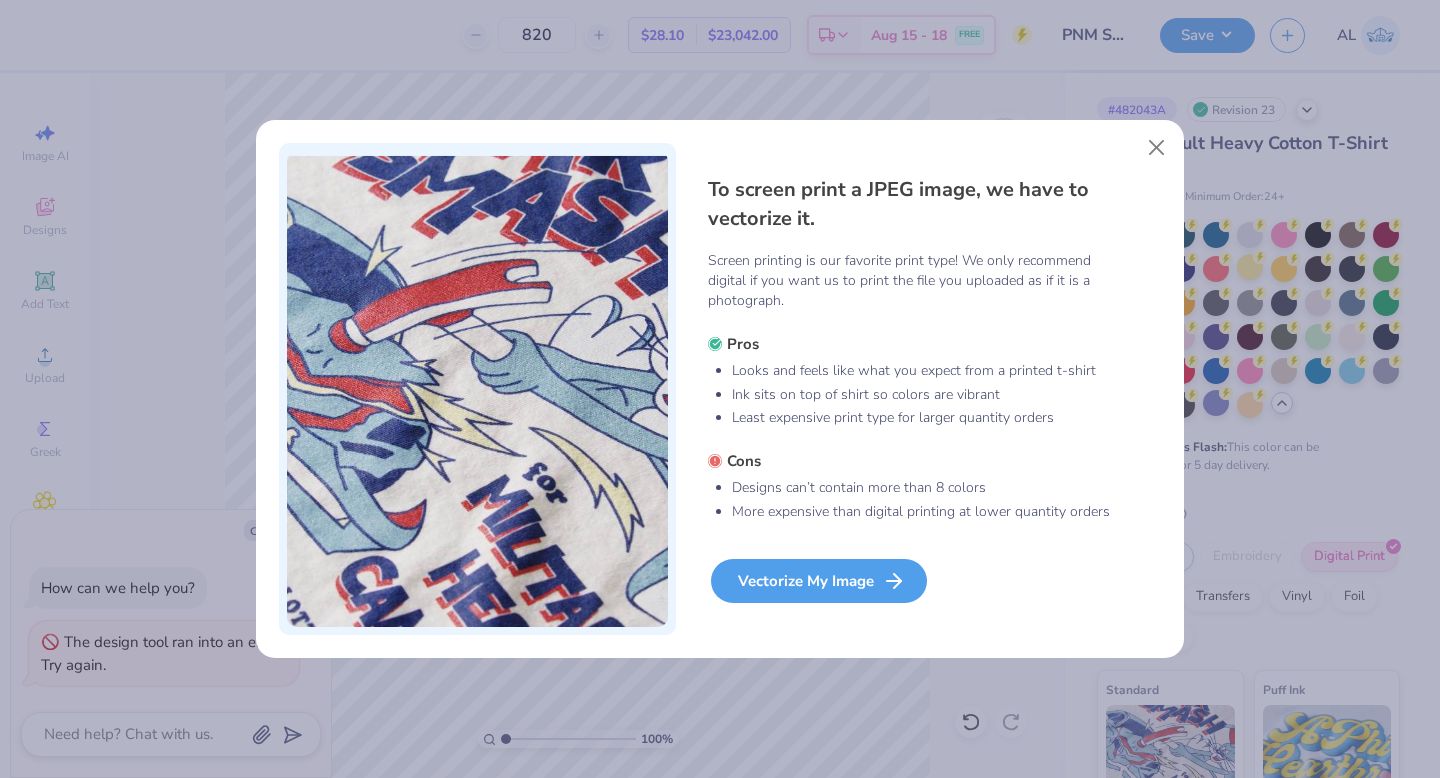 click on "Vectorize My Image" at bounding box center (819, 581) 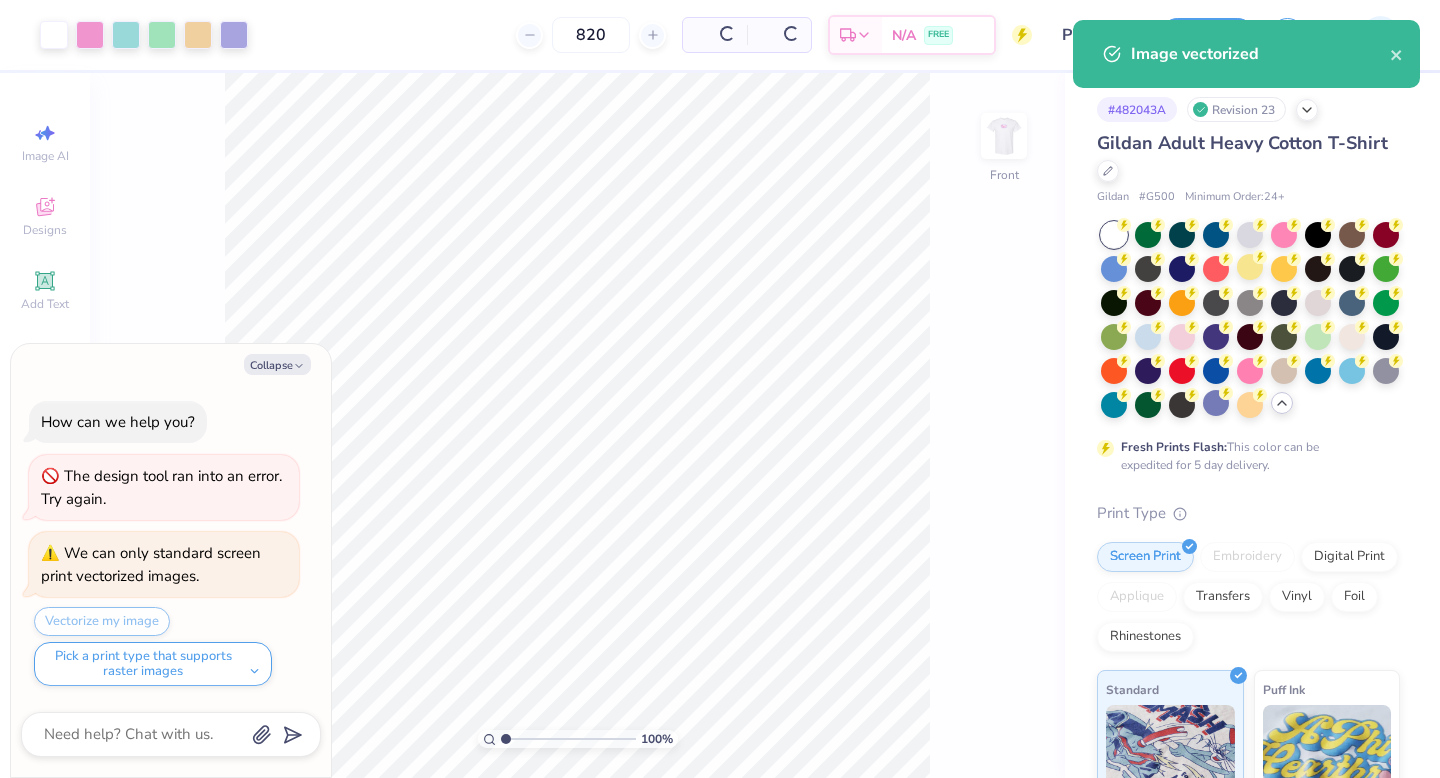 type on "x" 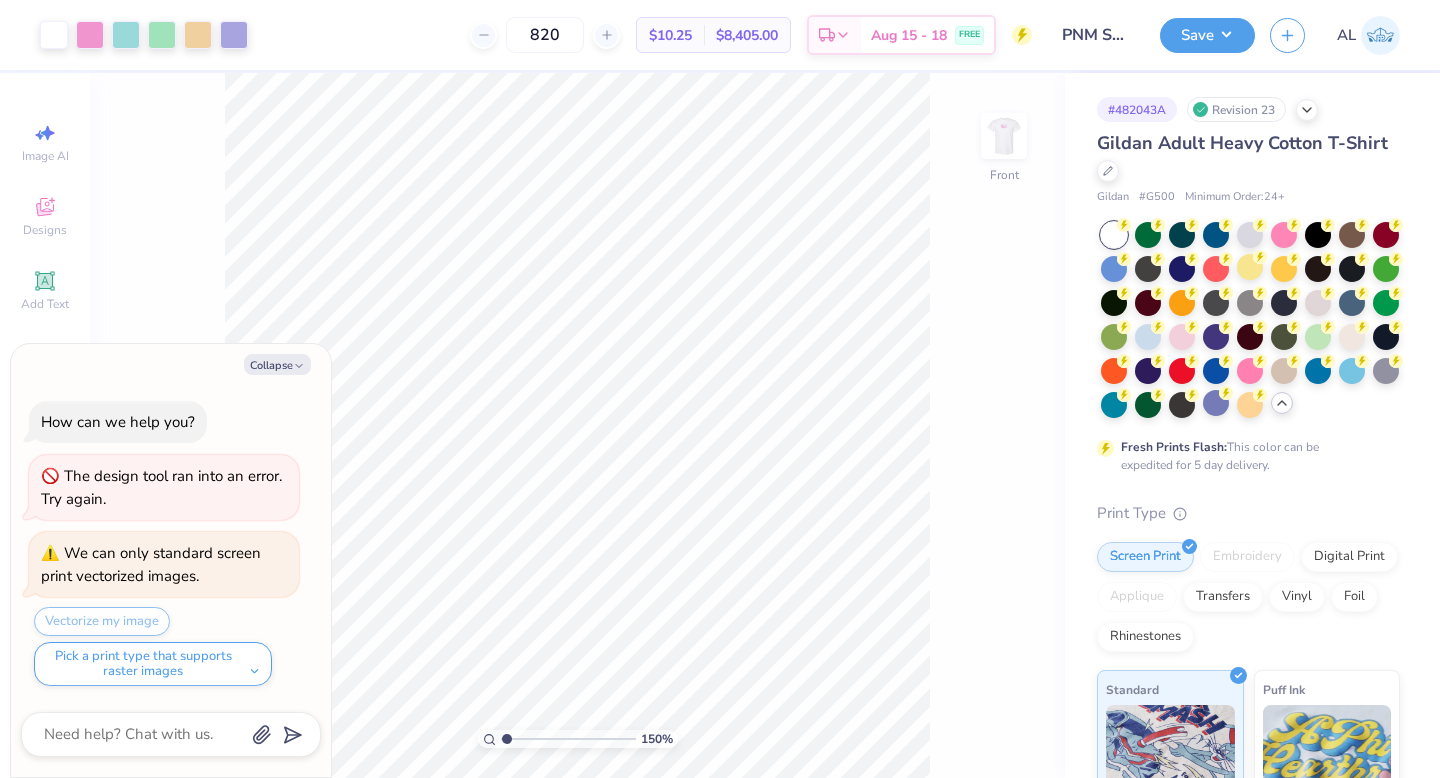 type on "1" 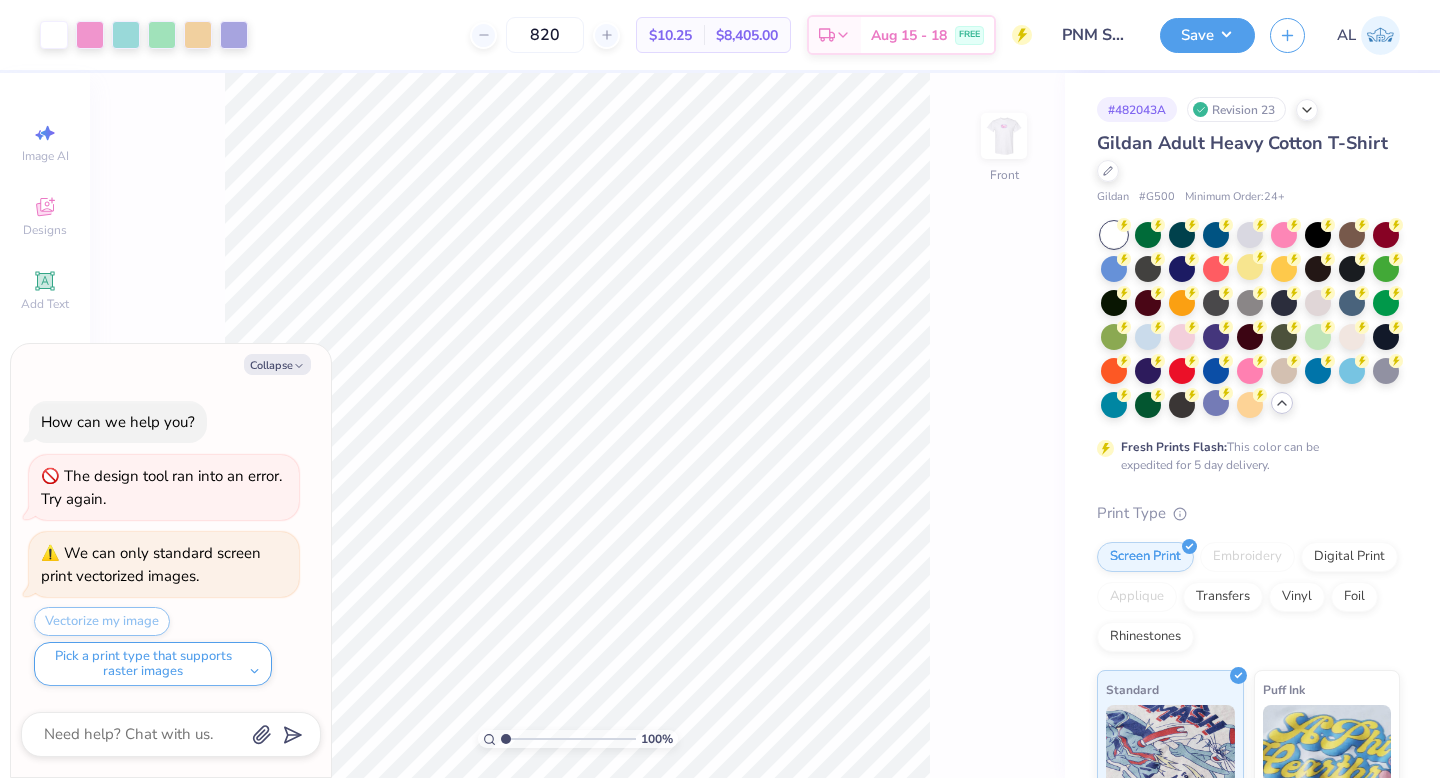 drag, startPoint x: 507, startPoint y: 737, endPoint x: 450, endPoint y: 735, distance: 57.035076 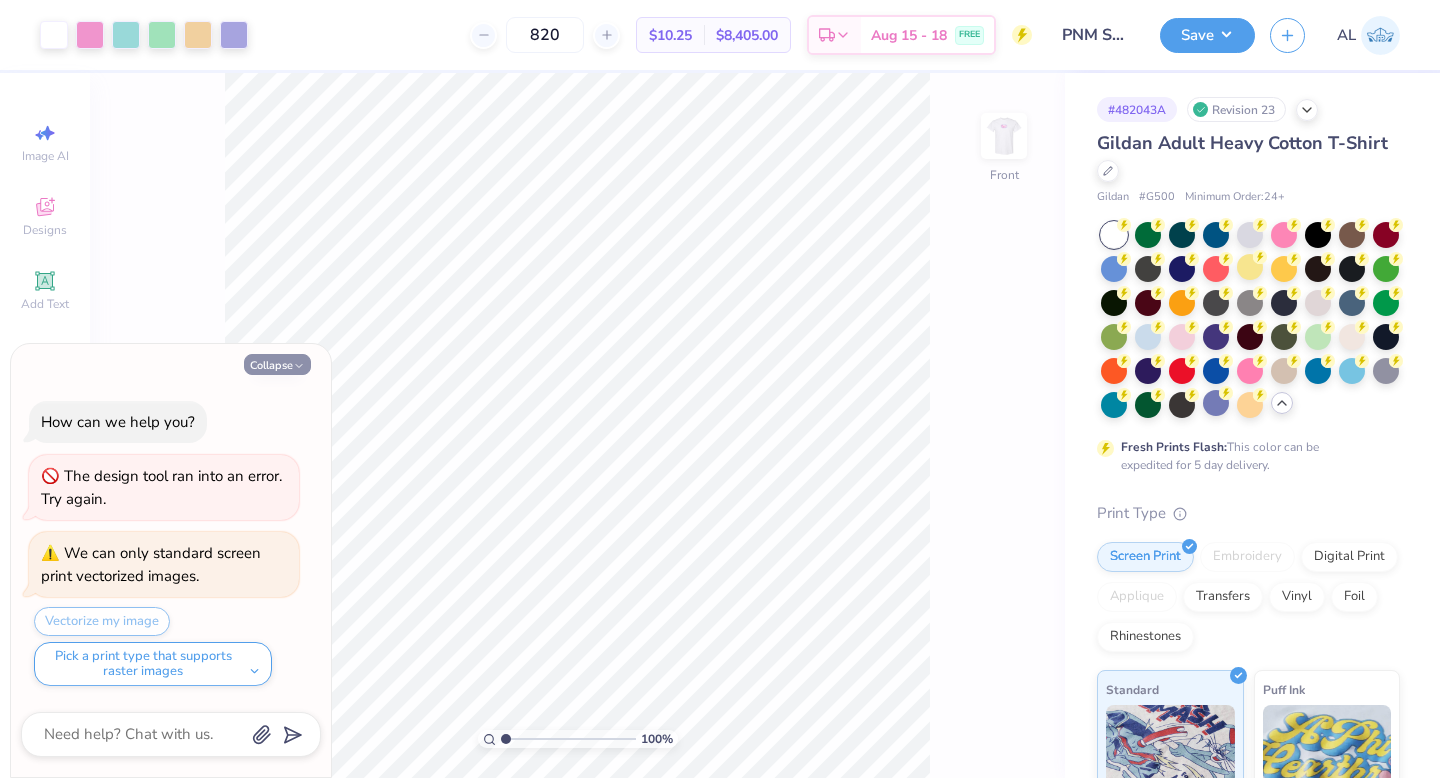 click on "Collapse" at bounding box center [277, 364] 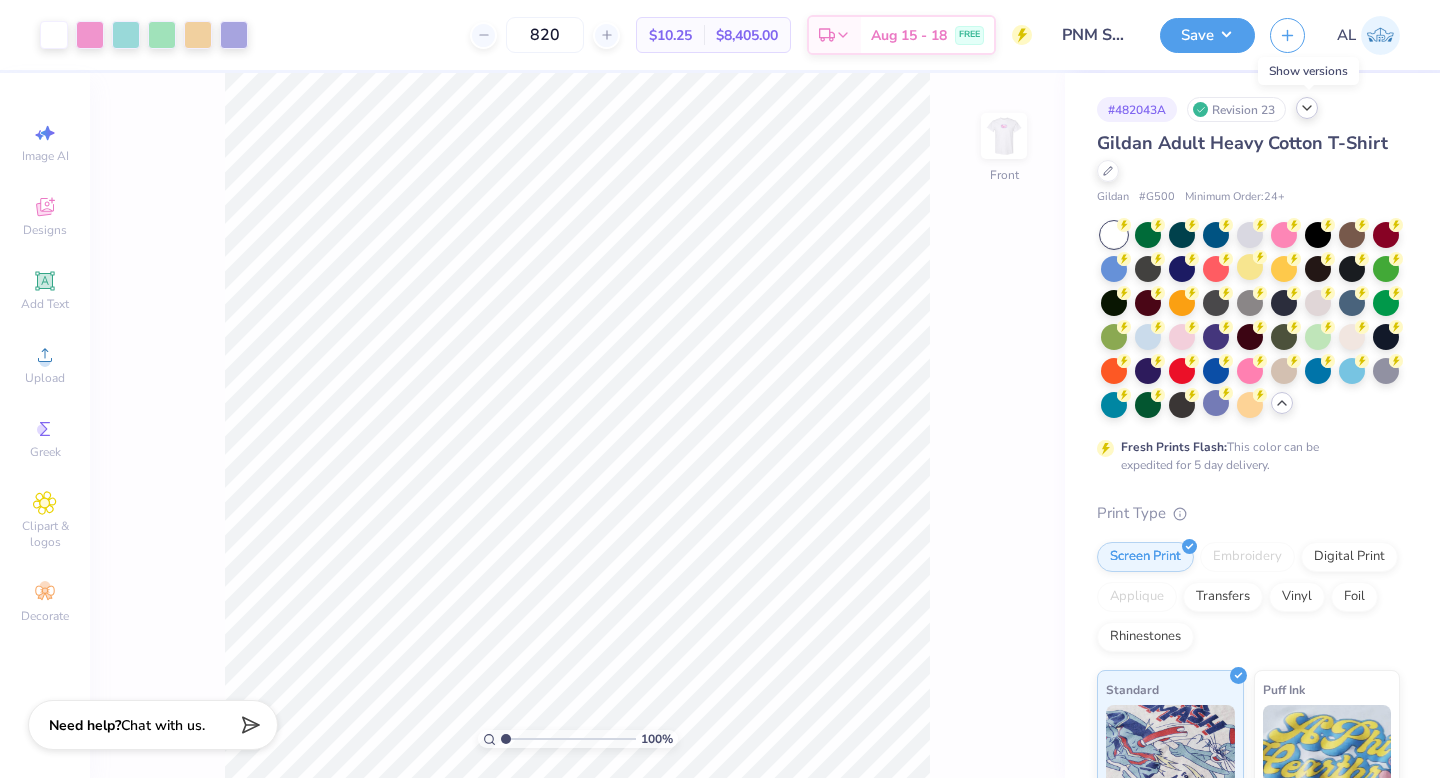 click 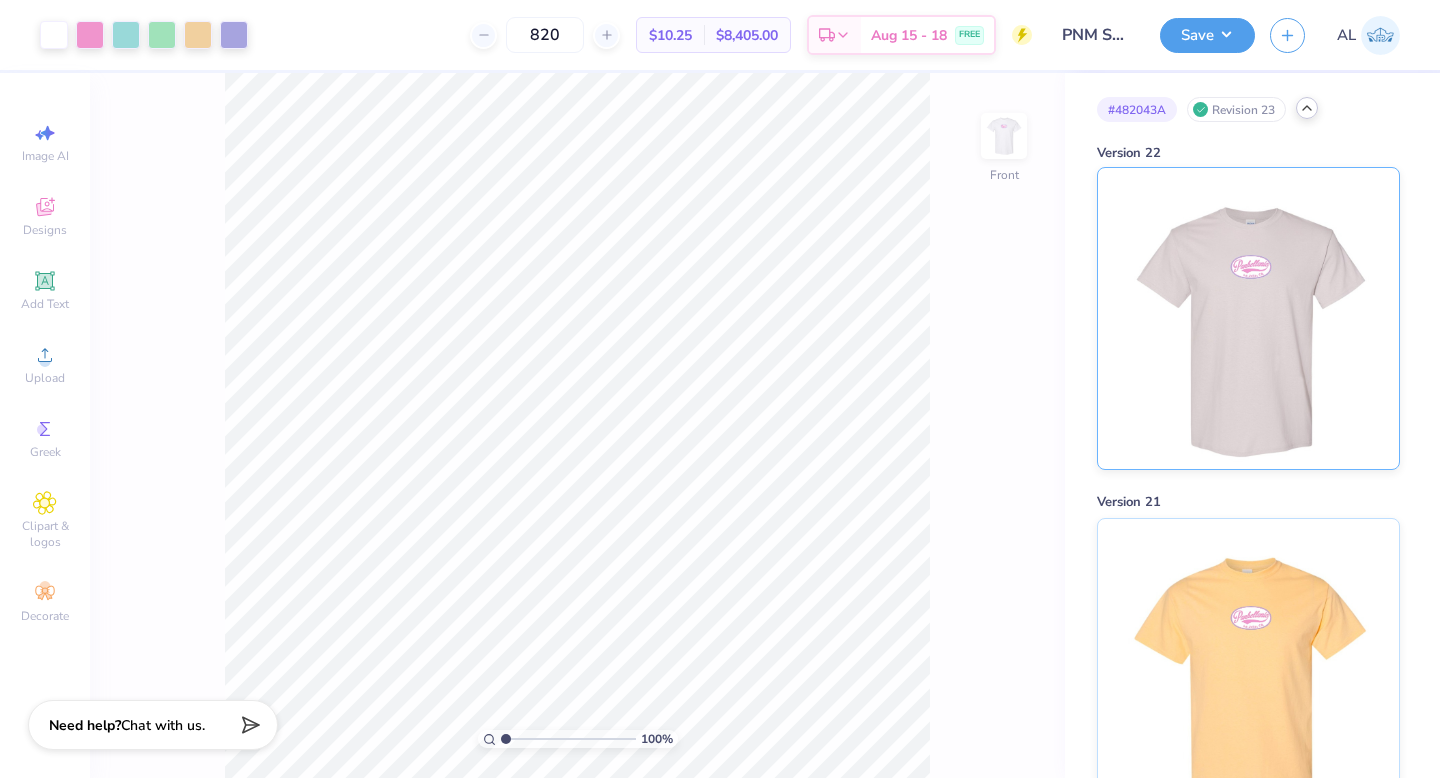 click at bounding box center [1248, 318] 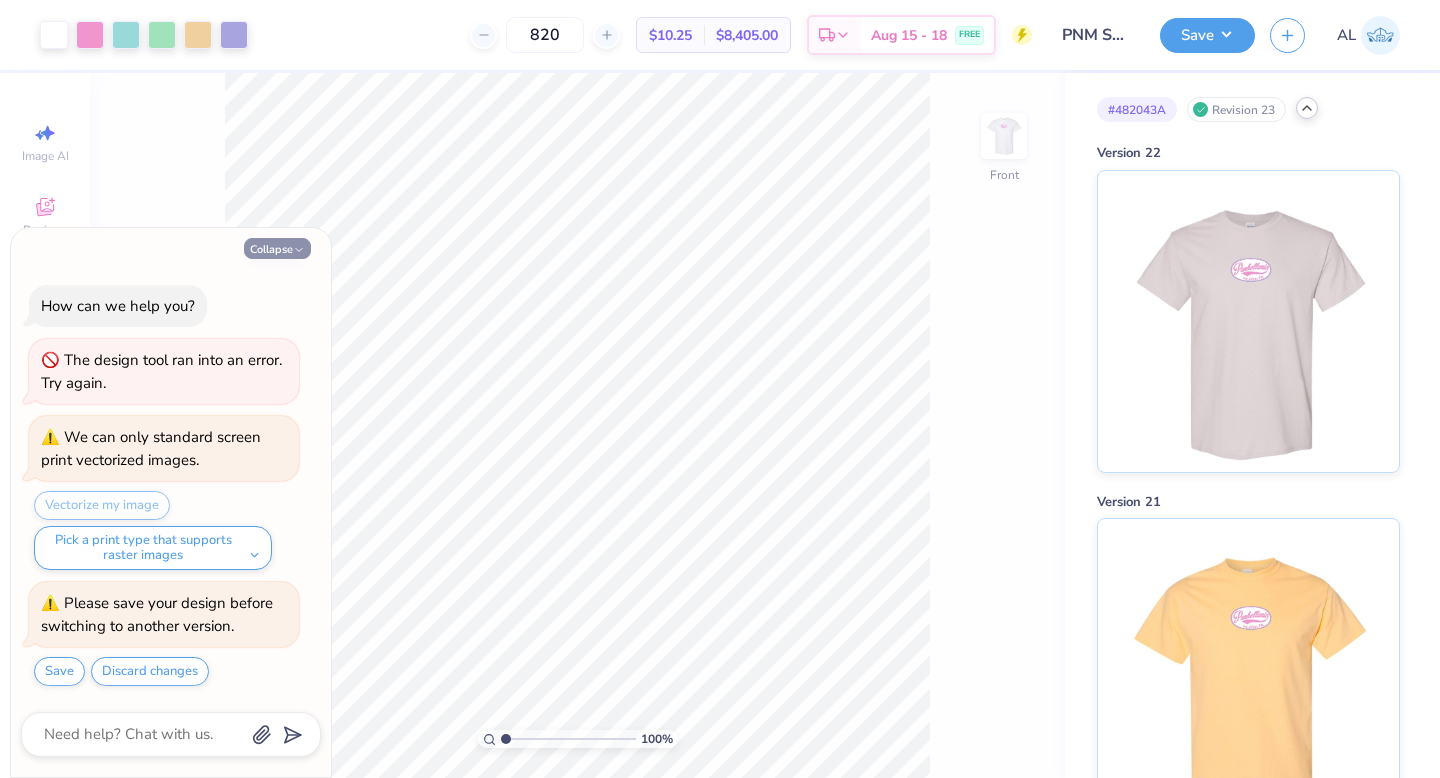 click on "Collapse" at bounding box center (277, 248) 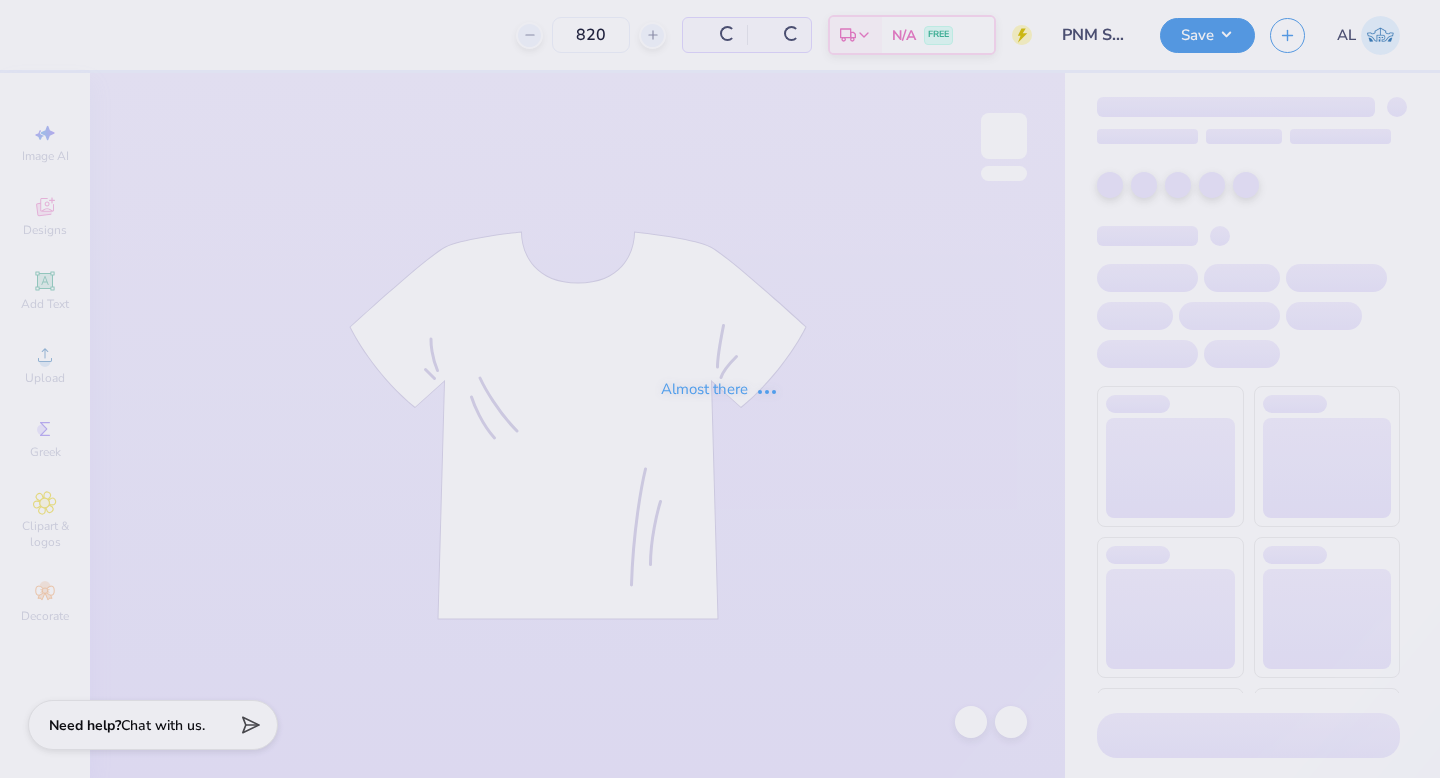 scroll, scrollTop: 0, scrollLeft: 0, axis: both 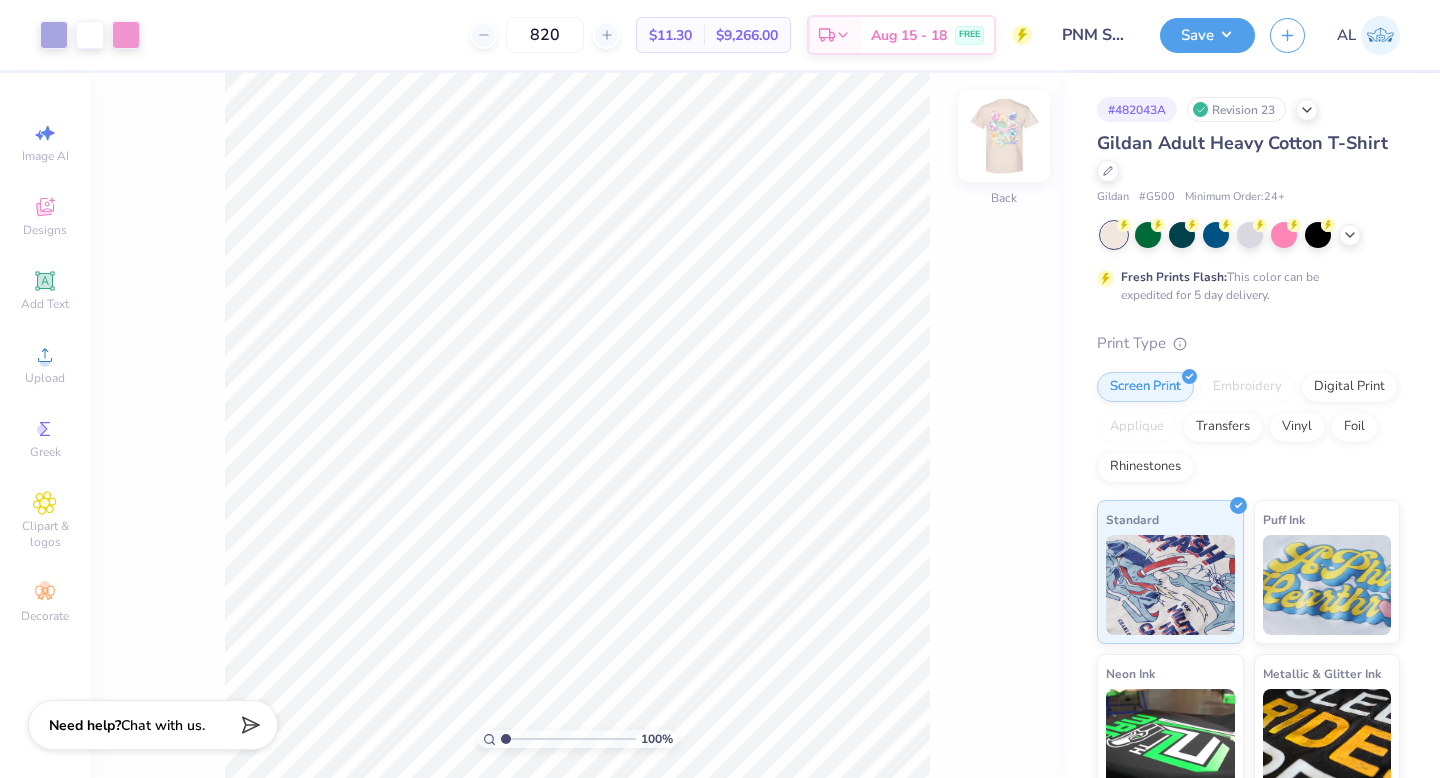 click at bounding box center (1004, 136) 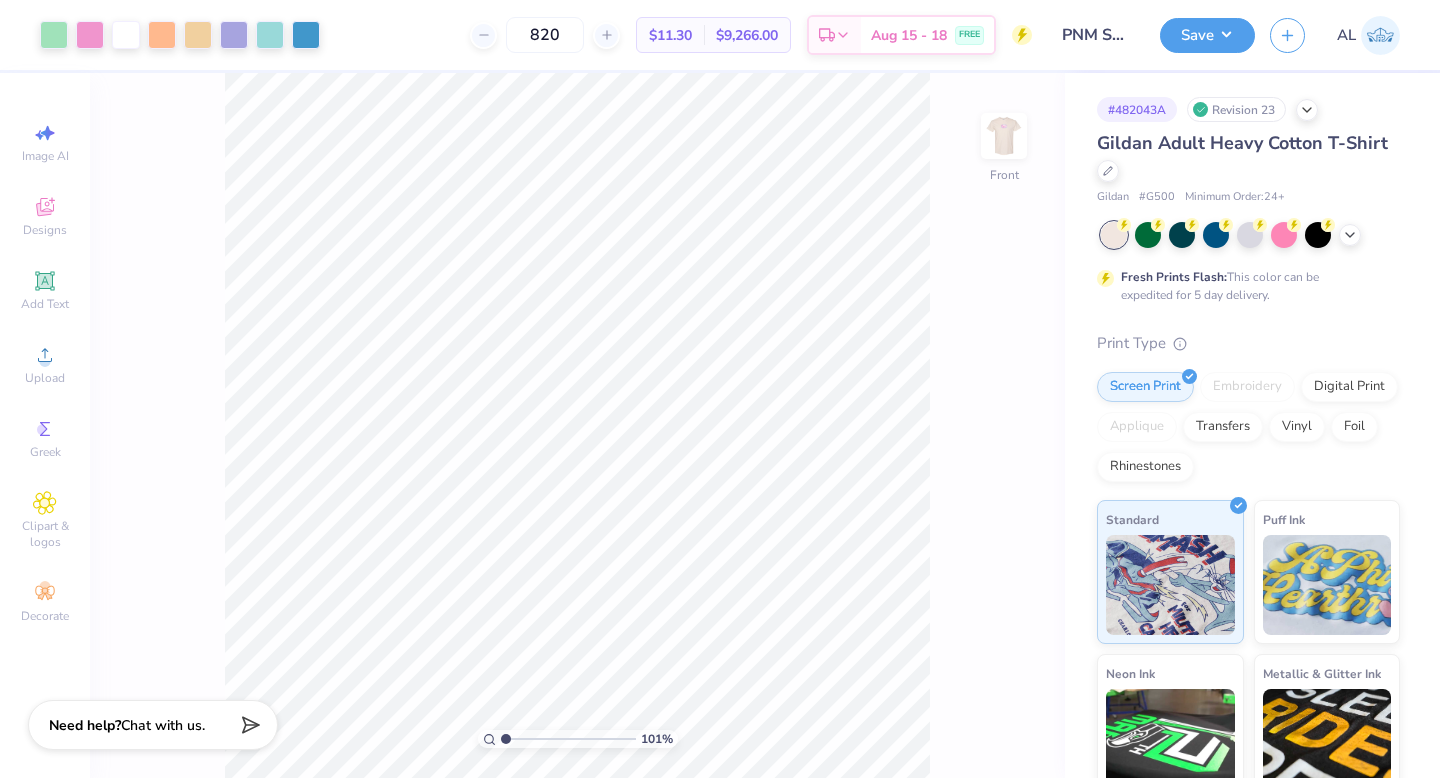 type on "1" 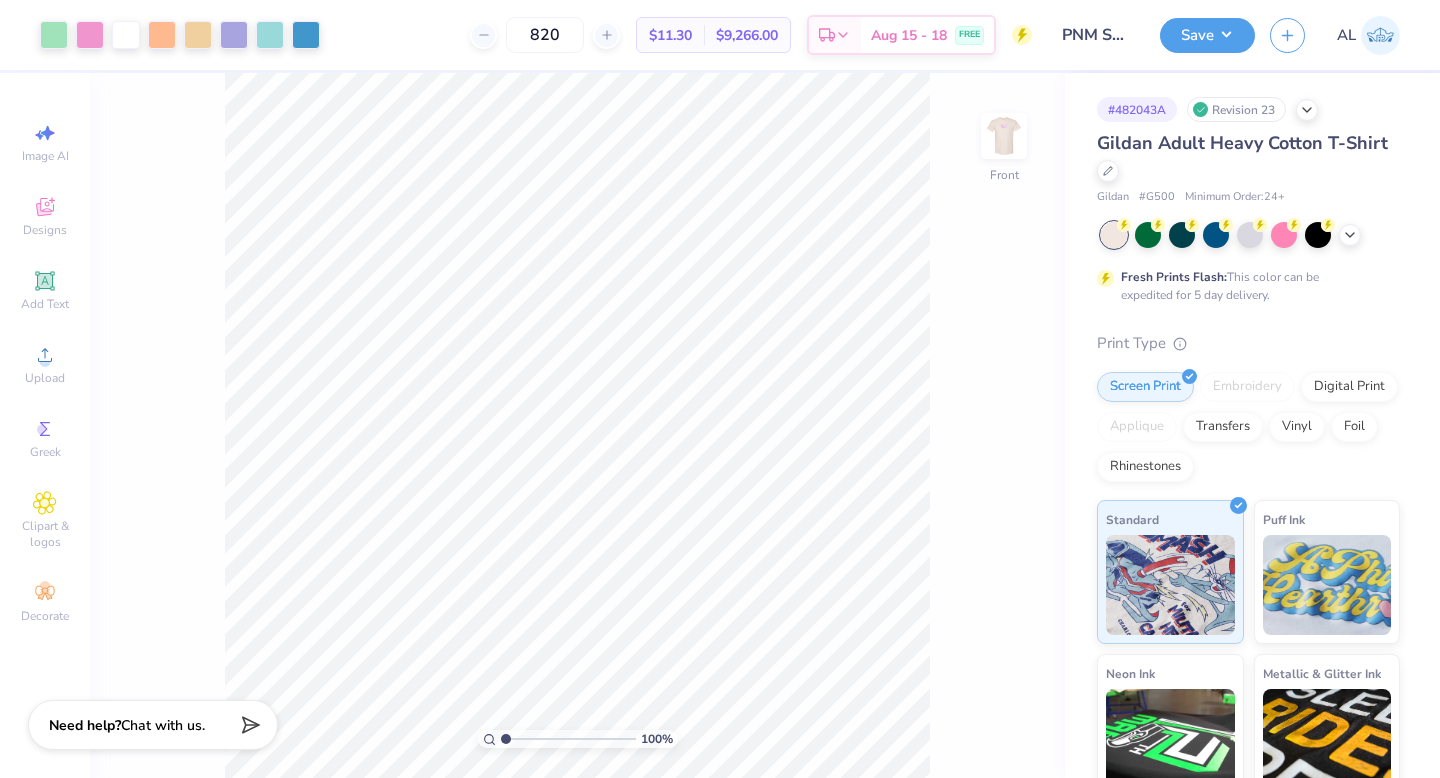 drag, startPoint x: 504, startPoint y: 739, endPoint x: 482, endPoint y: 735, distance: 22.36068 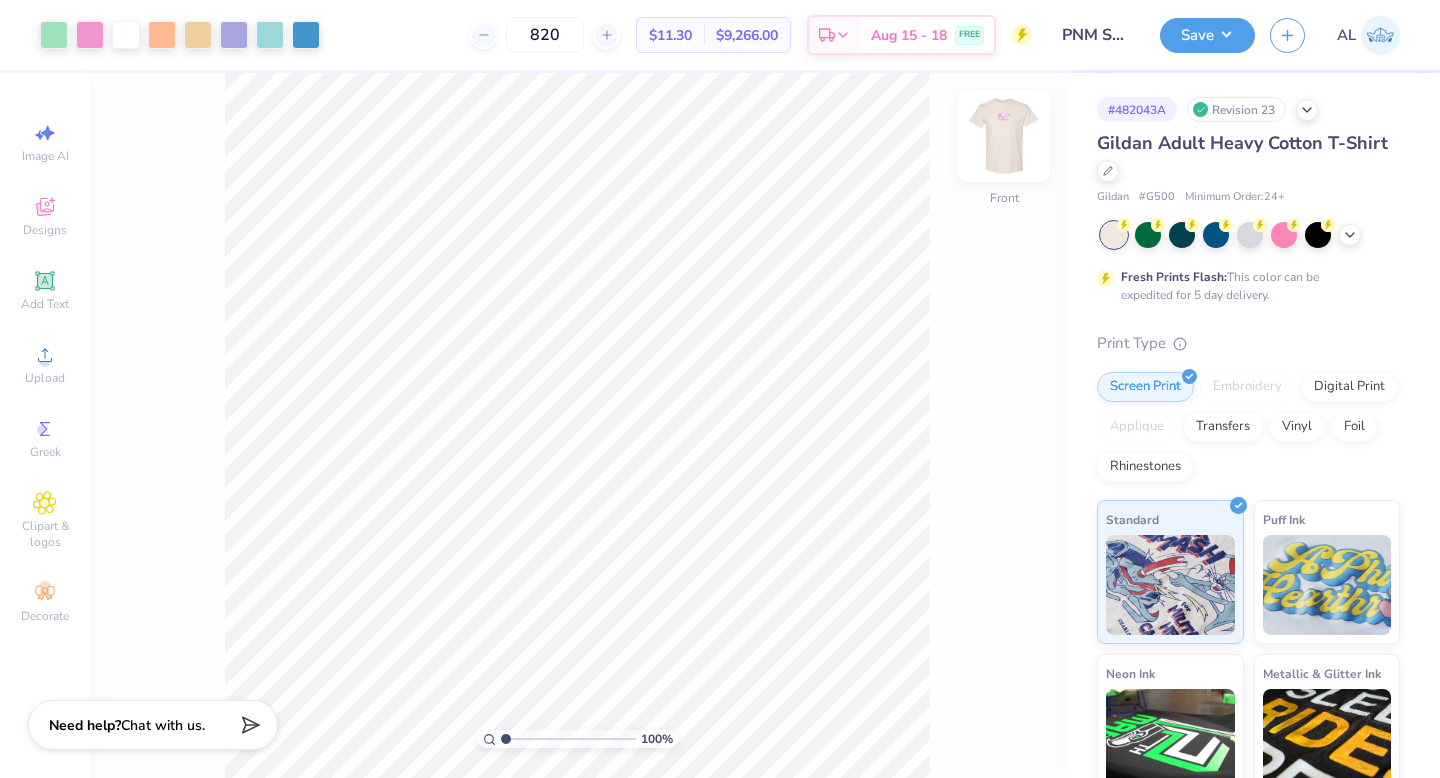 click at bounding box center [1004, 136] 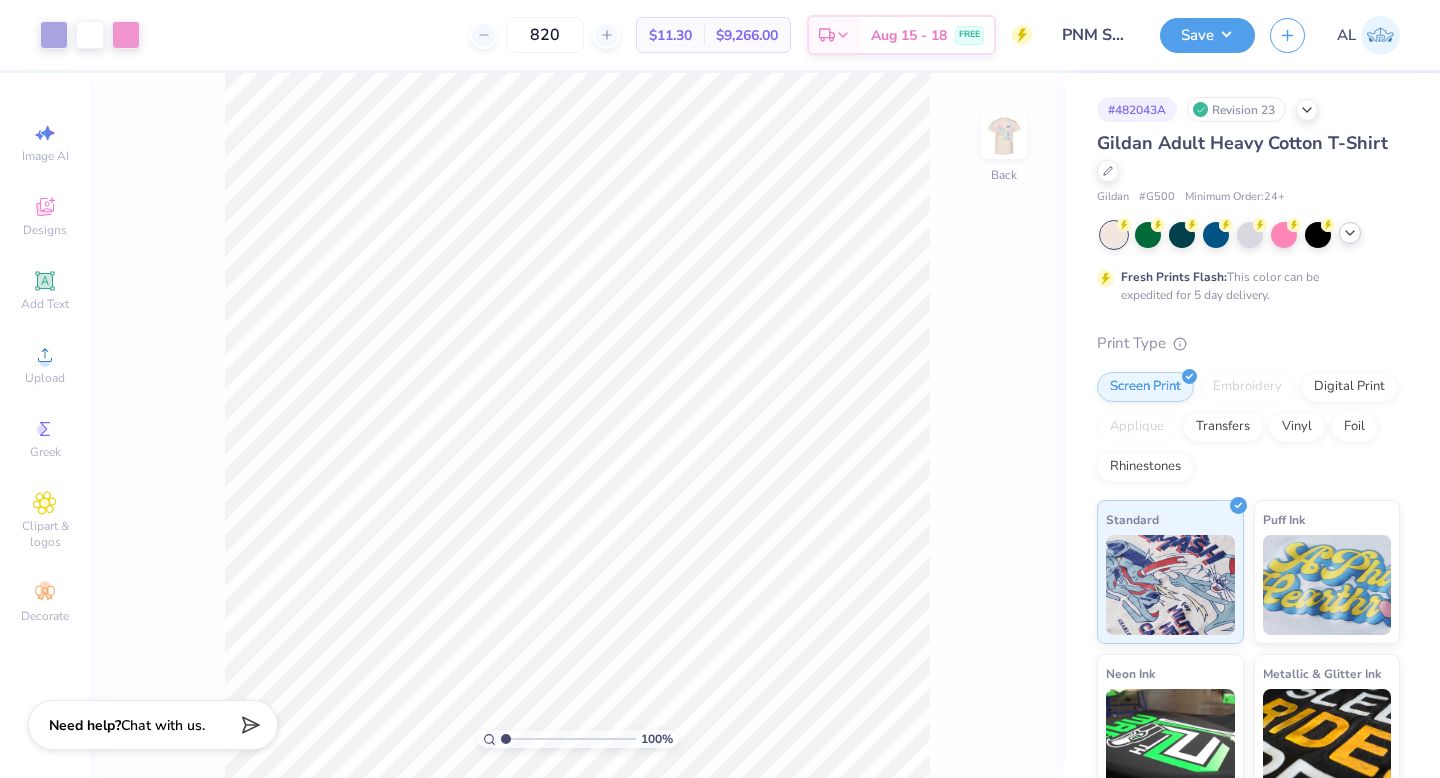 click 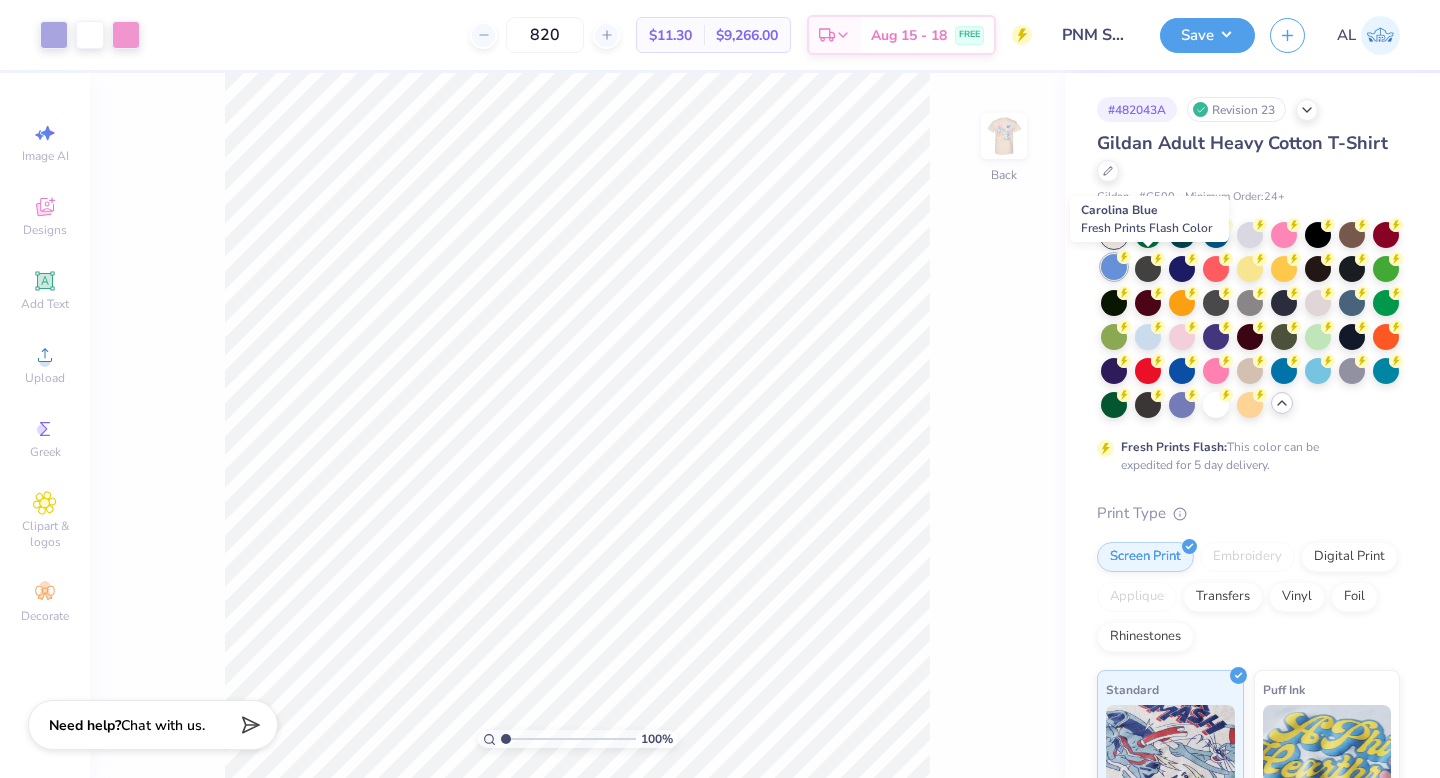 click at bounding box center (1114, 267) 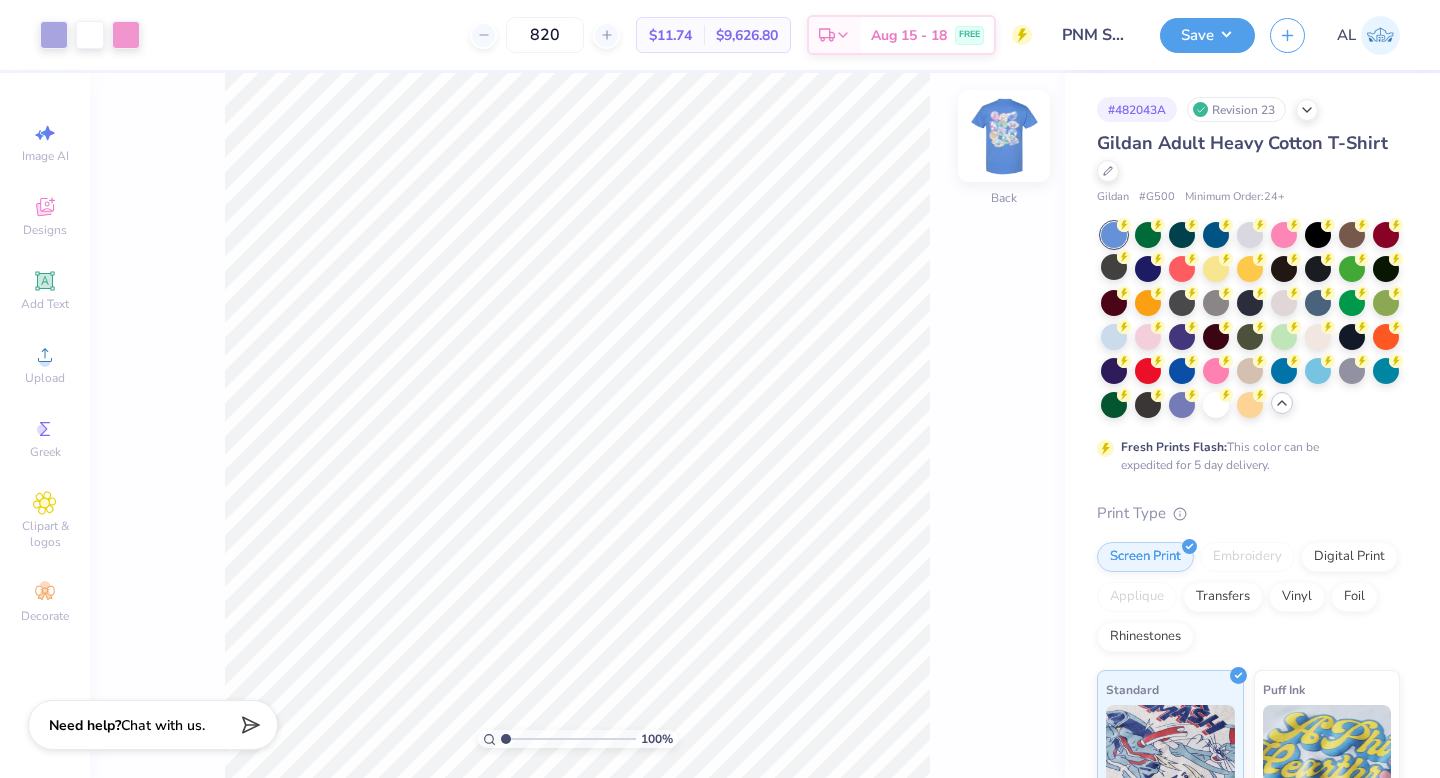 click at bounding box center (1004, 136) 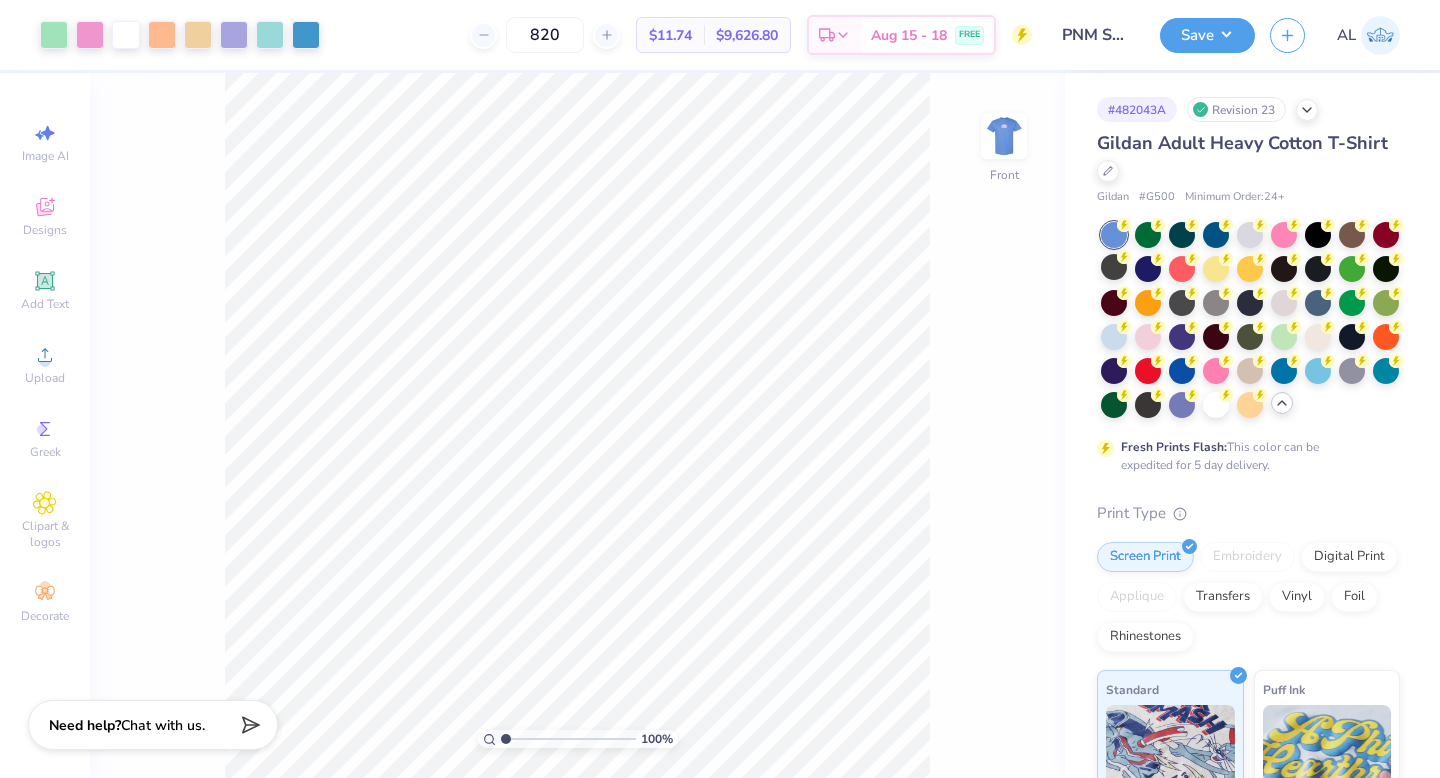 click at bounding box center (1004, 136) 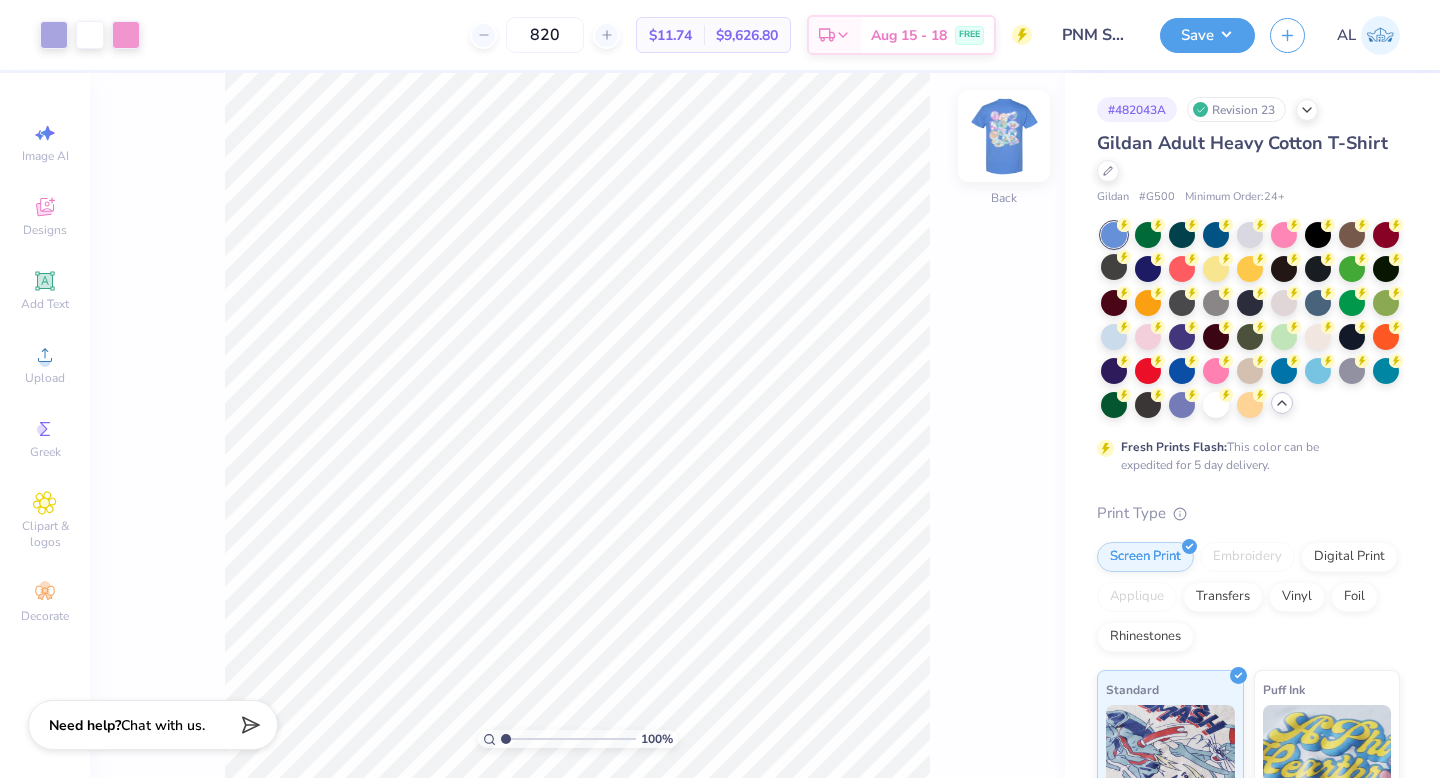 click at bounding box center [1004, 136] 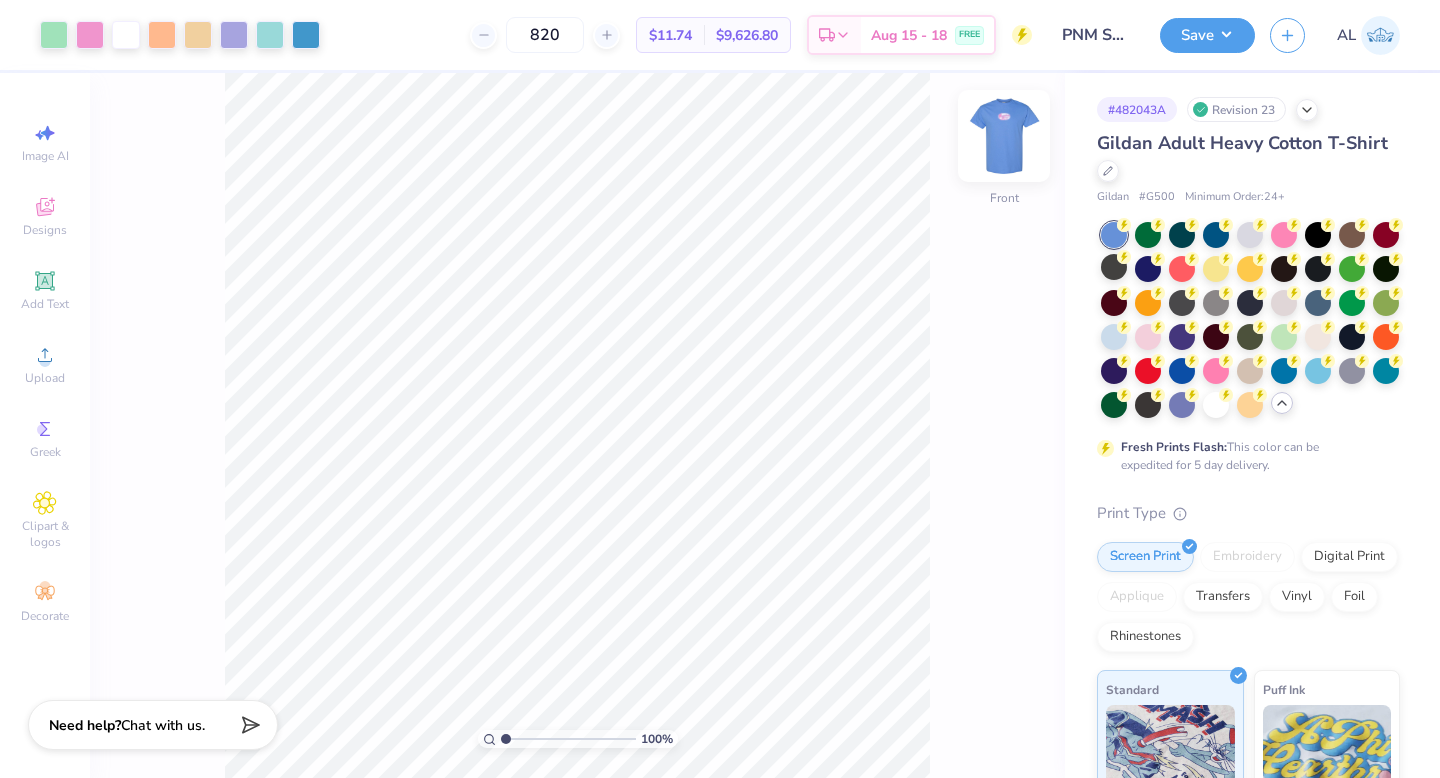 click at bounding box center (1004, 136) 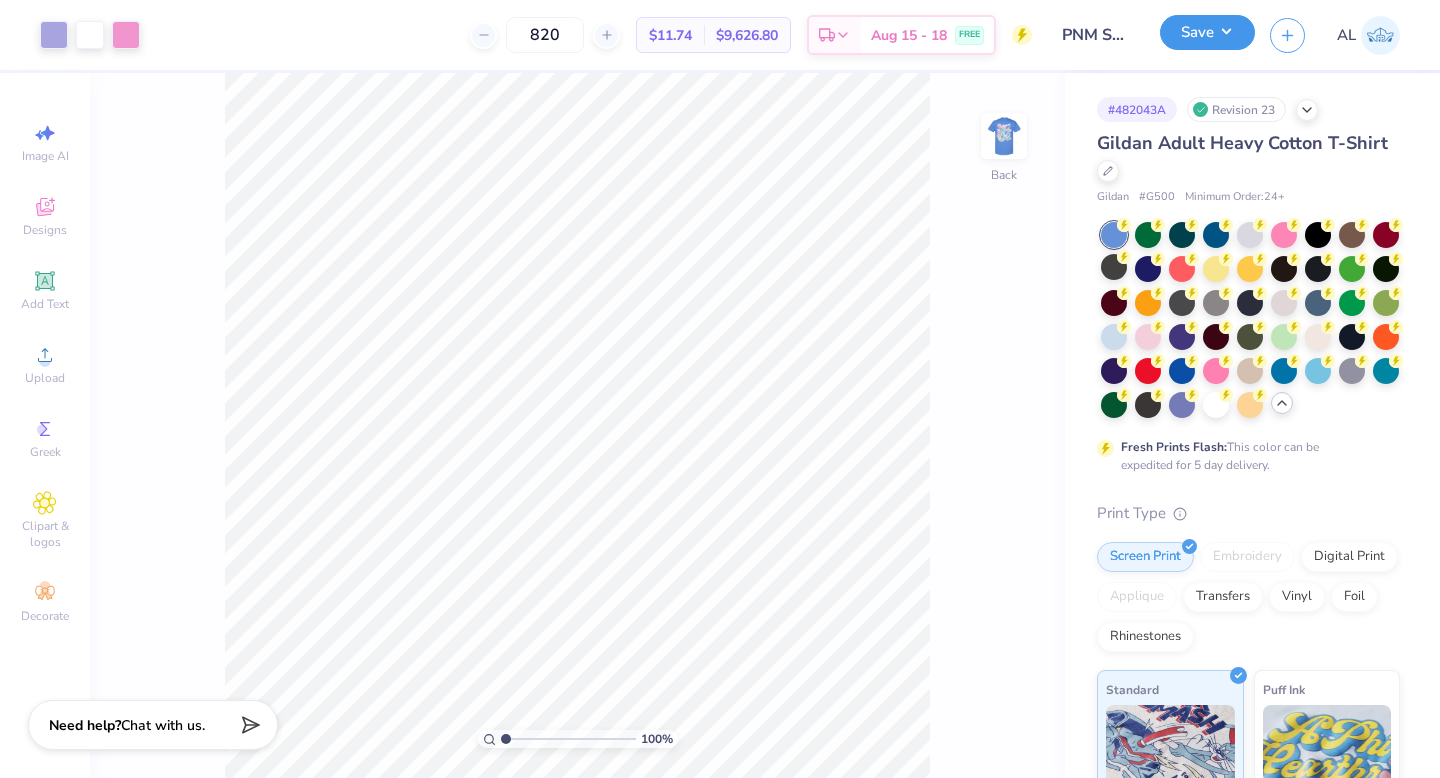 click on "Save" at bounding box center (1207, 32) 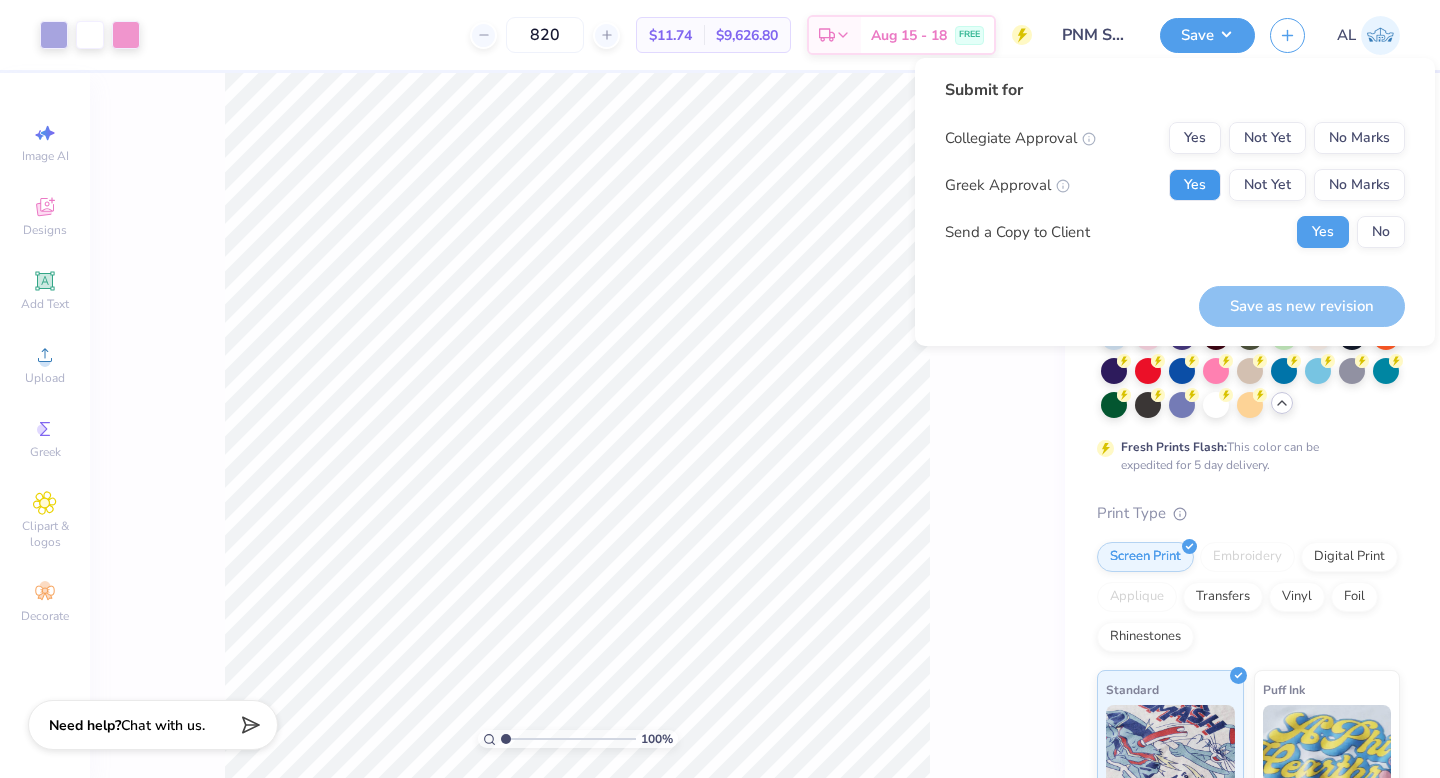 click on "Yes" at bounding box center [1195, 185] 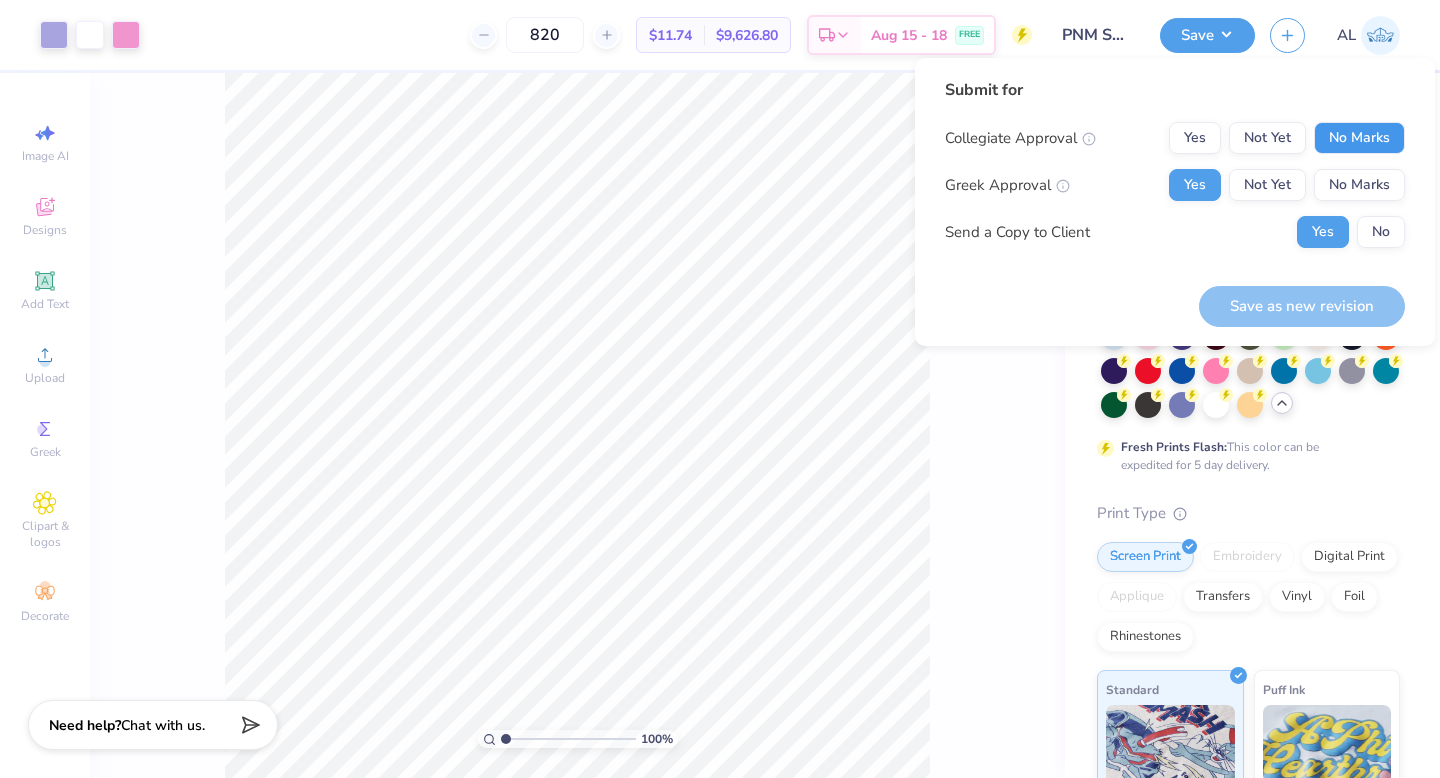 click on "No Marks" at bounding box center [1359, 138] 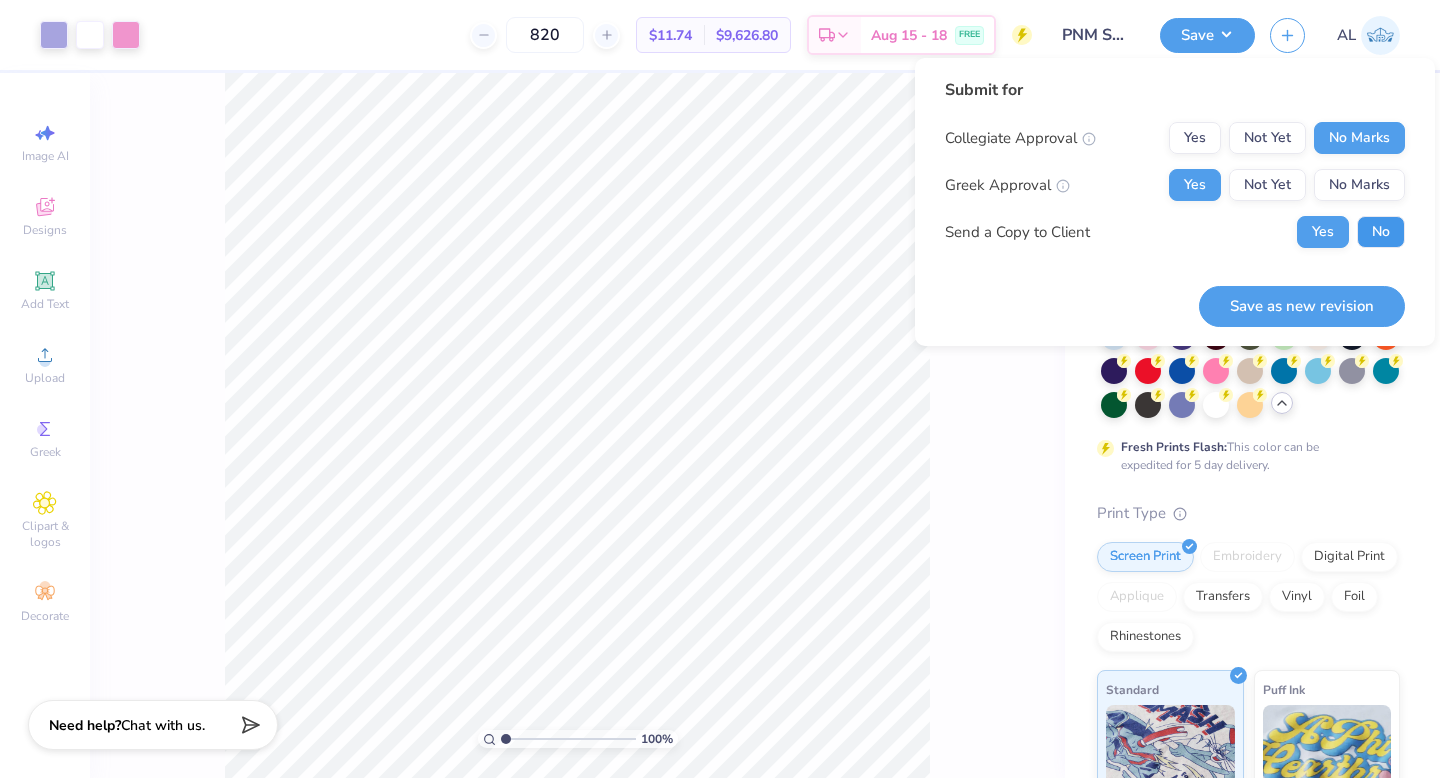 click on "No" at bounding box center (1381, 232) 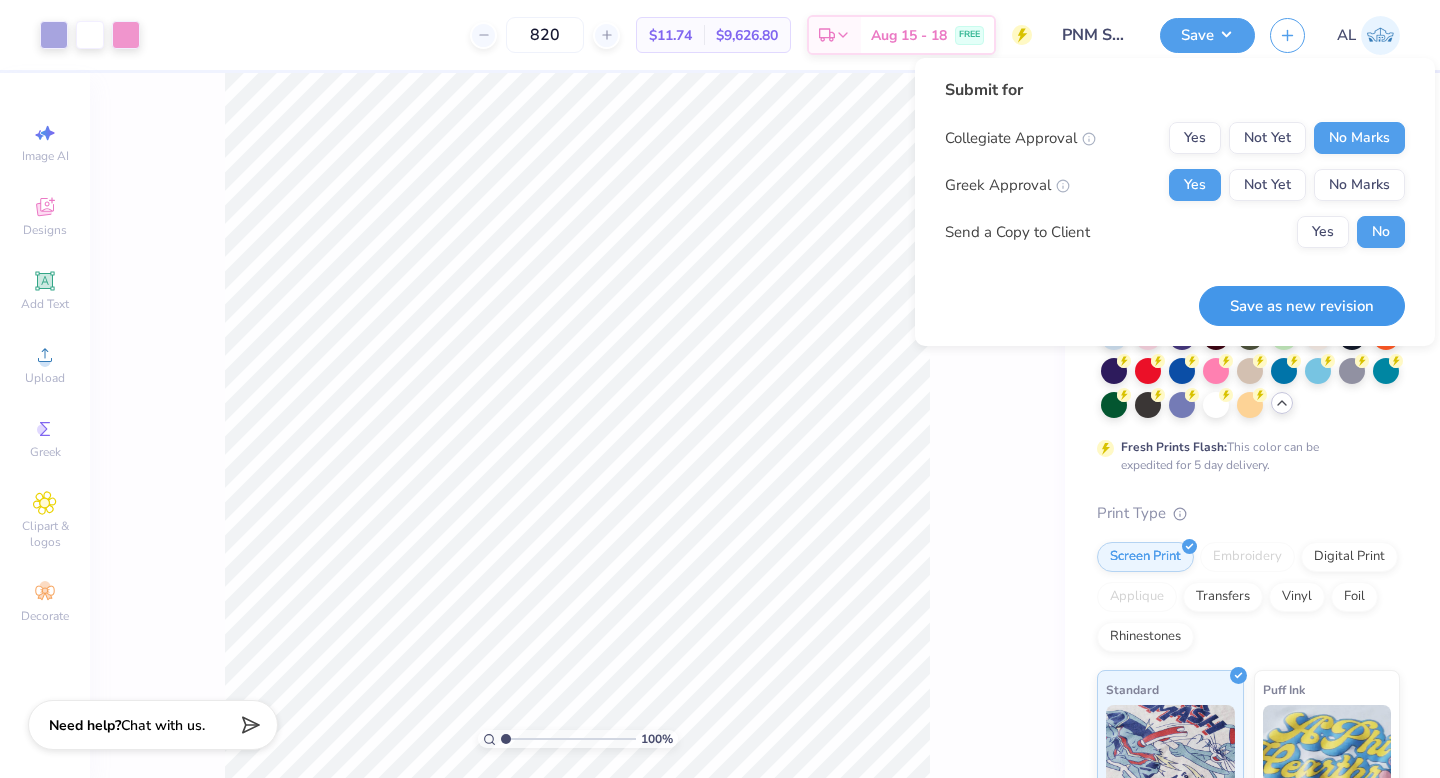 click on "Save as new revision" at bounding box center (1302, 306) 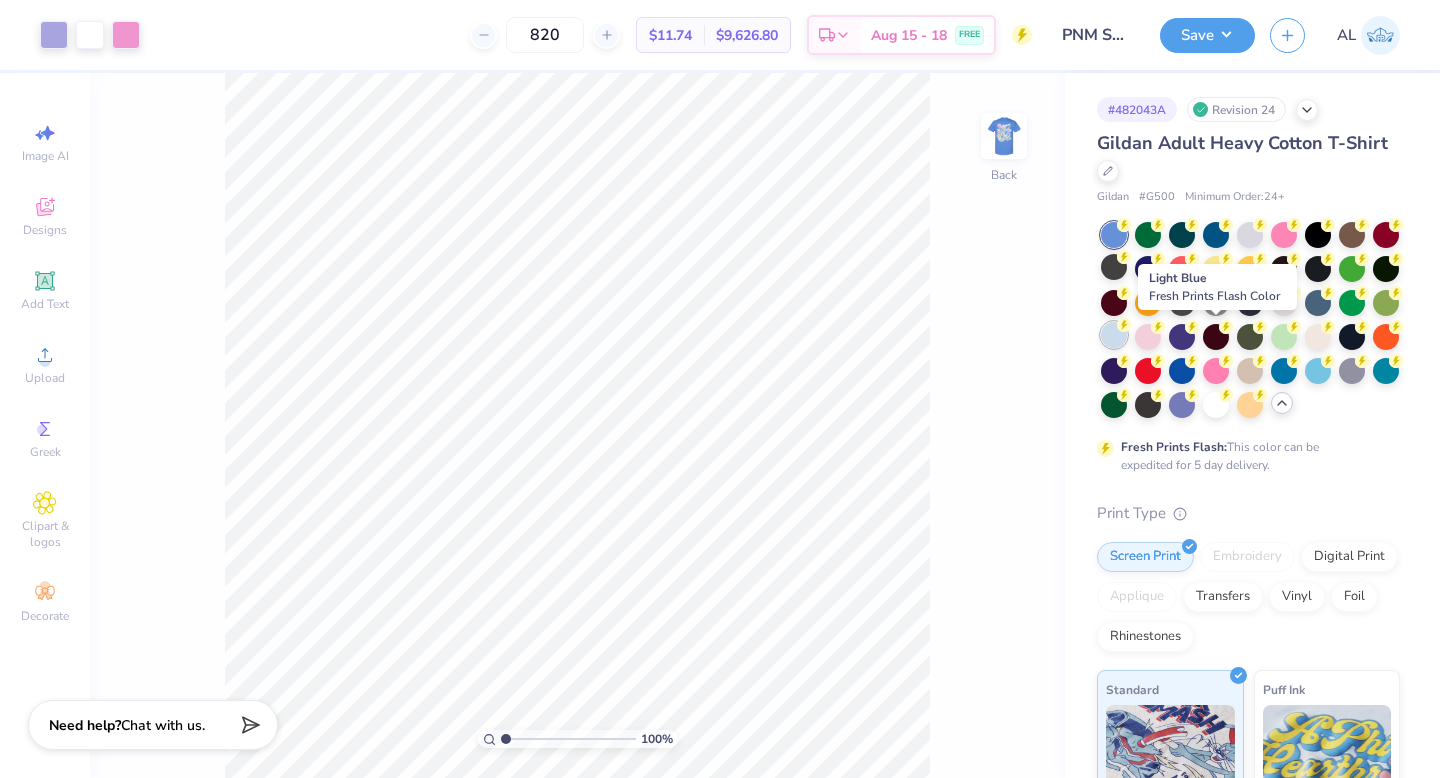 click at bounding box center (1114, 335) 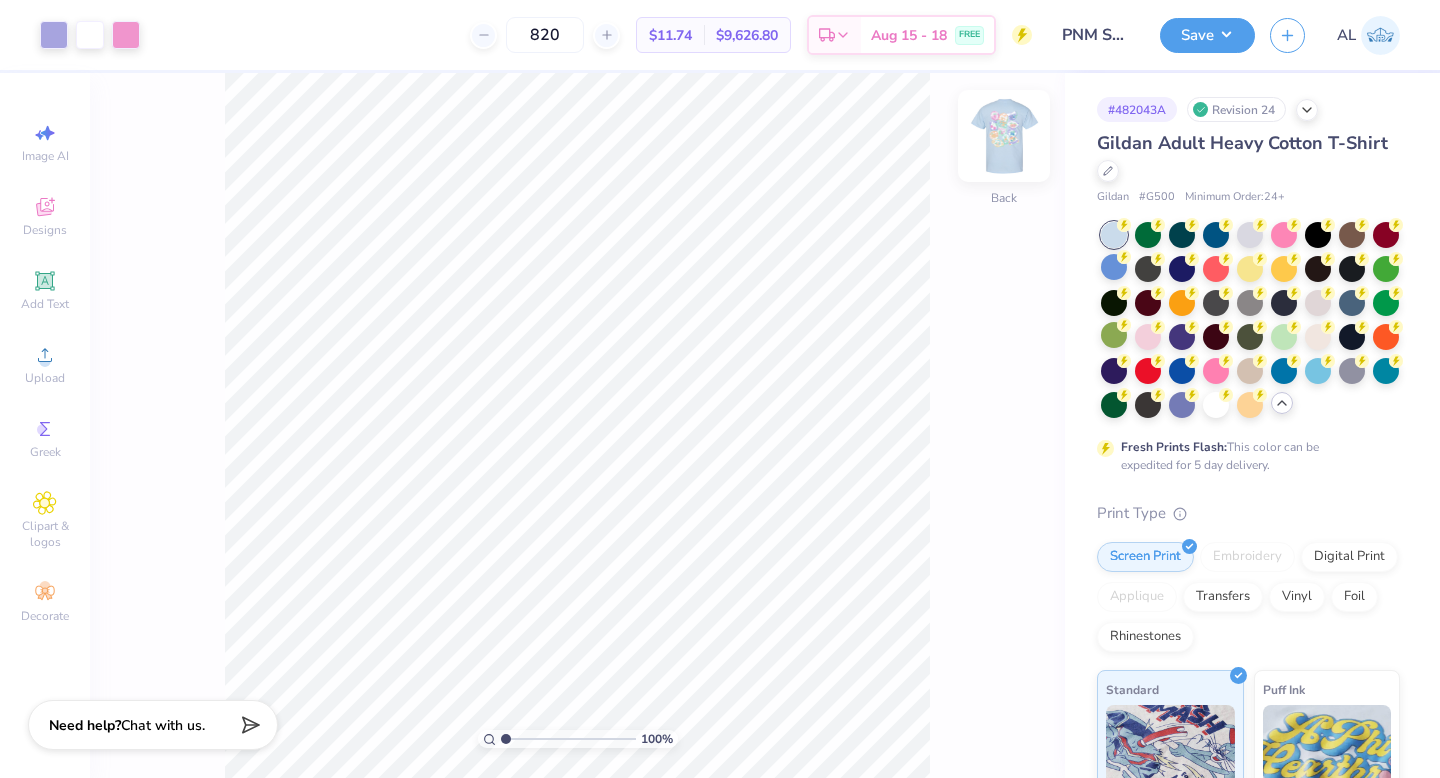 click at bounding box center (1004, 136) 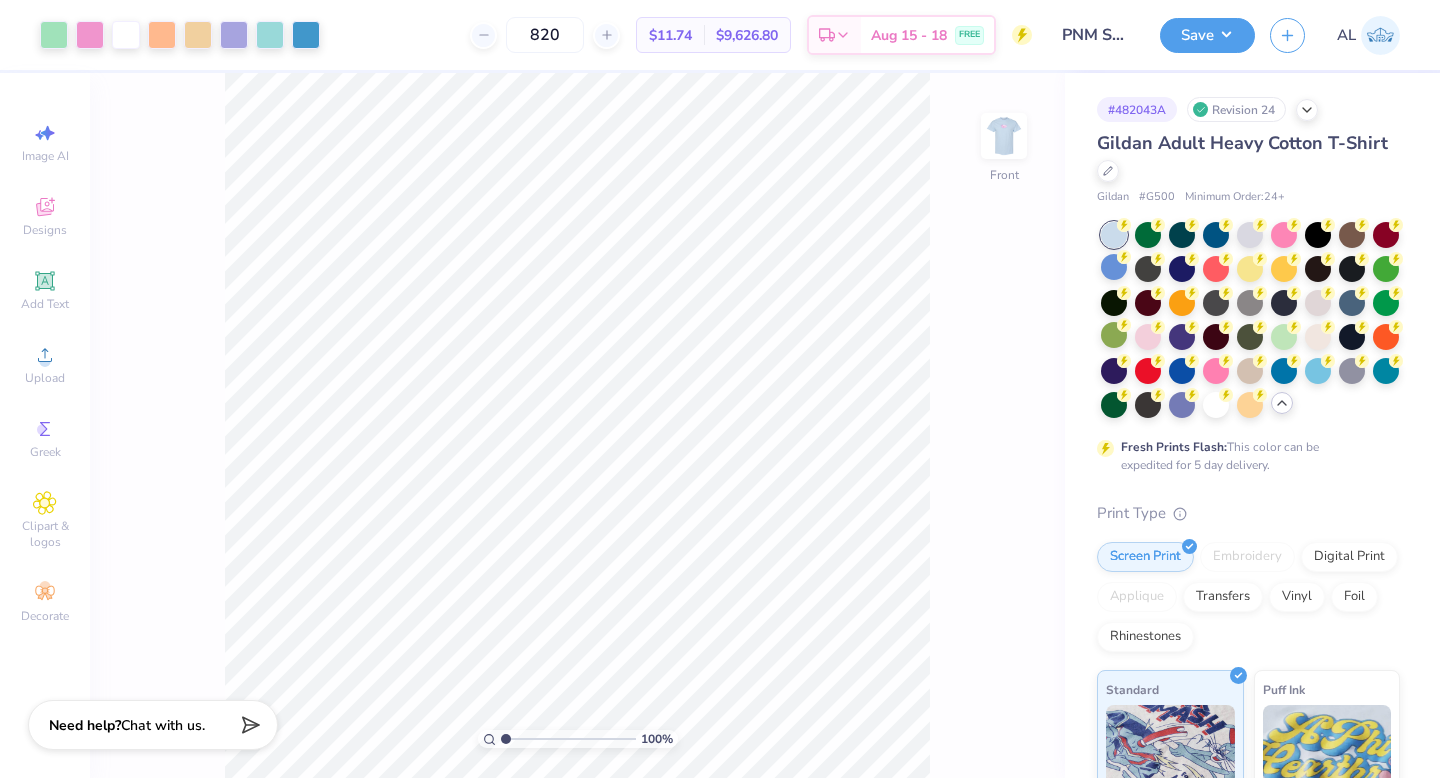 click at bounding box center (1004, 136) 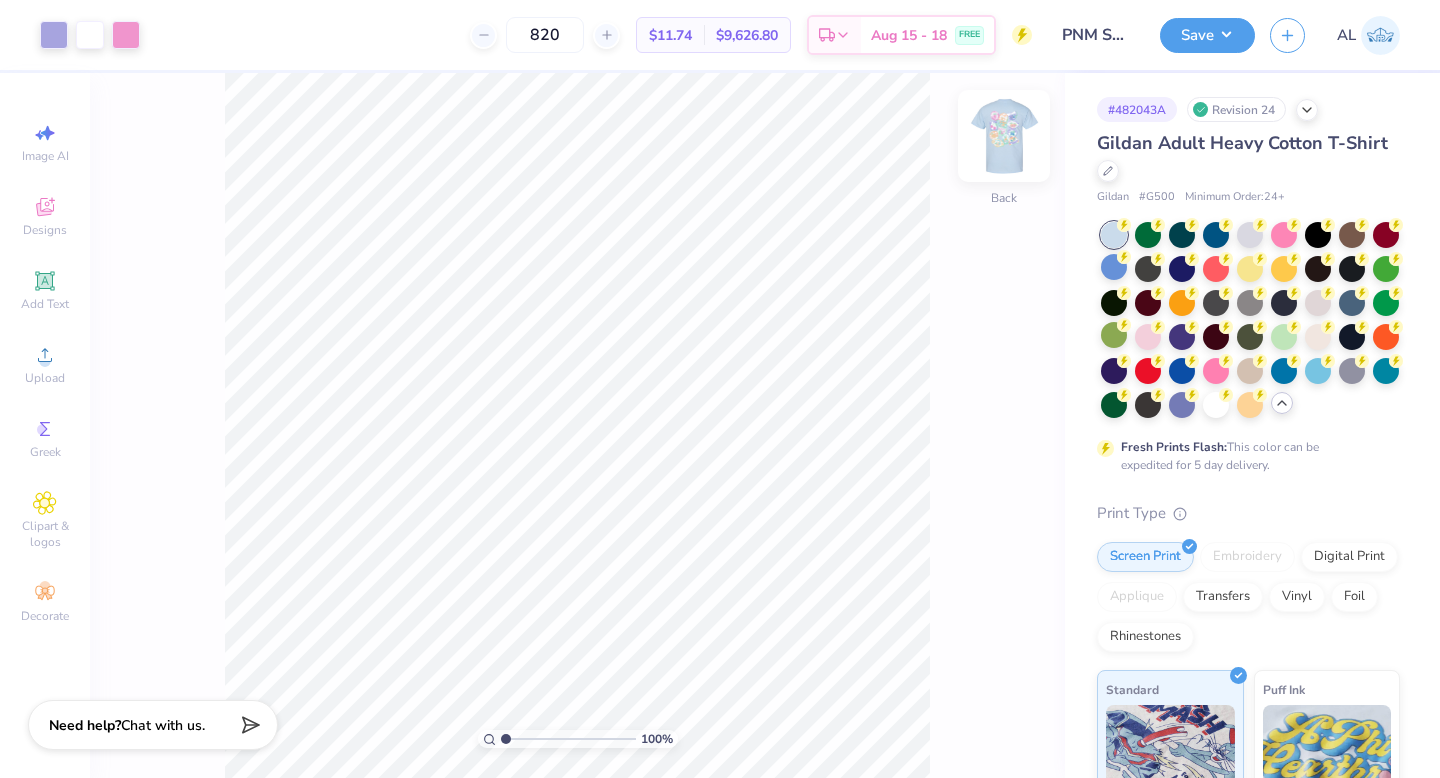 click at bounding box center [1004, 136] 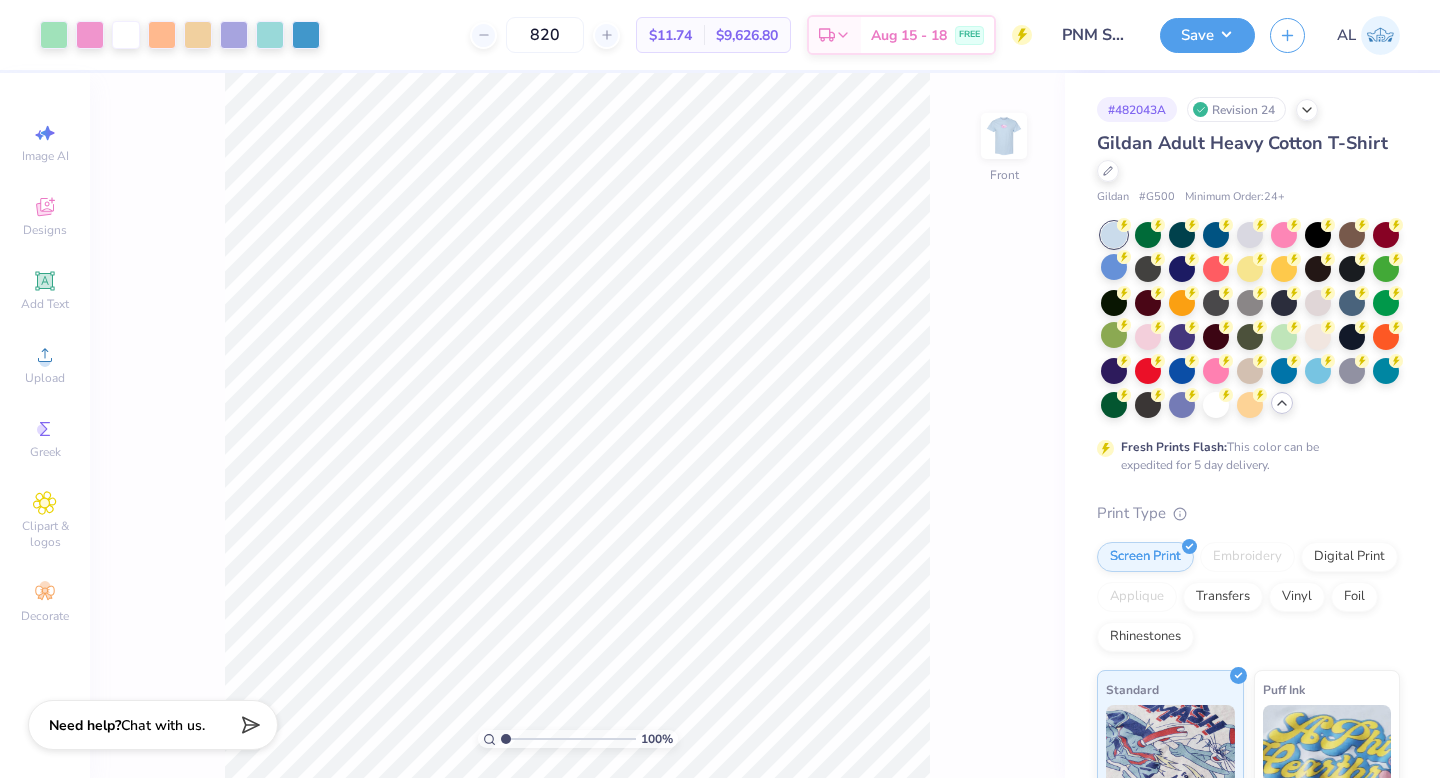 click at bounding box center [1004, 136] 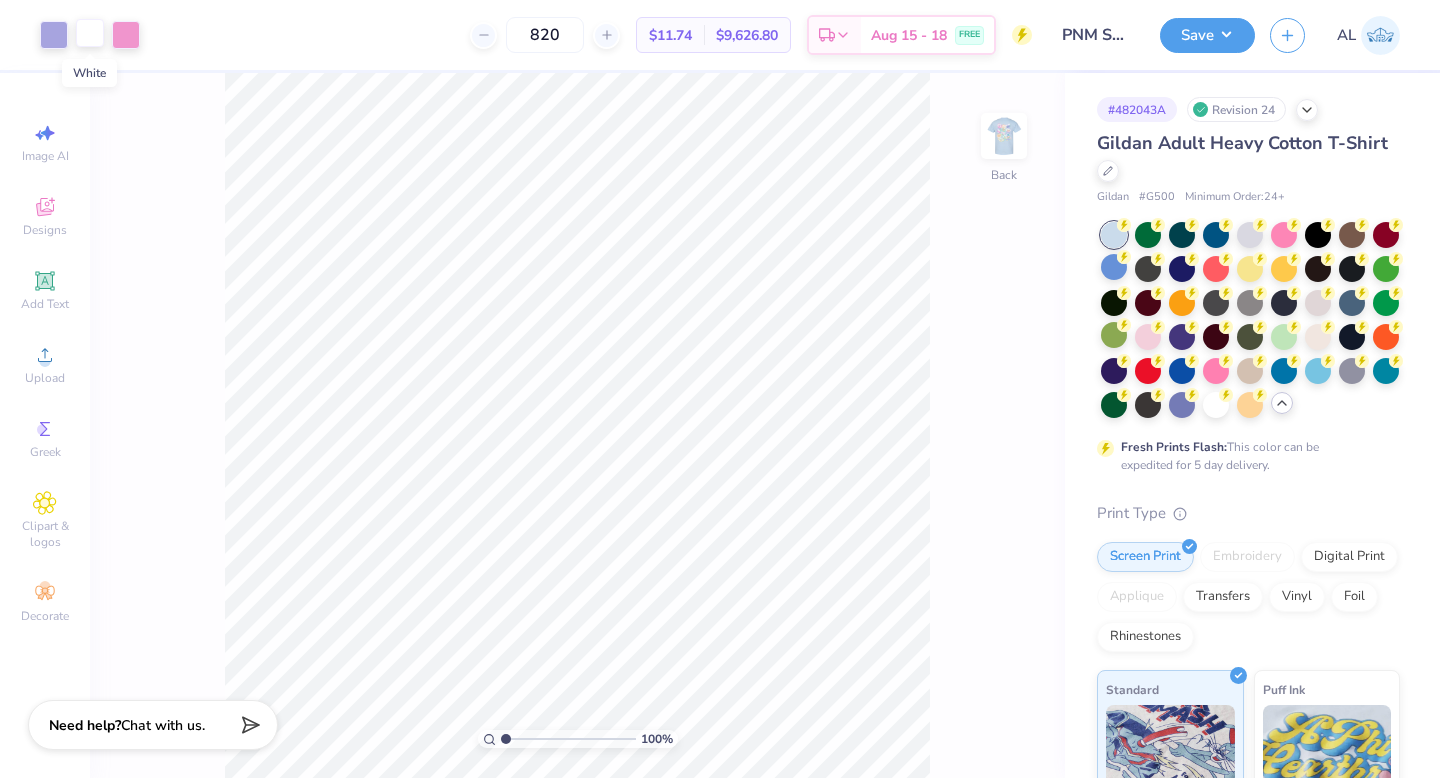 click at bounding box center [90, 33] 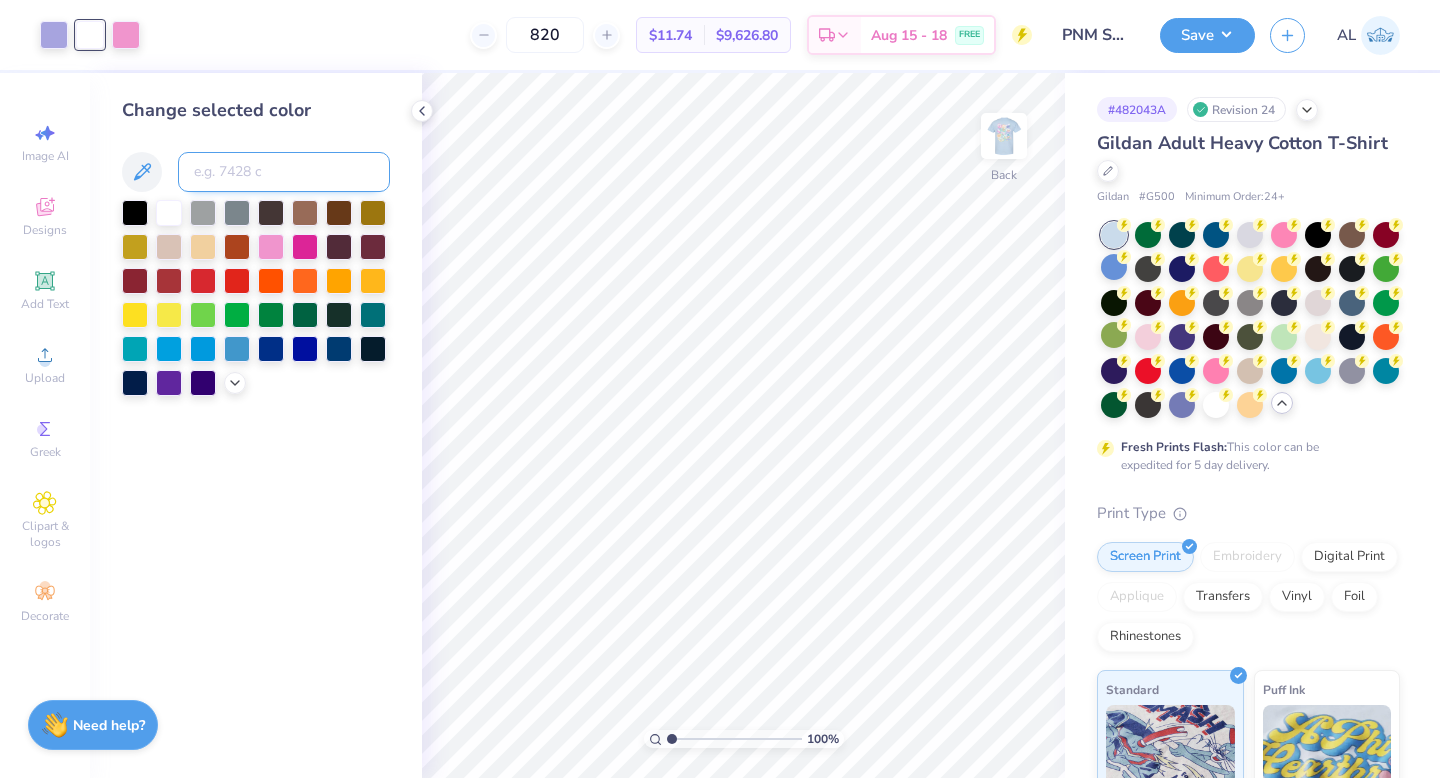click at bounding box center (284, 172) 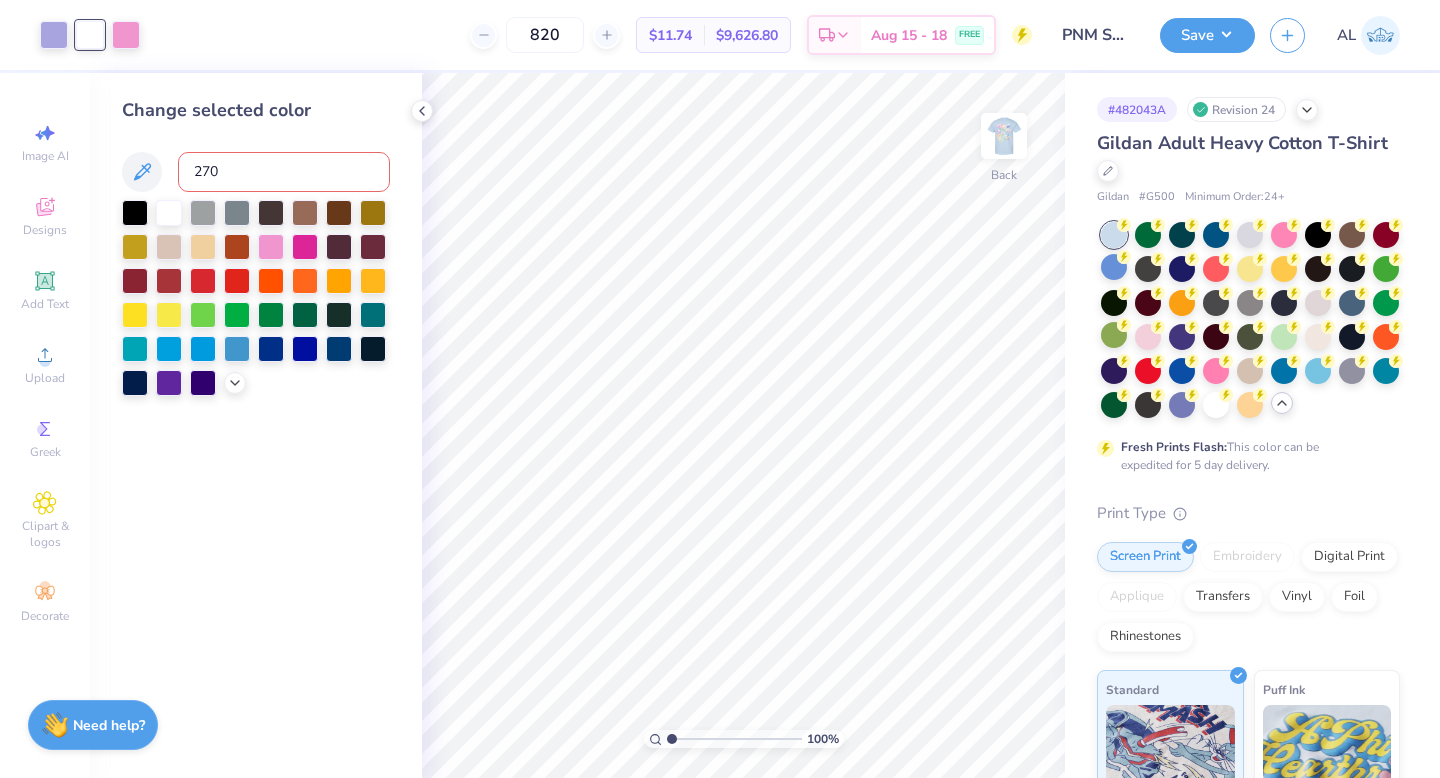 type on "2705" 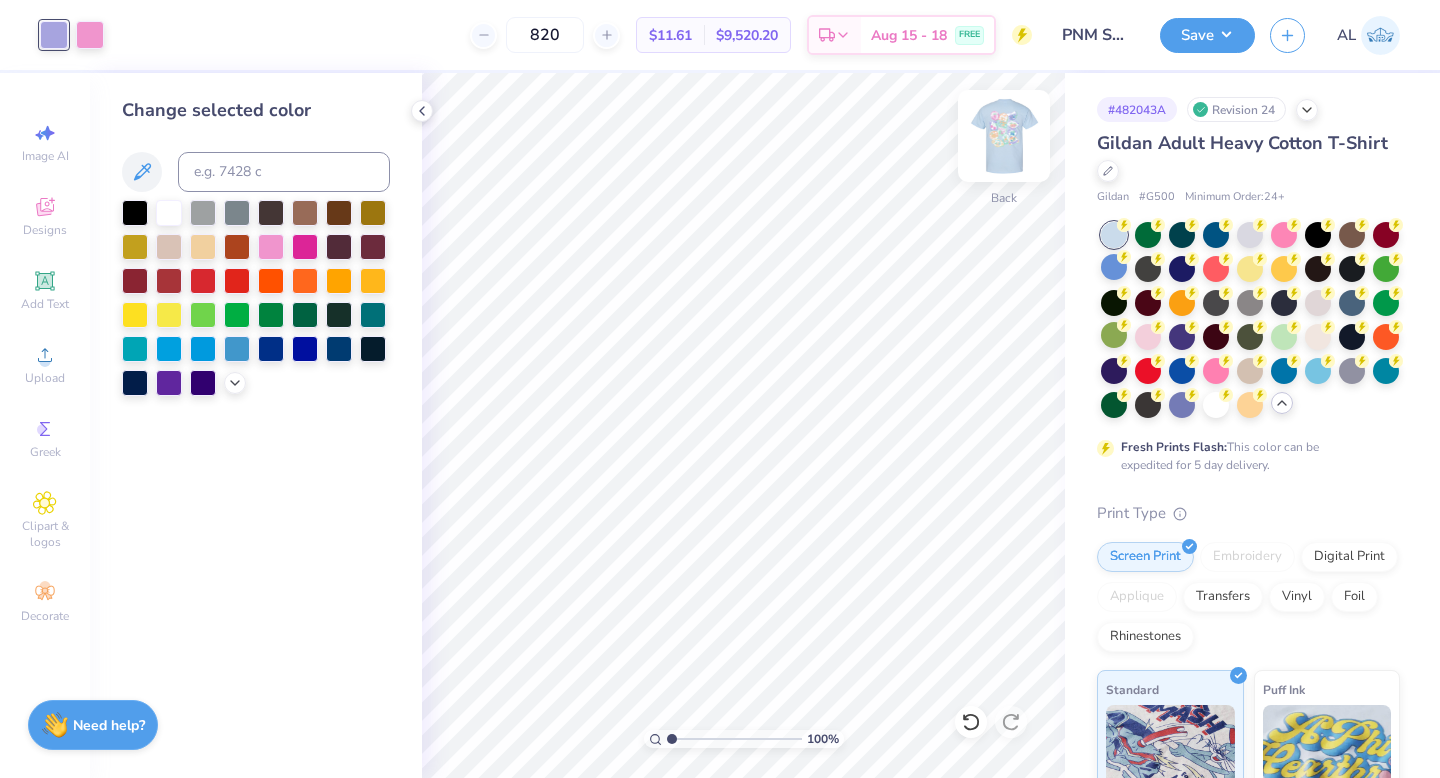 click at bounding box center (1004, 136) 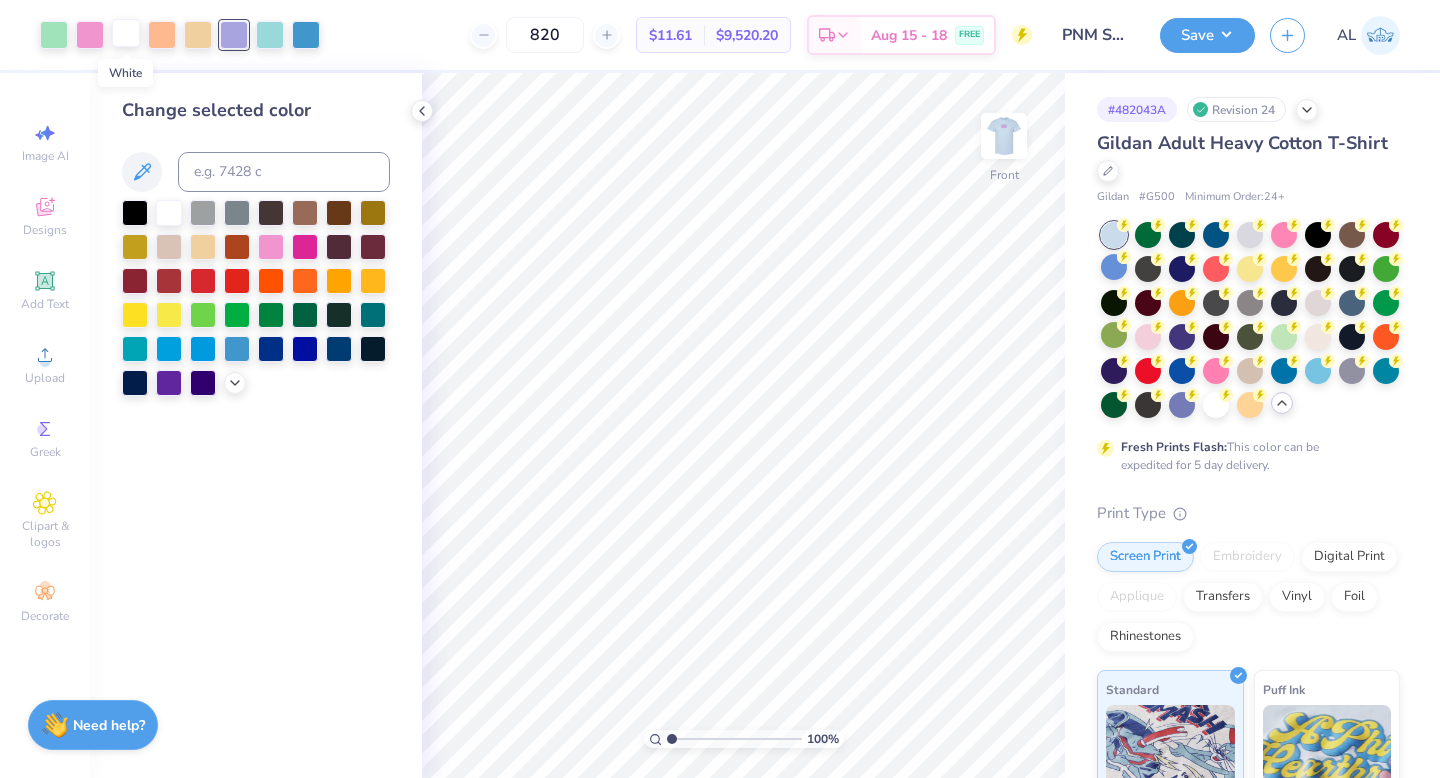 click at bounding box center (126, 33) 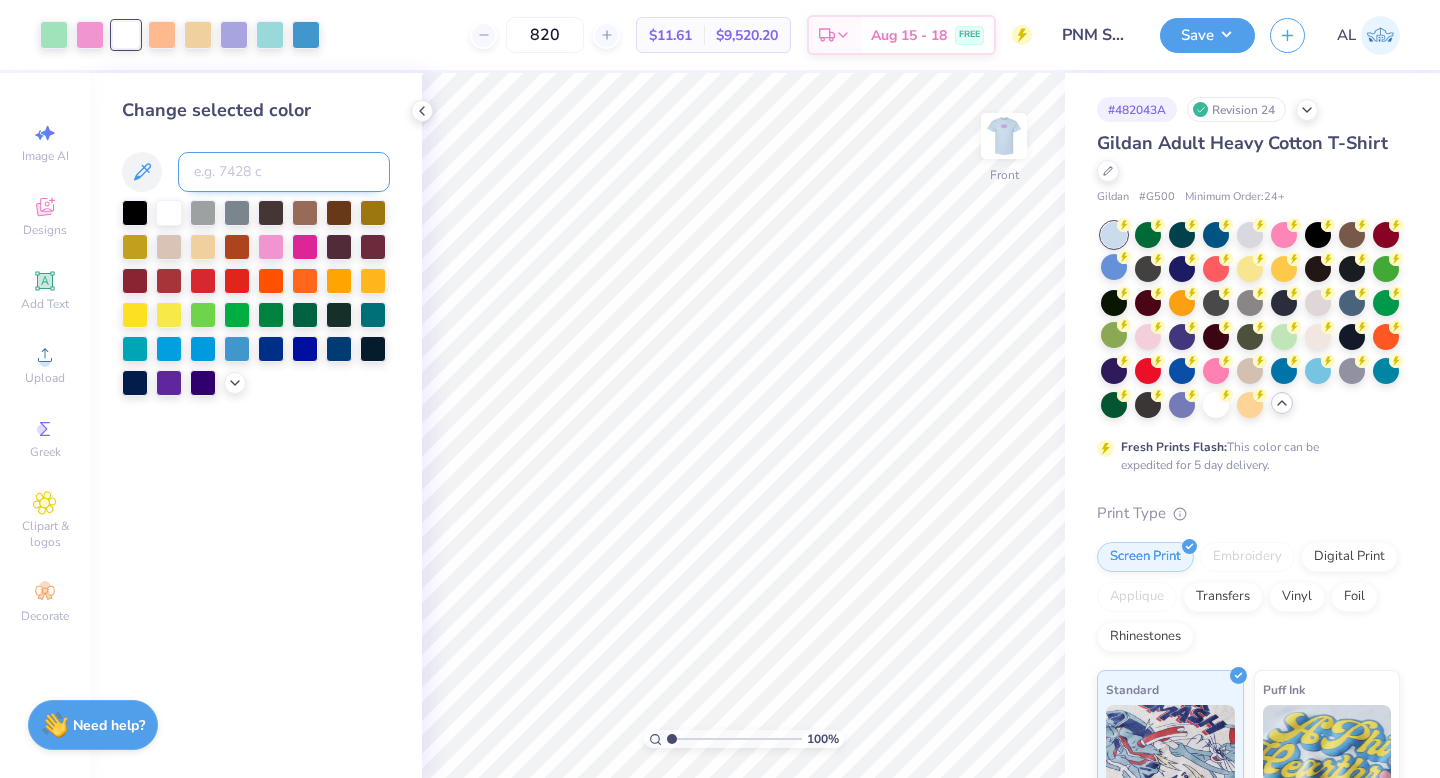 click at bounding box center [284, 172] 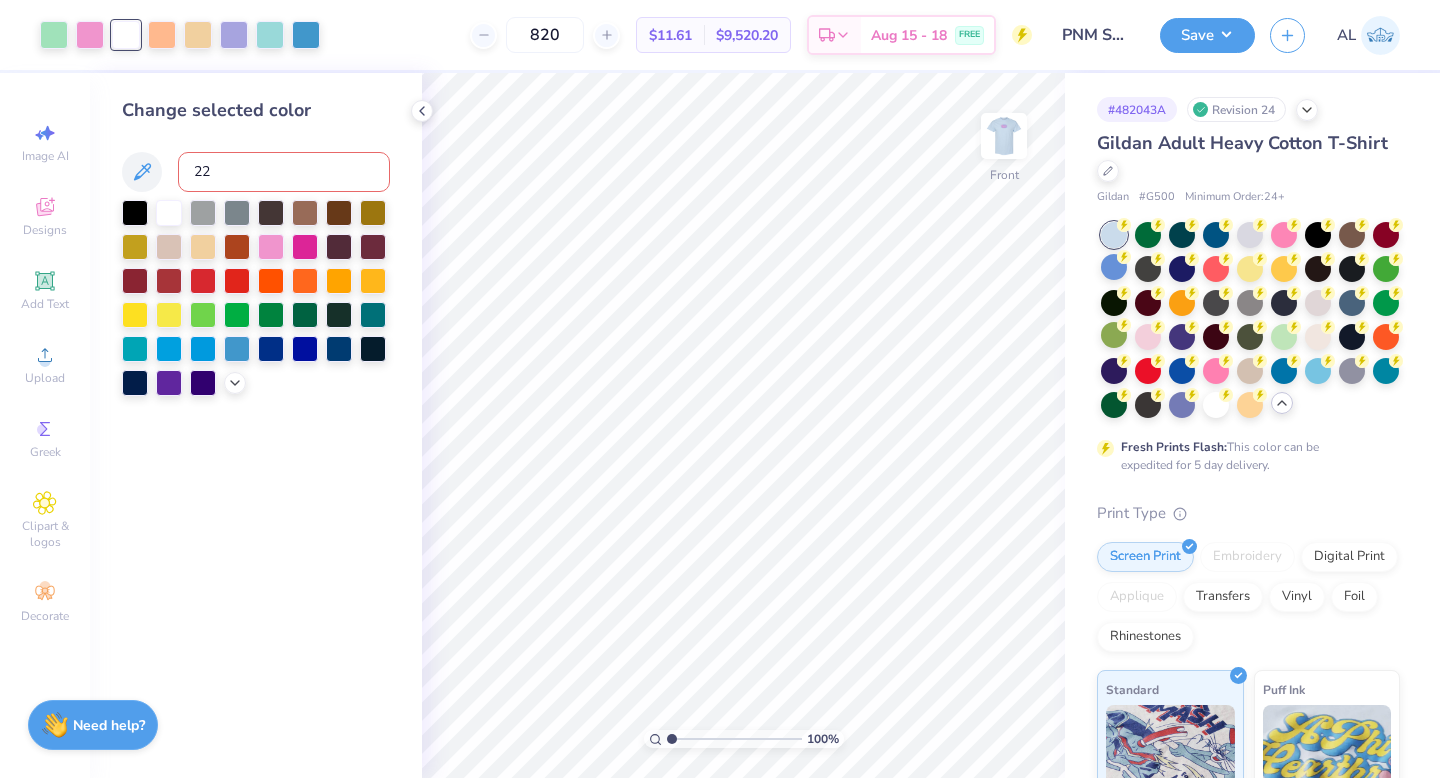type on "223" 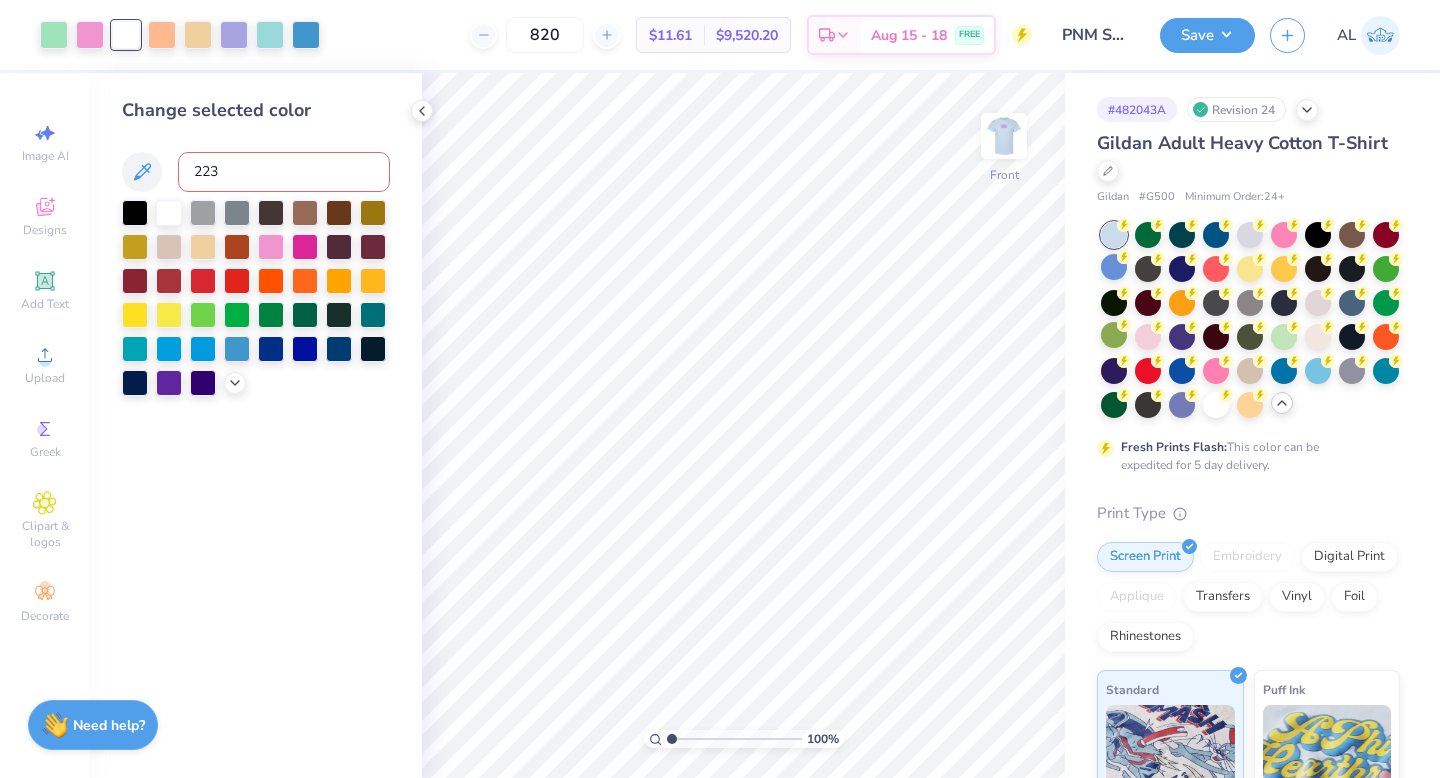 type 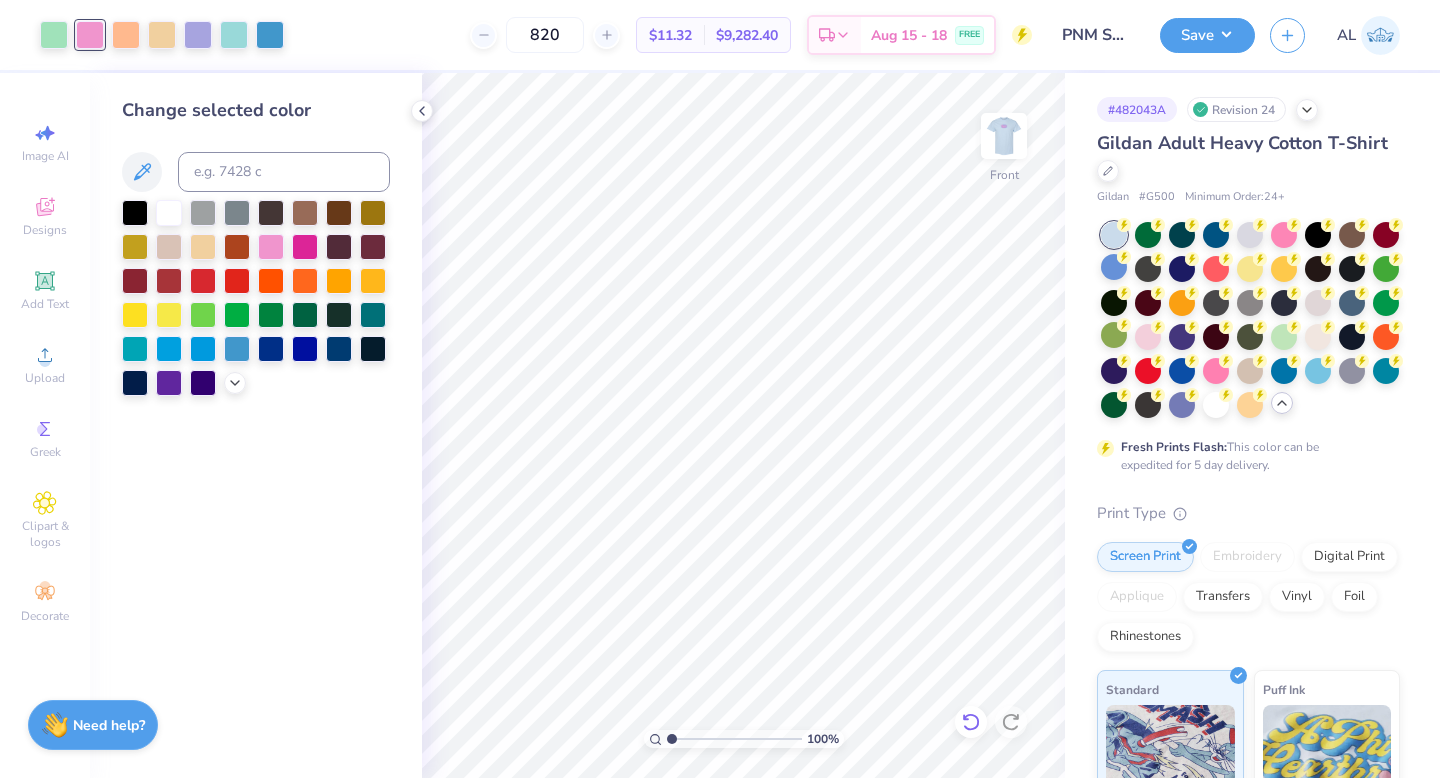 click 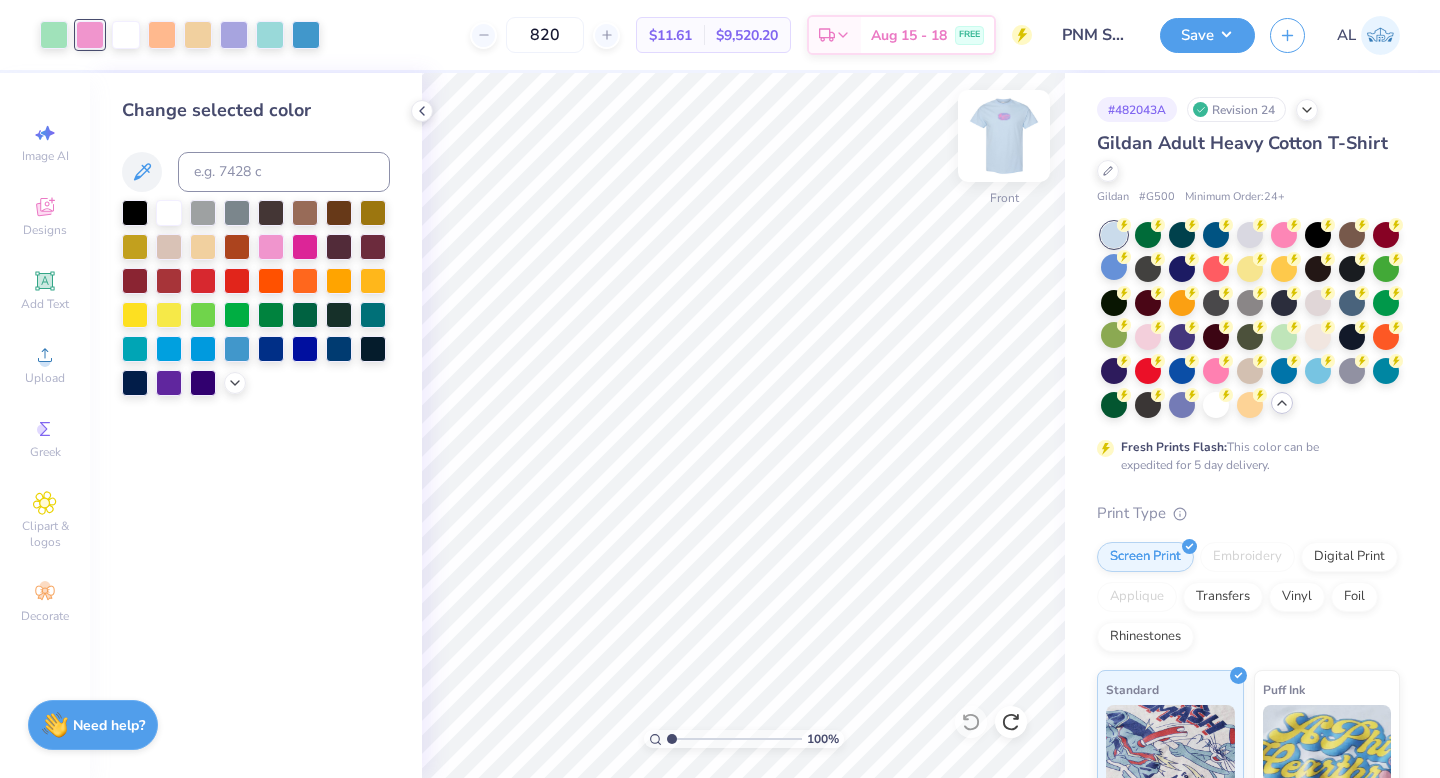 click at bounding box center [1004, 136] 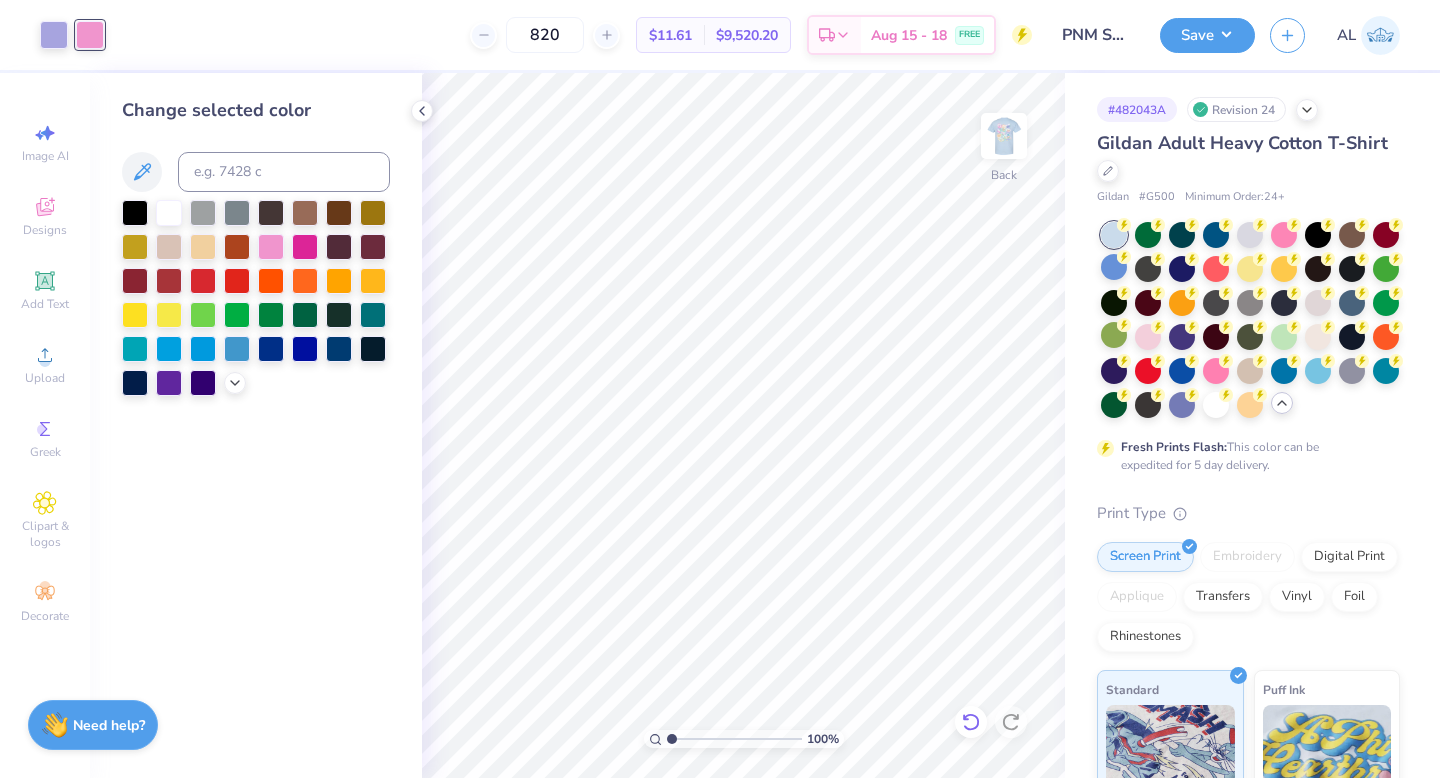 click 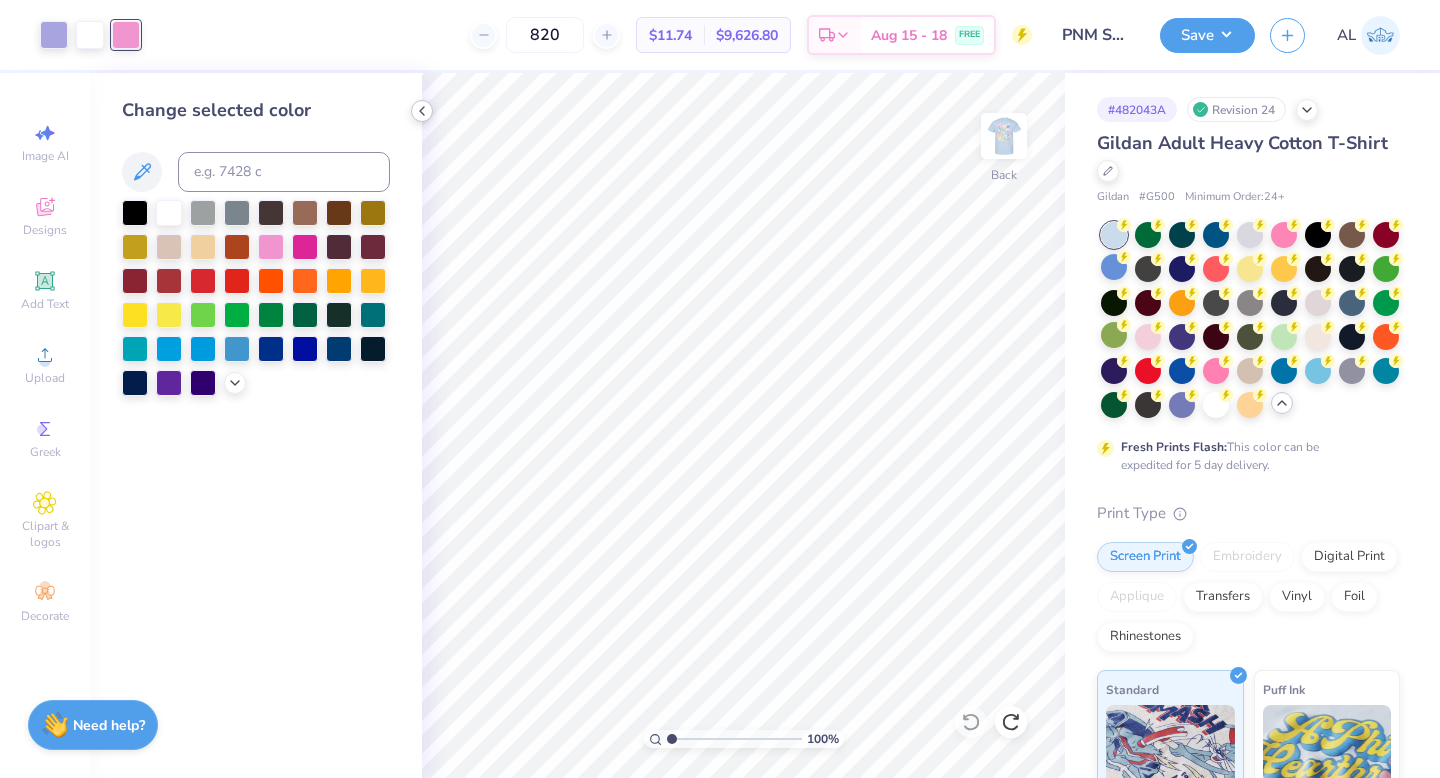 click 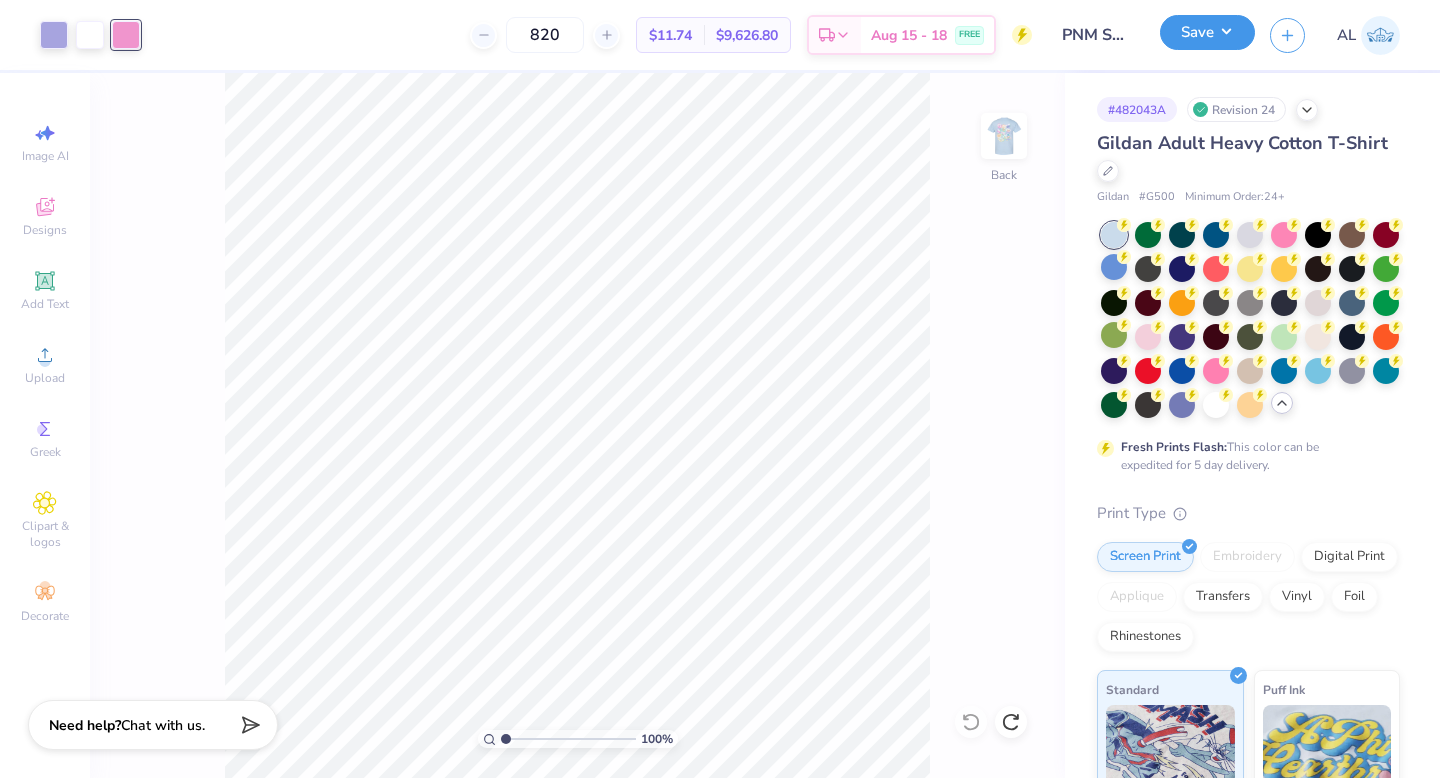 click on "Save" at bounding box center [1207, 32] 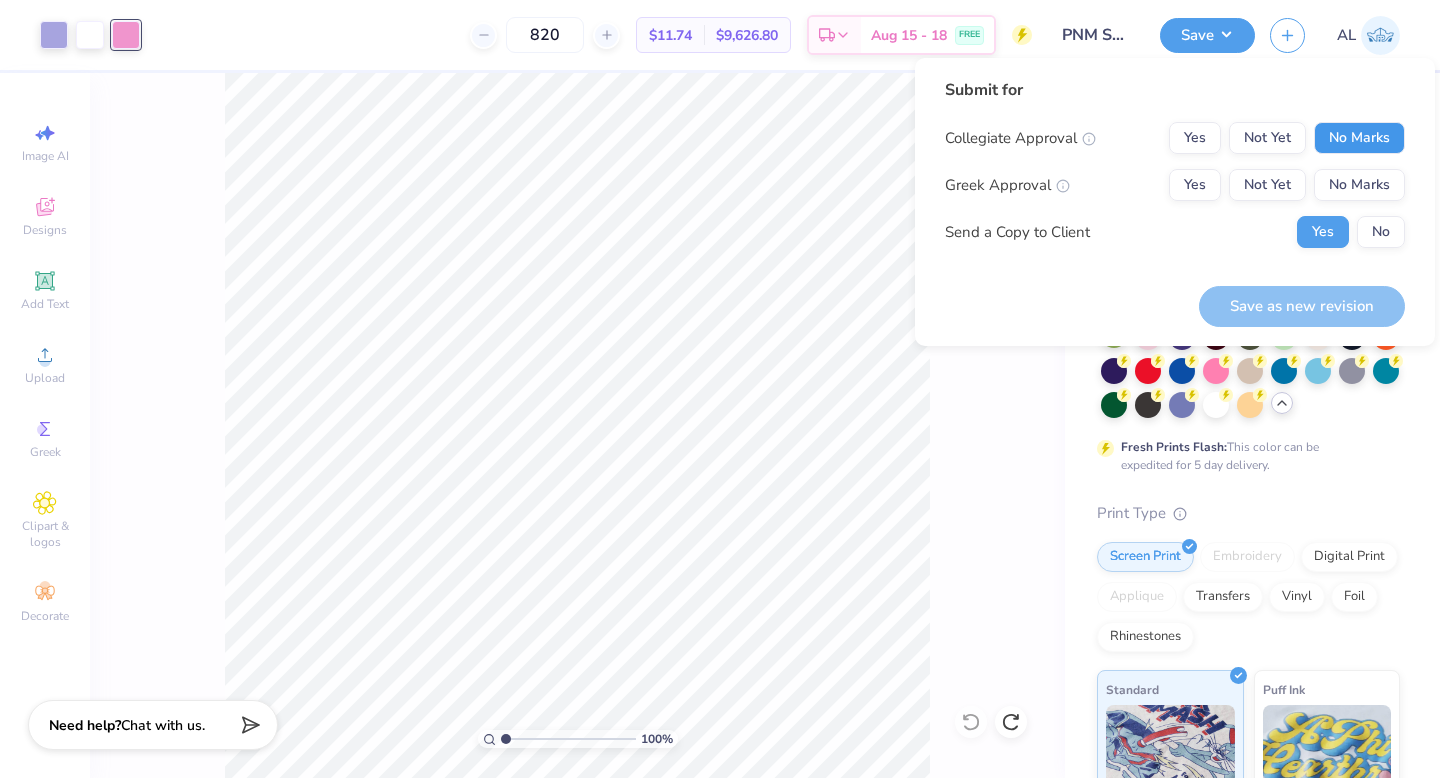 click on "No Marks" at bounding box center (1359, 138) 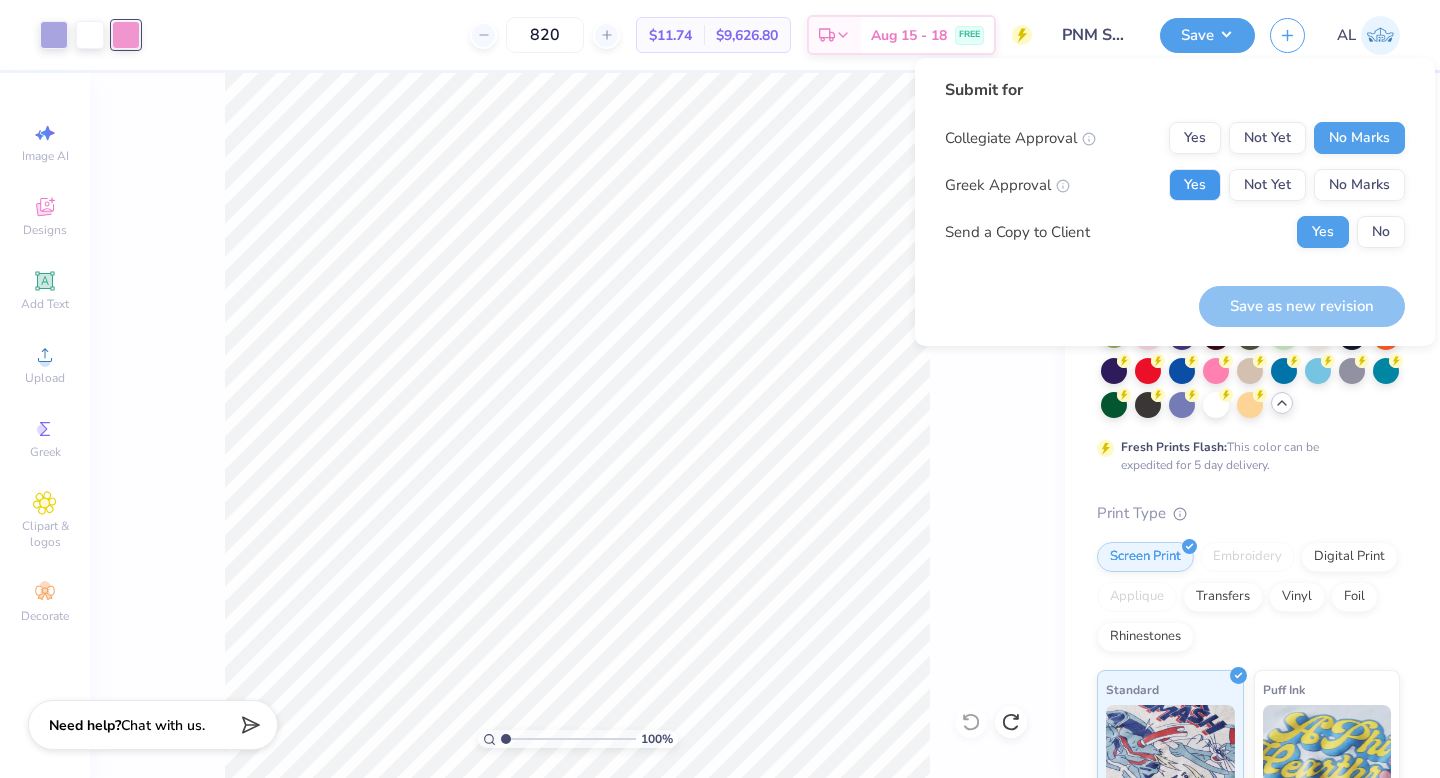click on "Yes" at bounding box center [1195, 185] 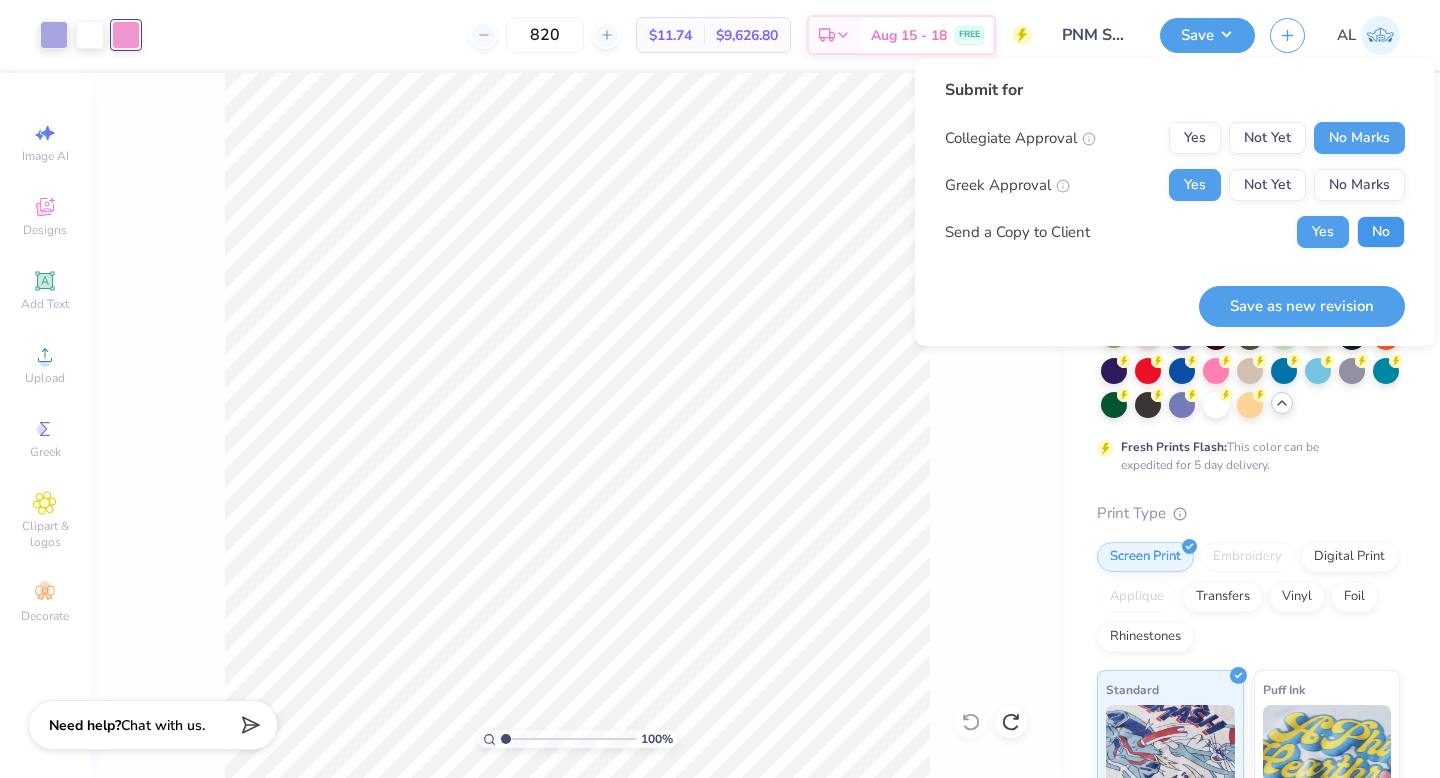 click on "No" at bounding box center (1381, 232) 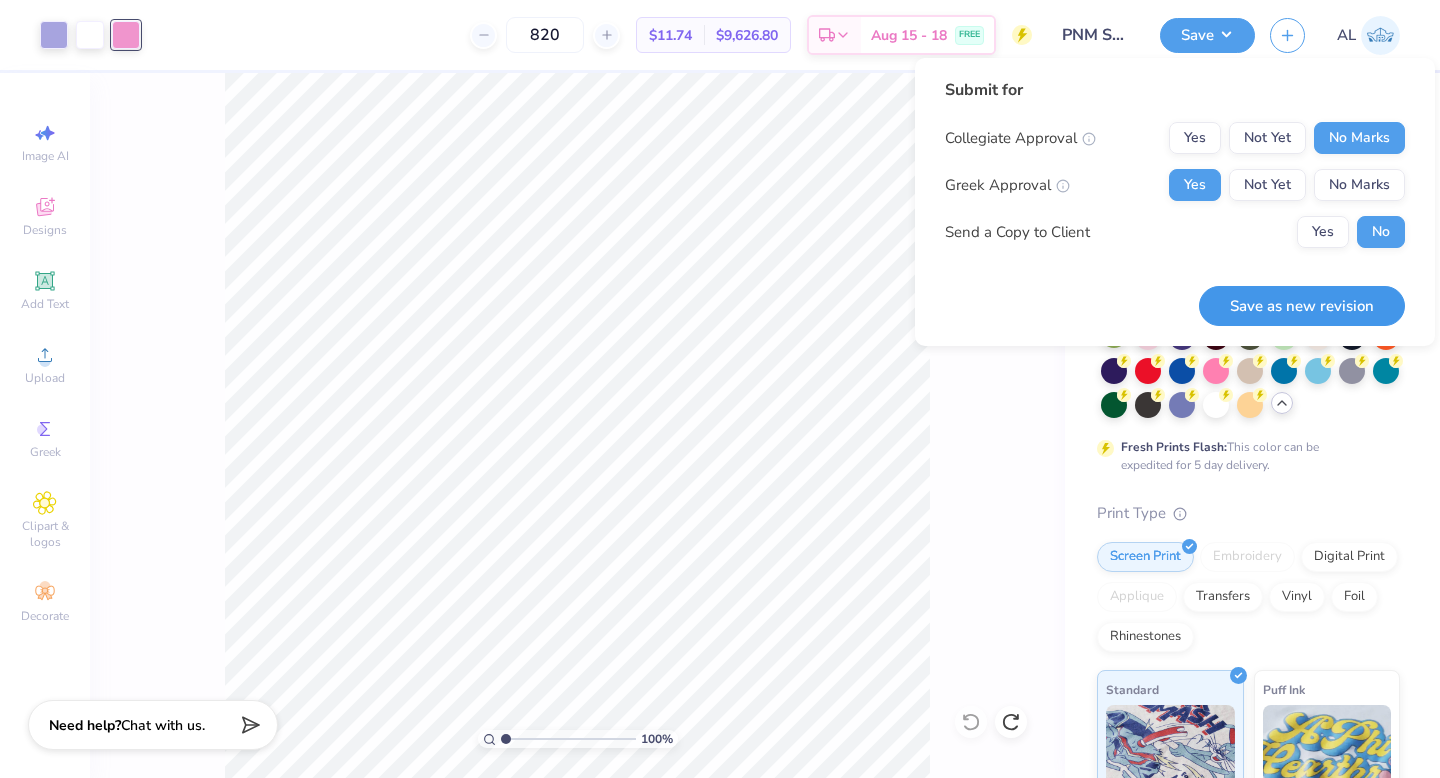 click on "Save as new revision" at bounding box center [1302, 306] 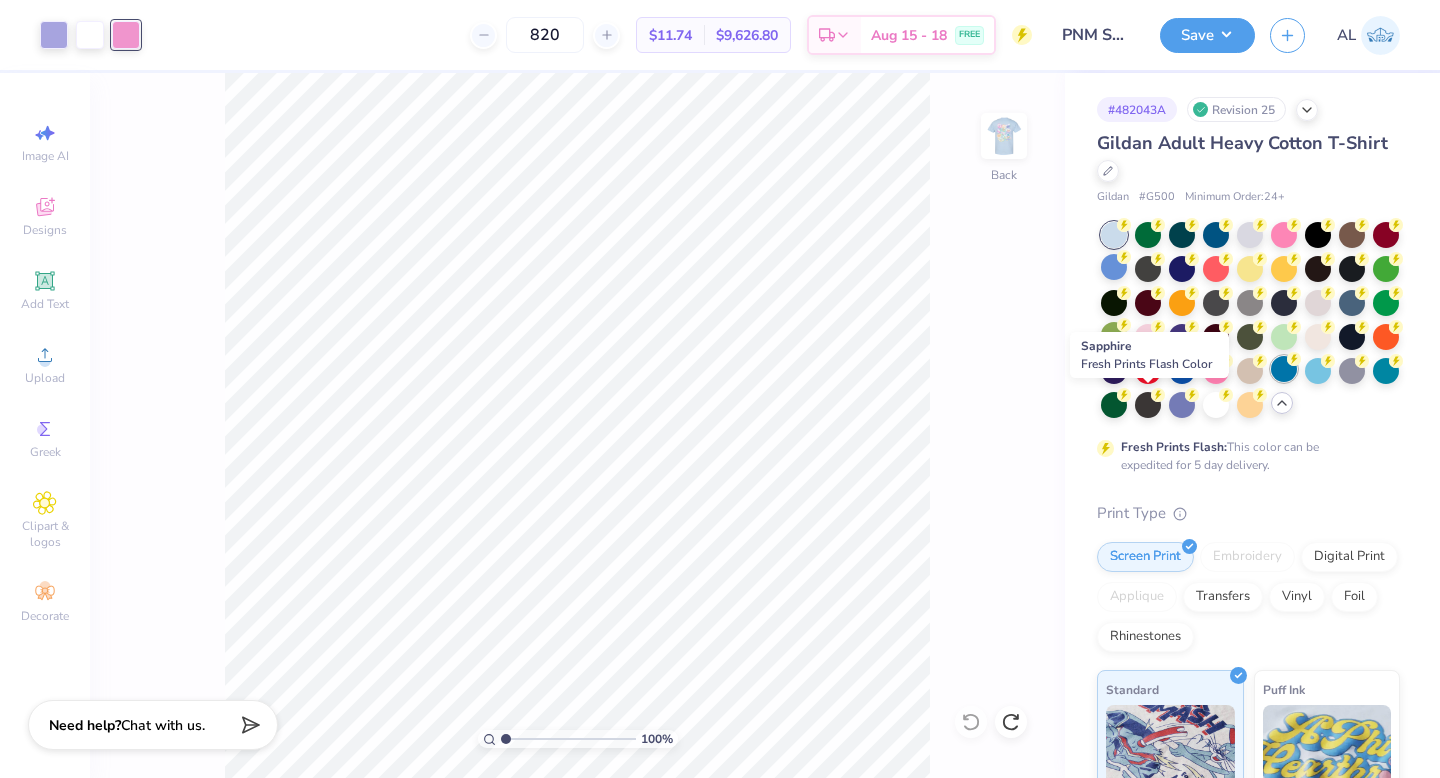 click at bounding box center (1284, 369) 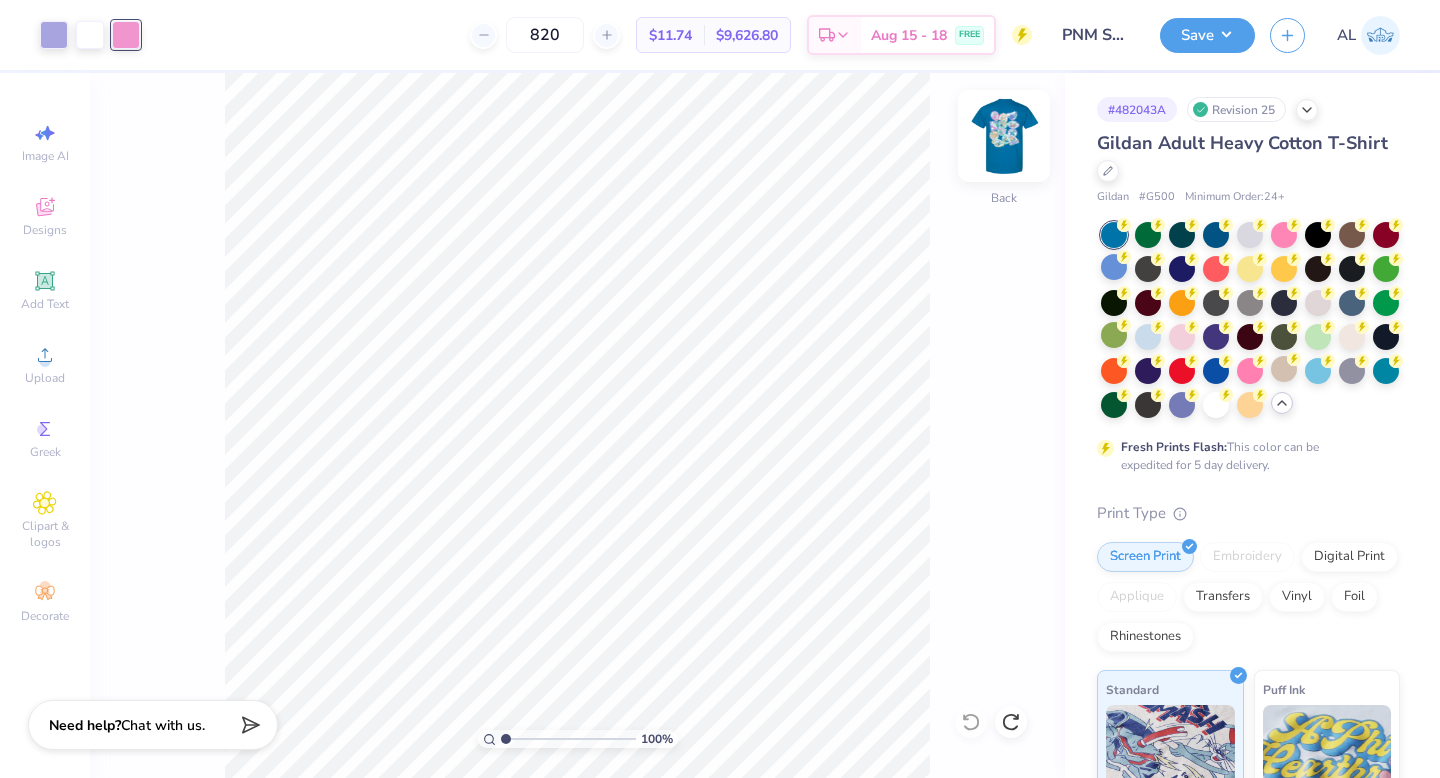 click at bounding box center [1004, 136] 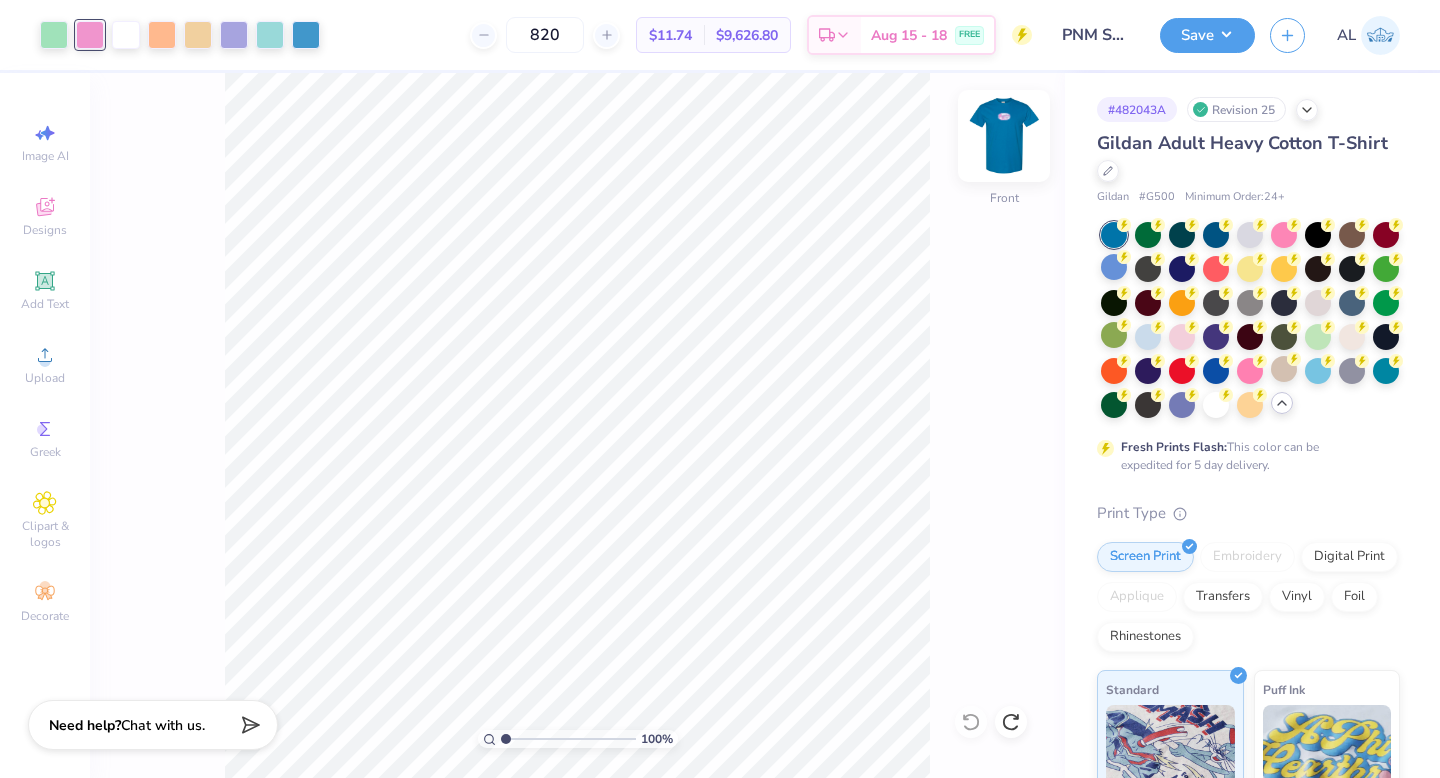 click at bounding box center [1004, 136] 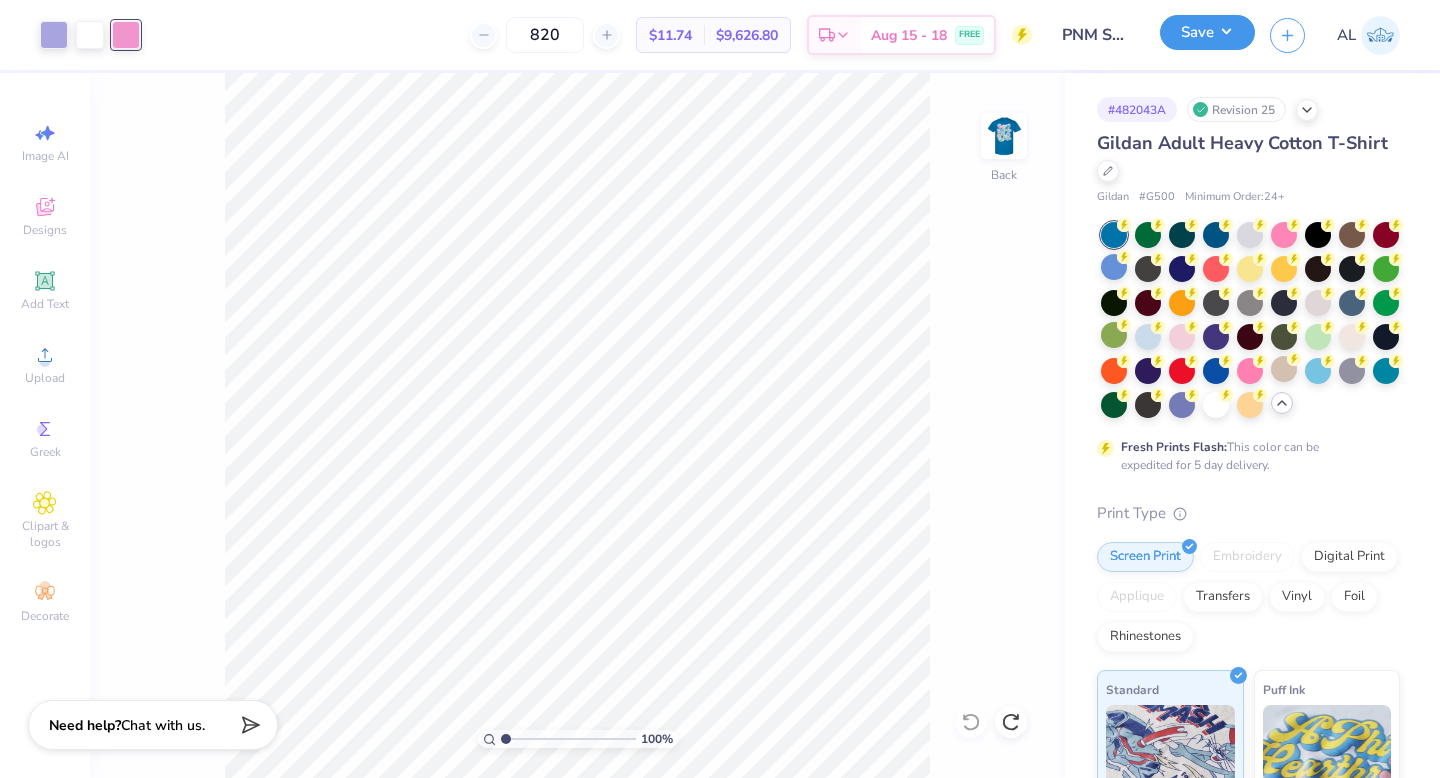 click on "Save" at bounding box center [1207, 32] 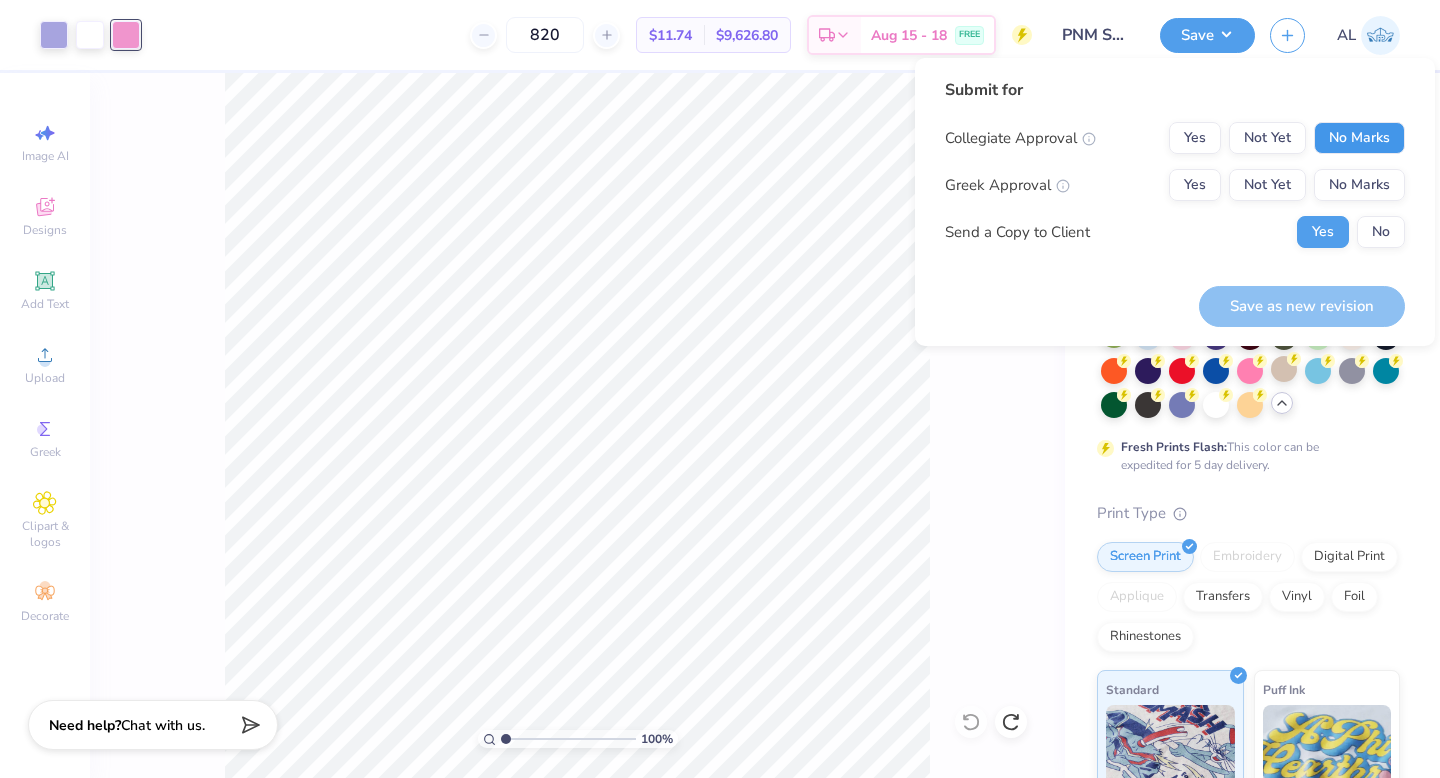 click on "No Marks" at bounding box center [1359, 138] 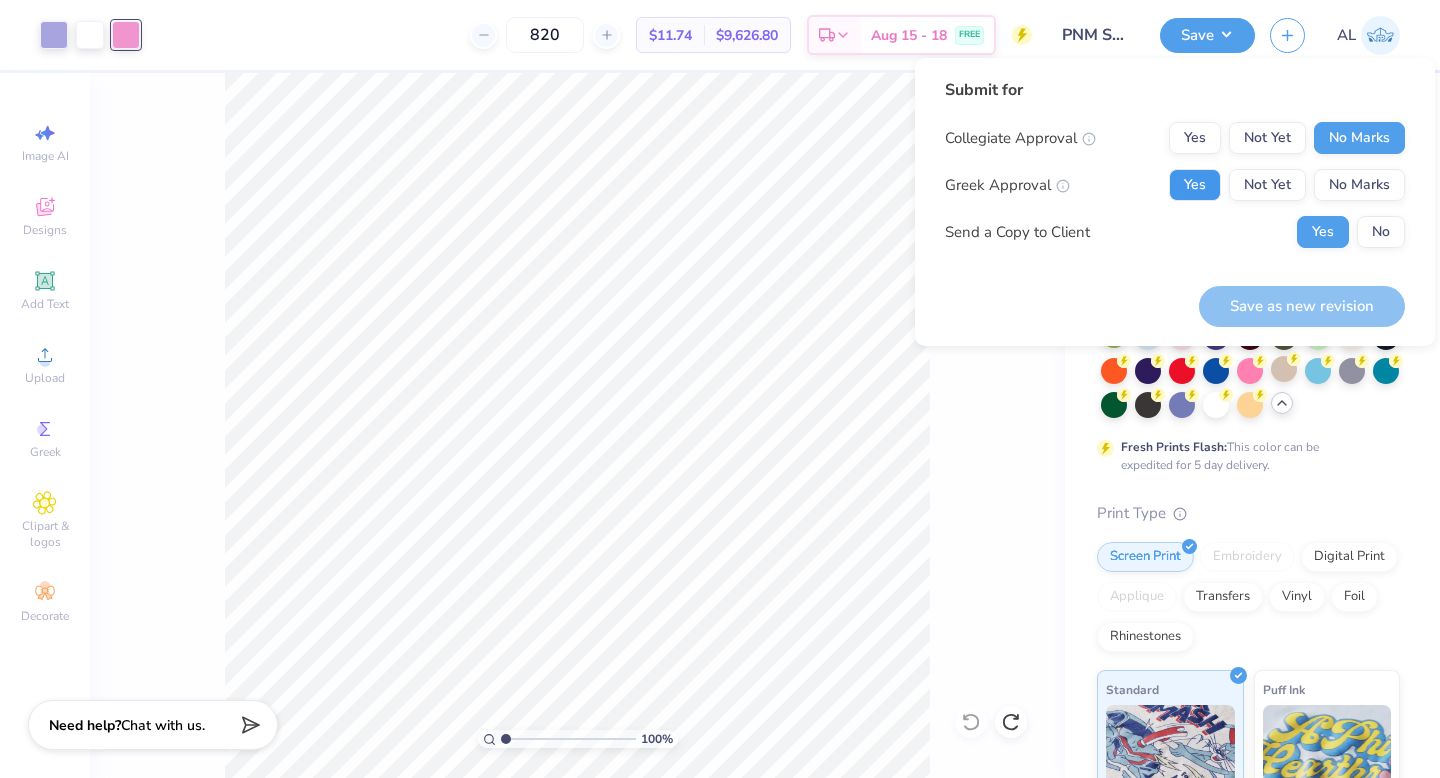 click on "Yes" at bounding box center [1195, 185] 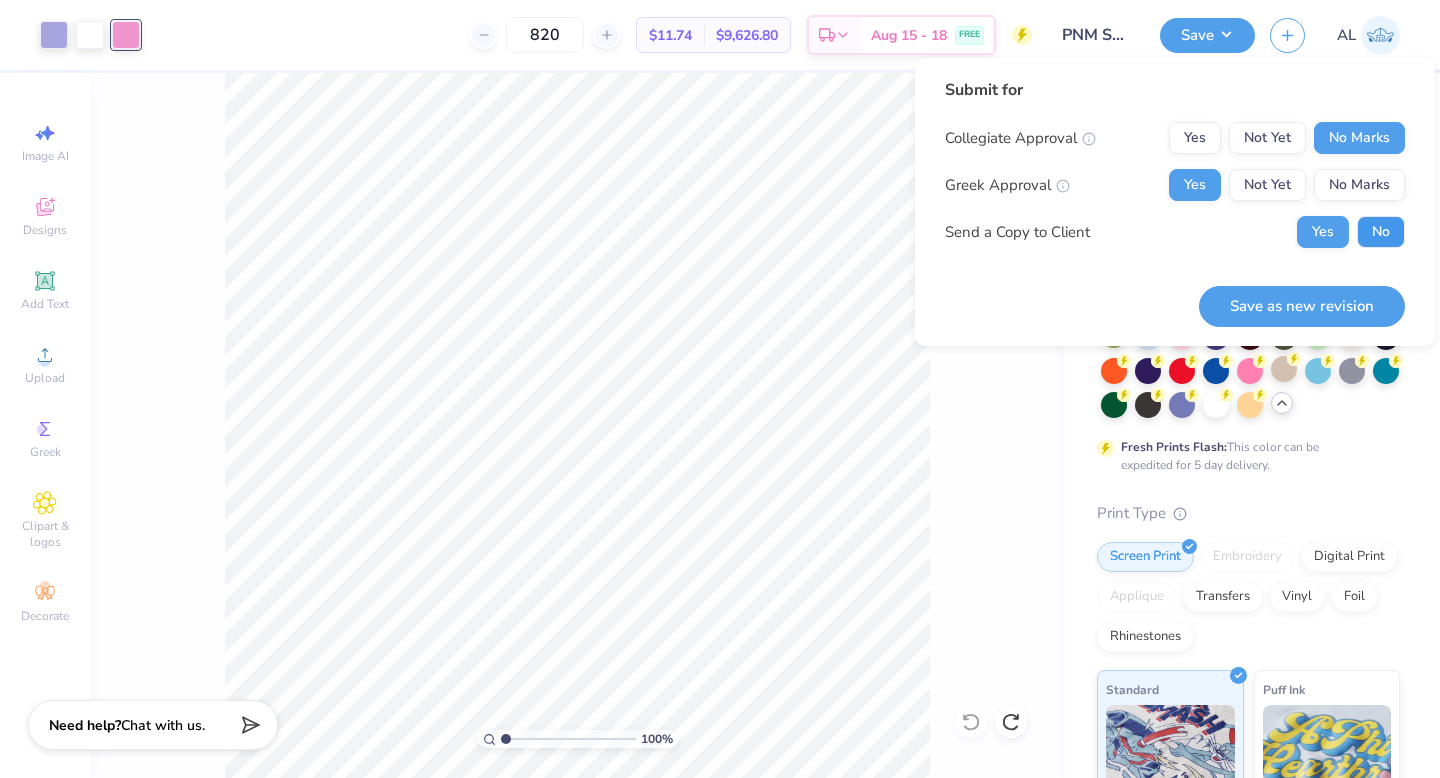 click on "No" at bounding box center (1381, 232) 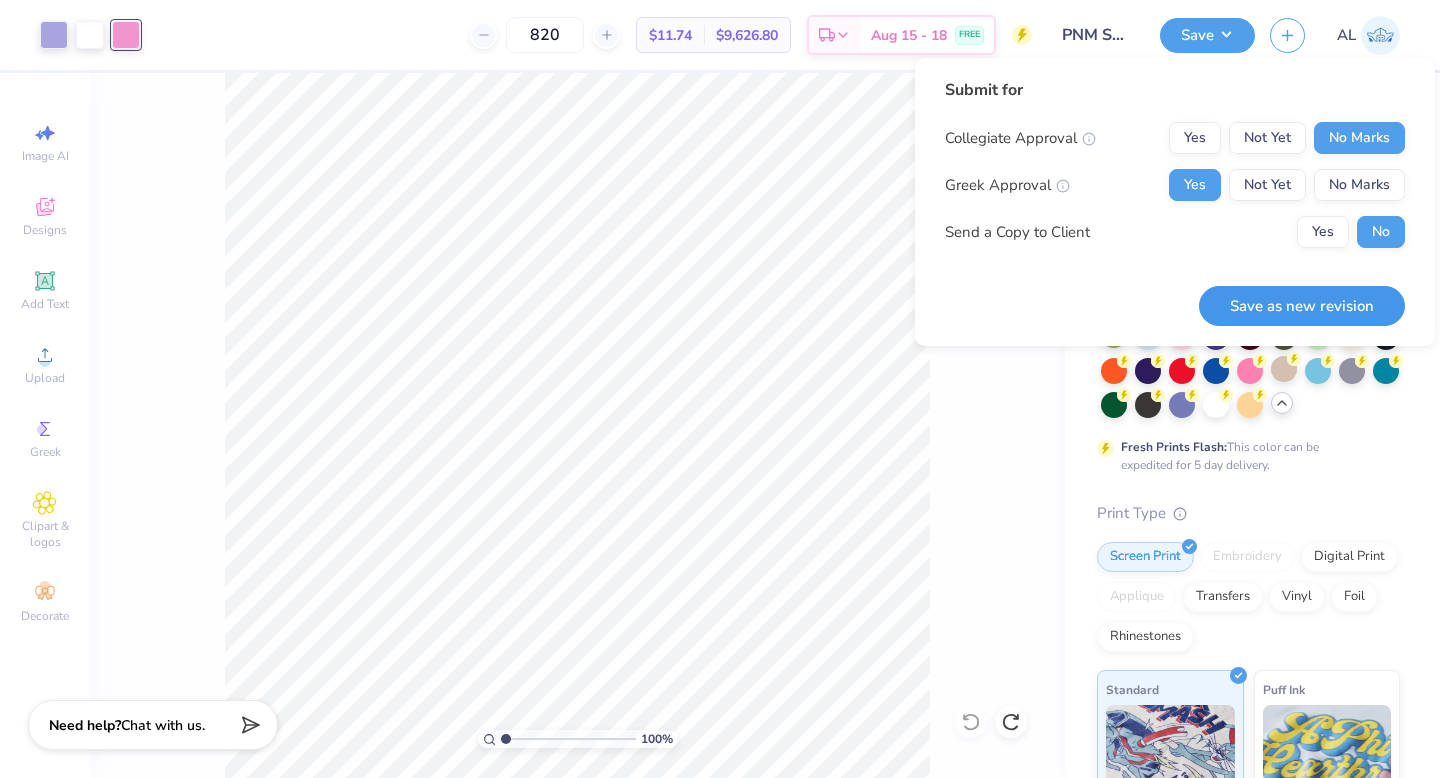 click on "Save as new revision" at bounding box center (1302, 306) 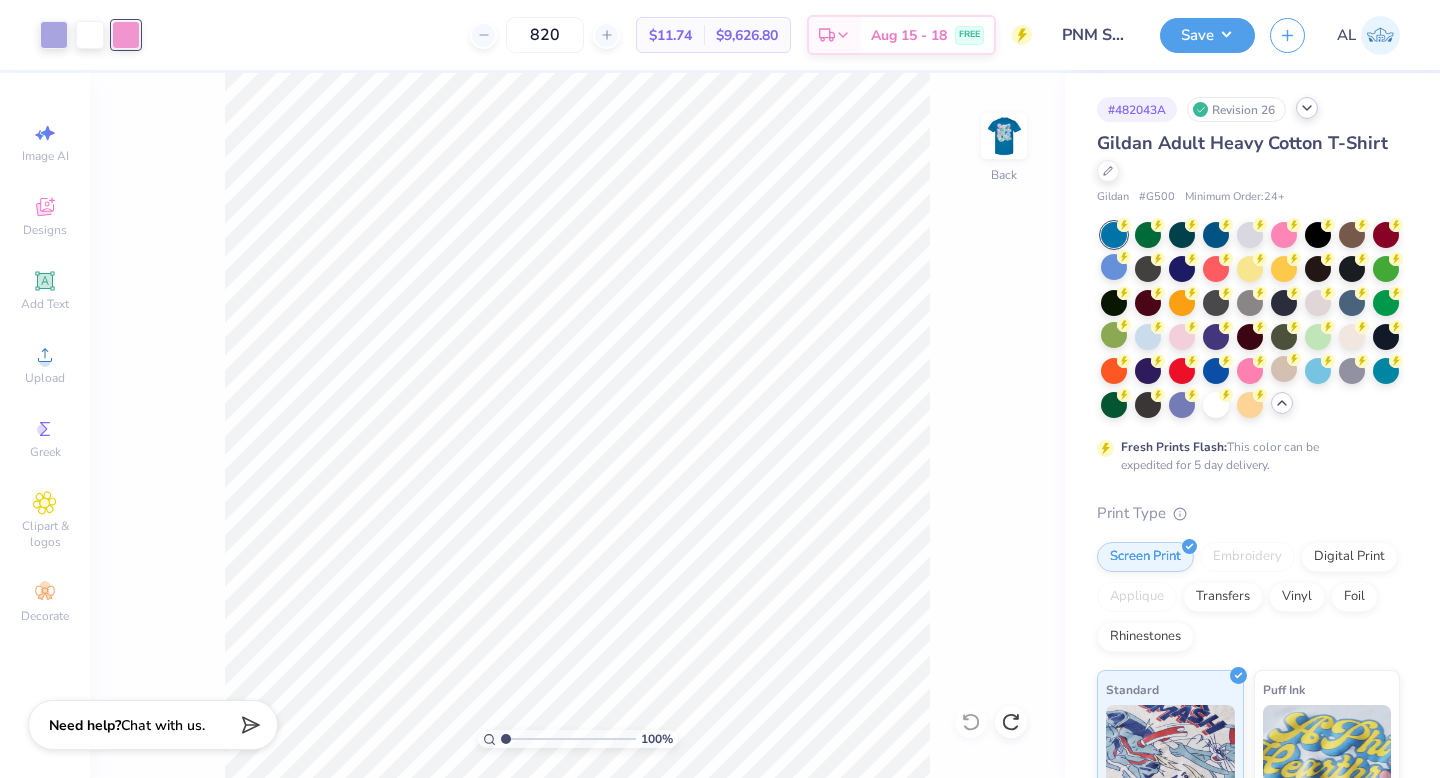 click at bounding box center [1307, 108] 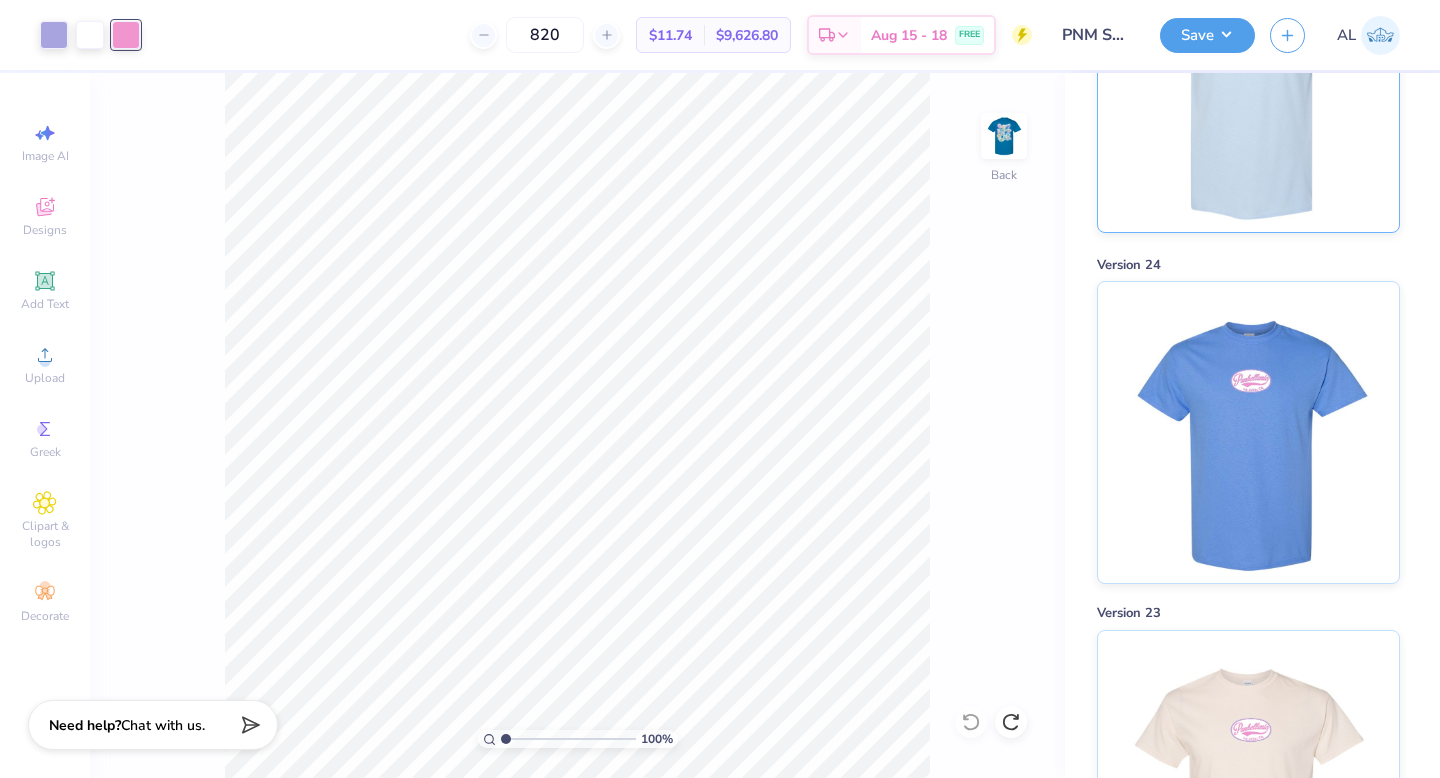 scroll, scrollTop: 0, scrollLeft: 0, axis: both 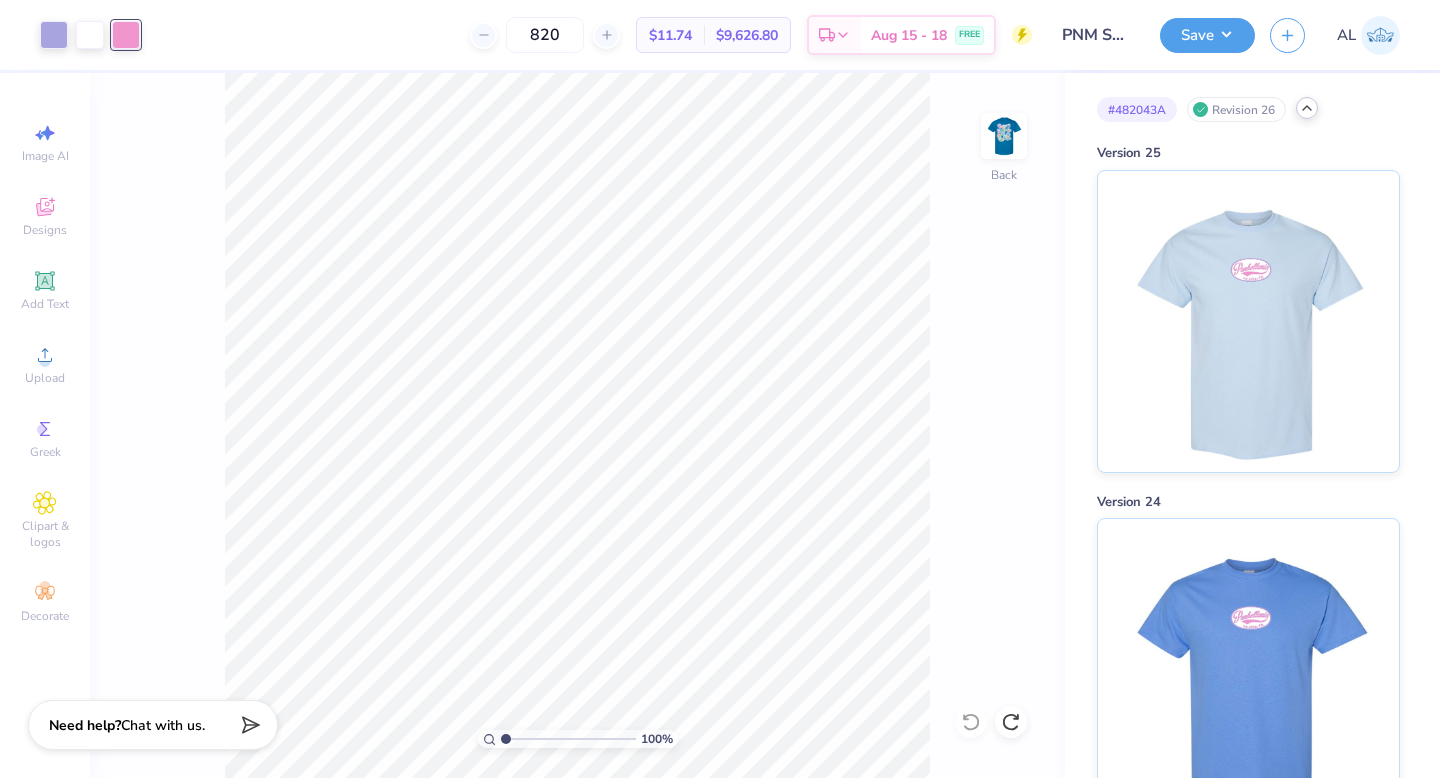 click 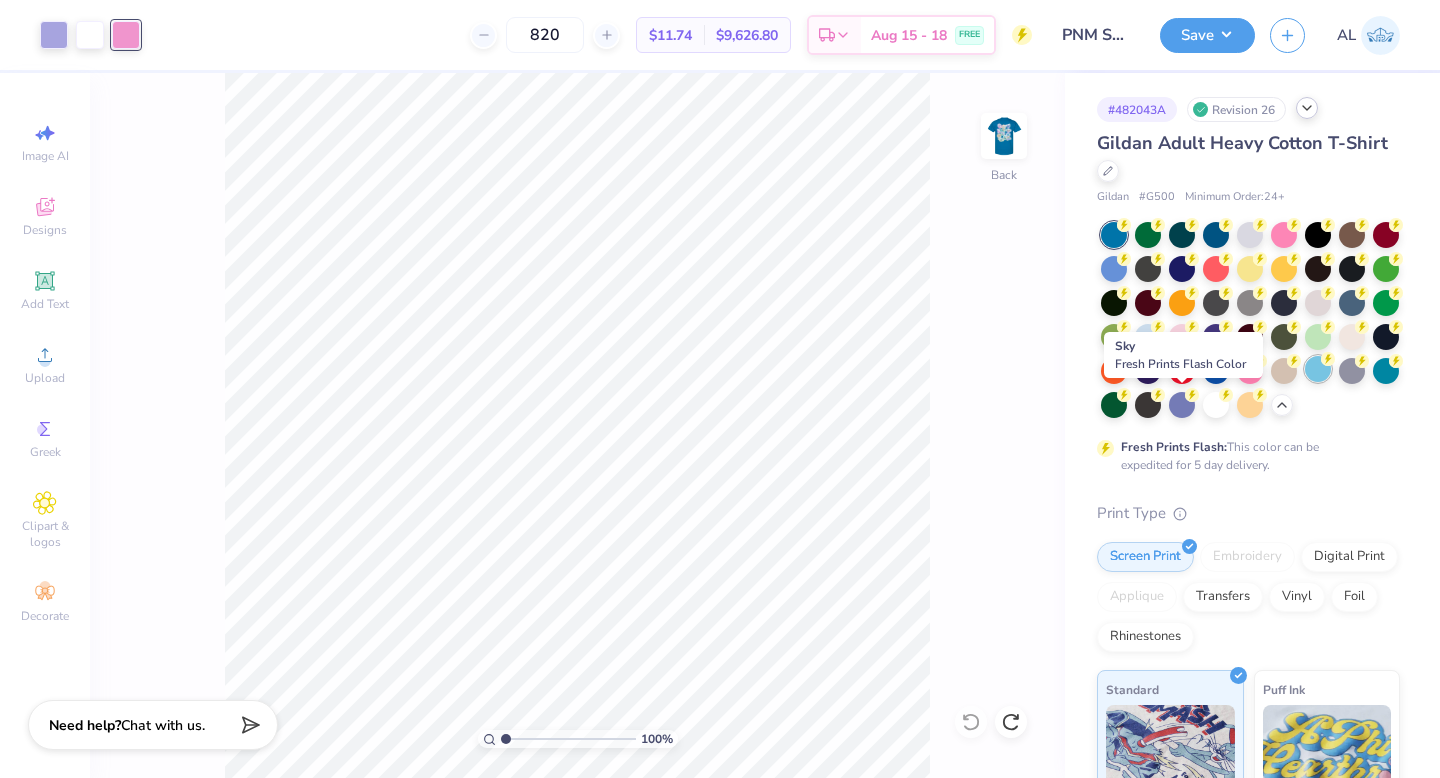 click at bounding box center [1318, 369] 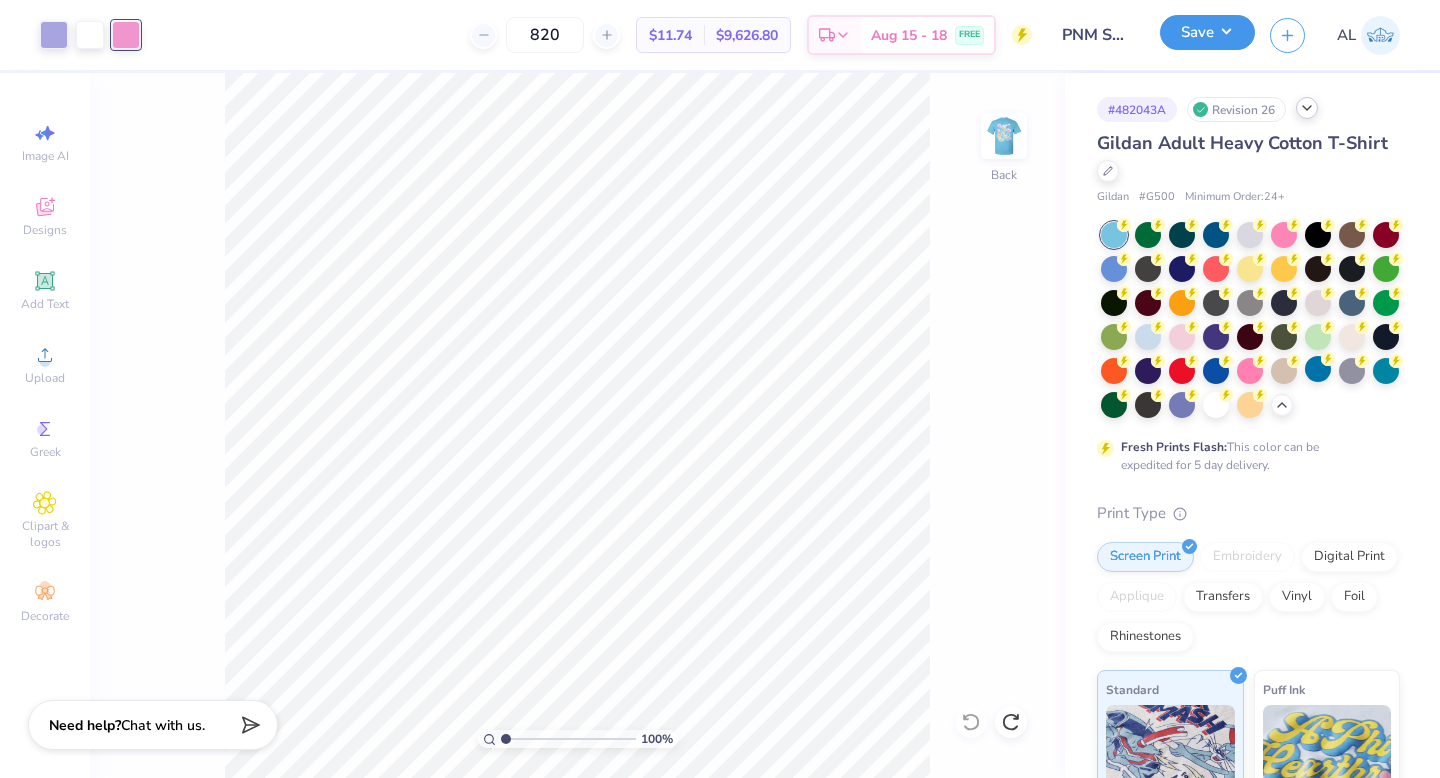 click on "Save" at bounding box center [1207, 35] 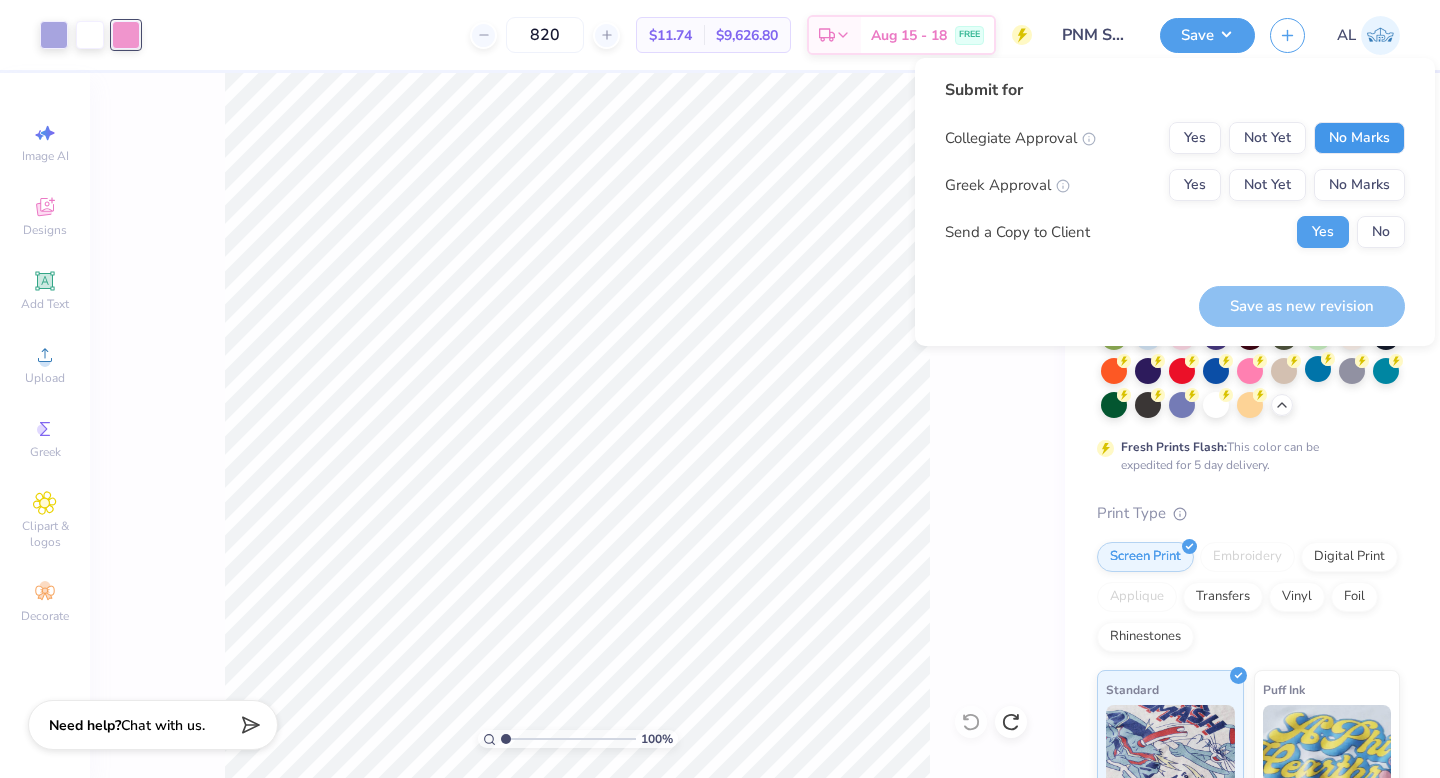 click on "No Marks" at bounding box center [1359, 138] 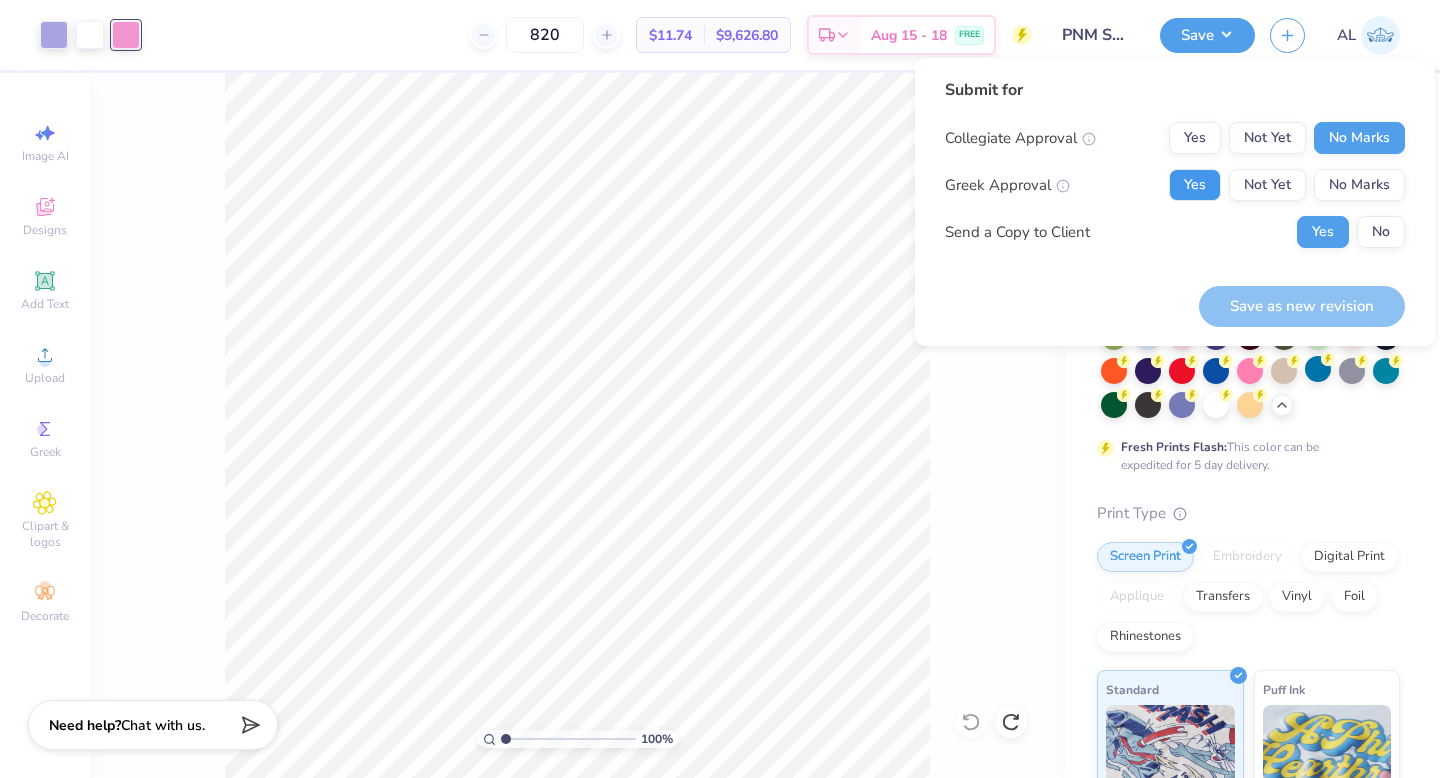 click on "Yes" at bounding box center [1195, 185] 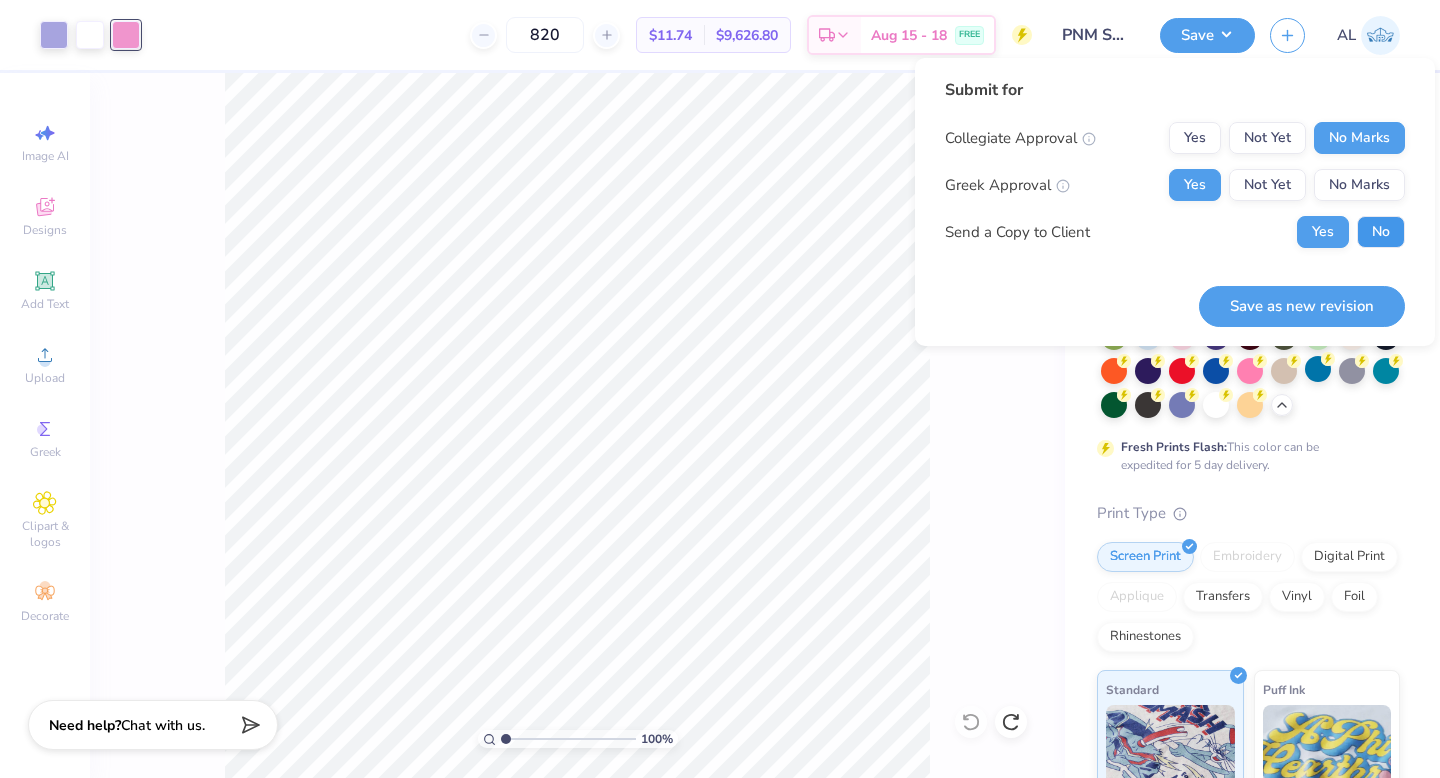 click on "No" at bounding box center [1381, 232] 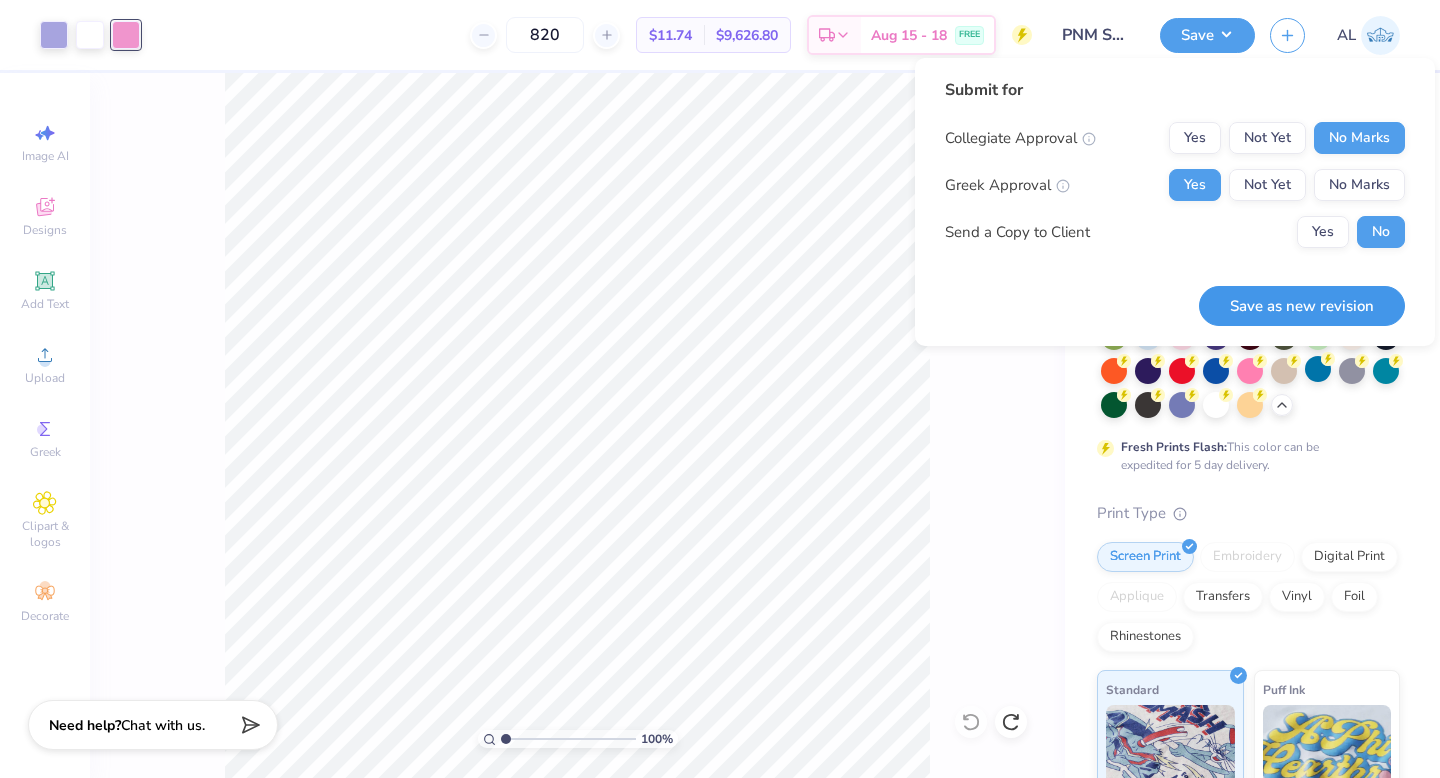 click on "Save as new revision" at bounding box center [1302, 306] 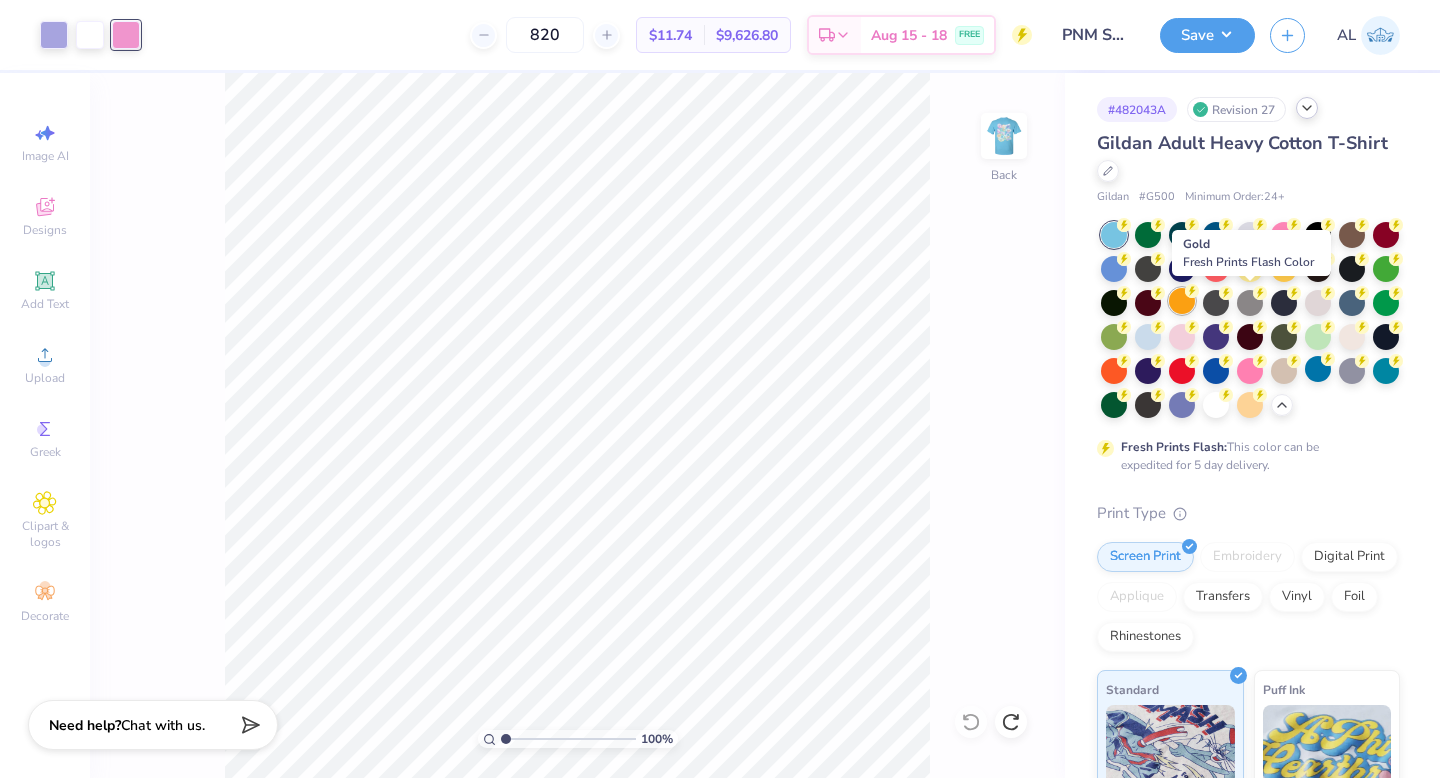click at bounding box center [1182, 301] 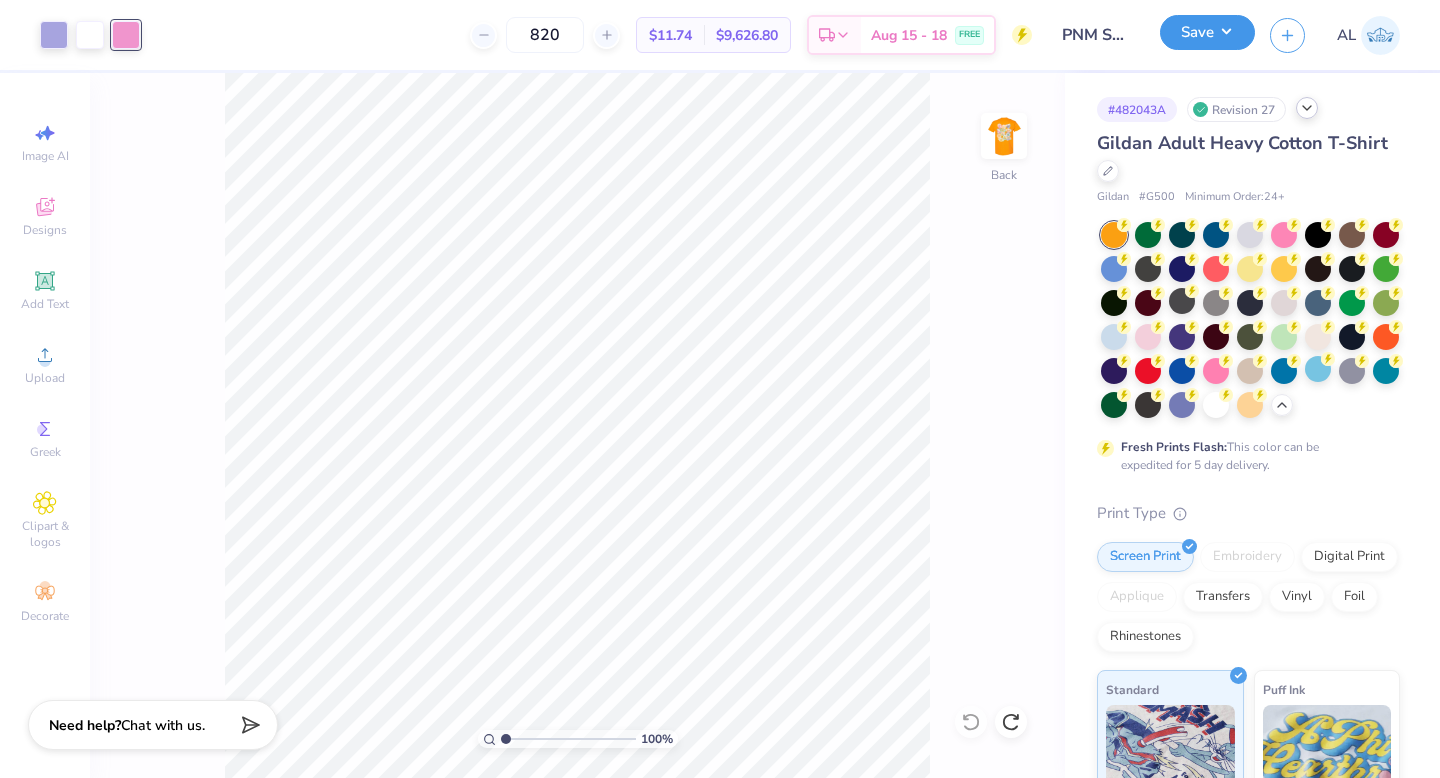 click on "Save" at bounding box center [1207, 32] 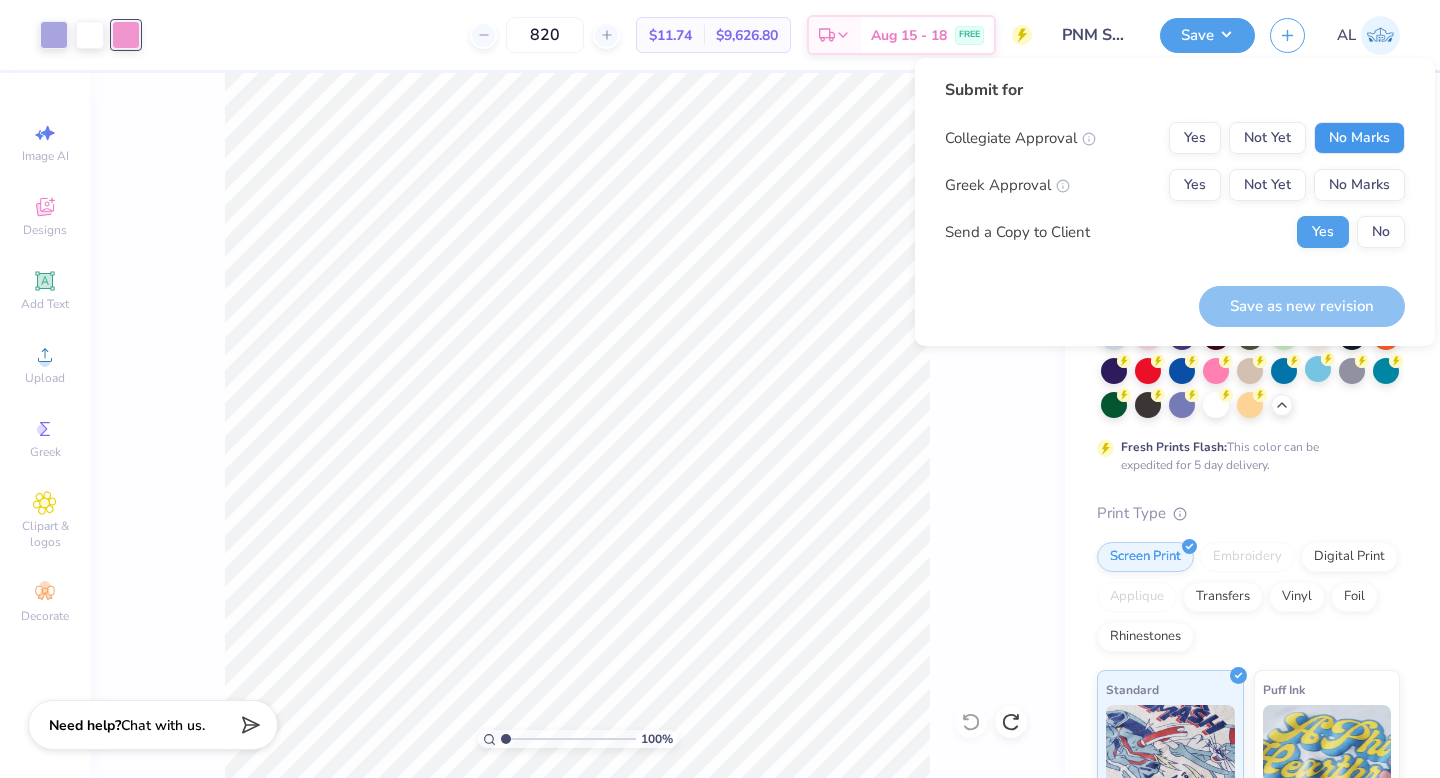 click on "No Marks" at bounding box center [1359, 138] 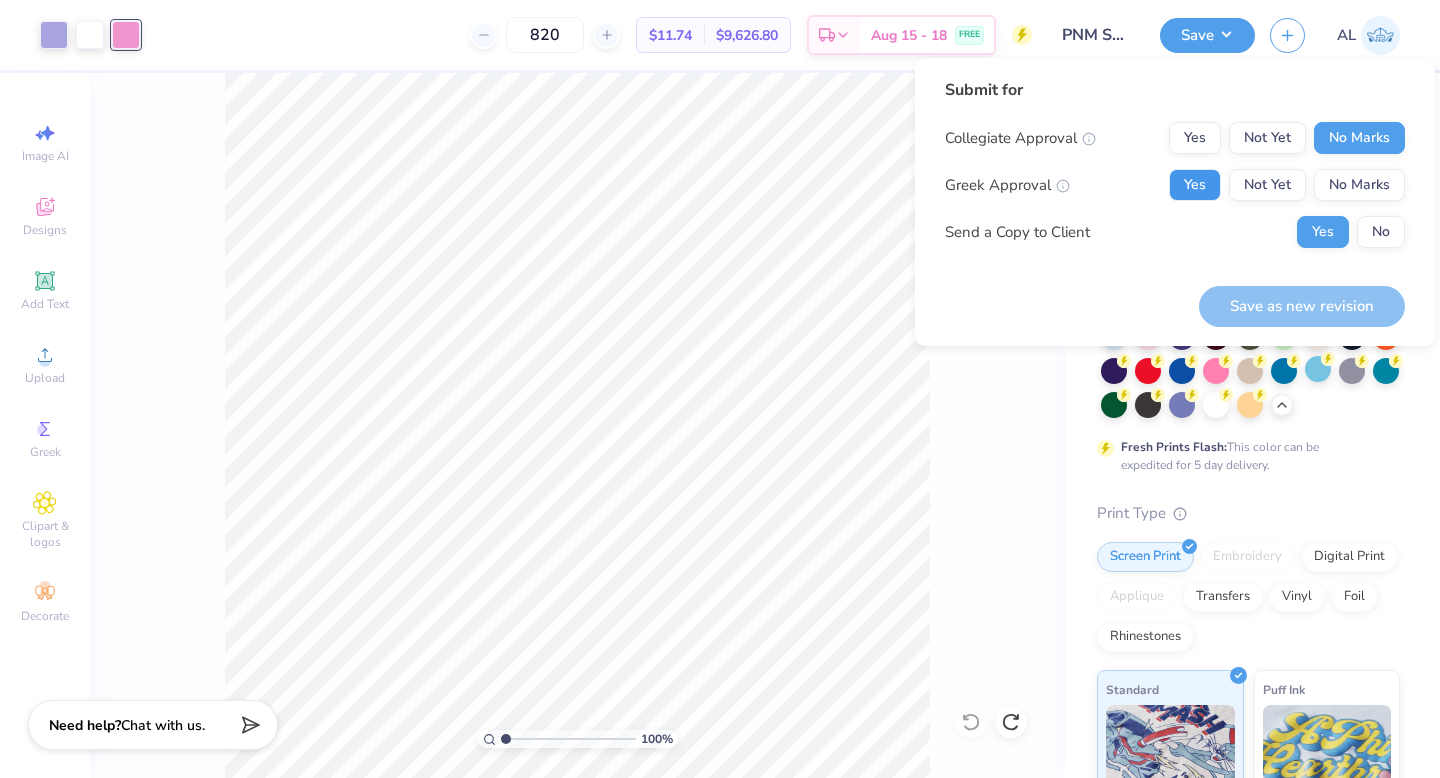 click on "Yes" at bounding box center [1195, 185] 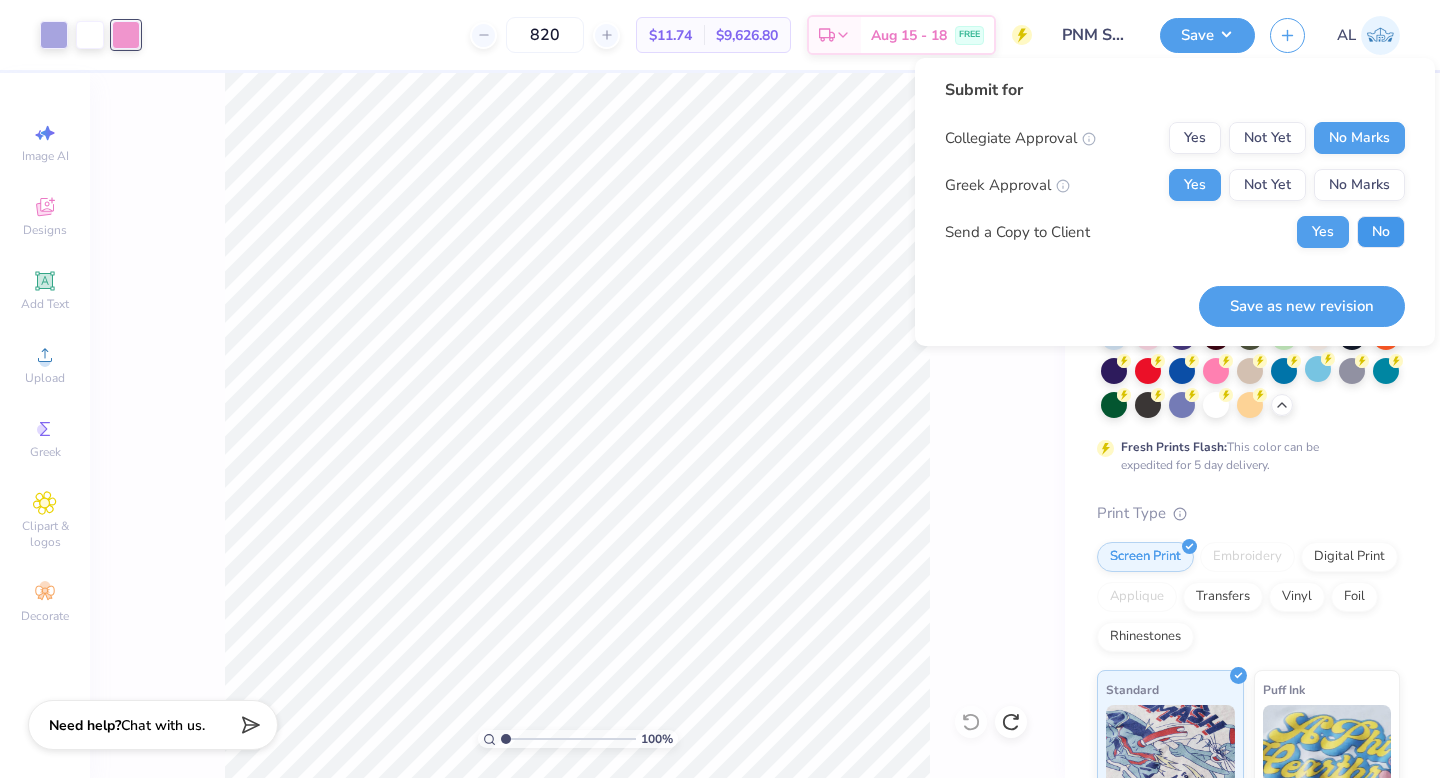 click on "No" at bounding box center (1381, 232) 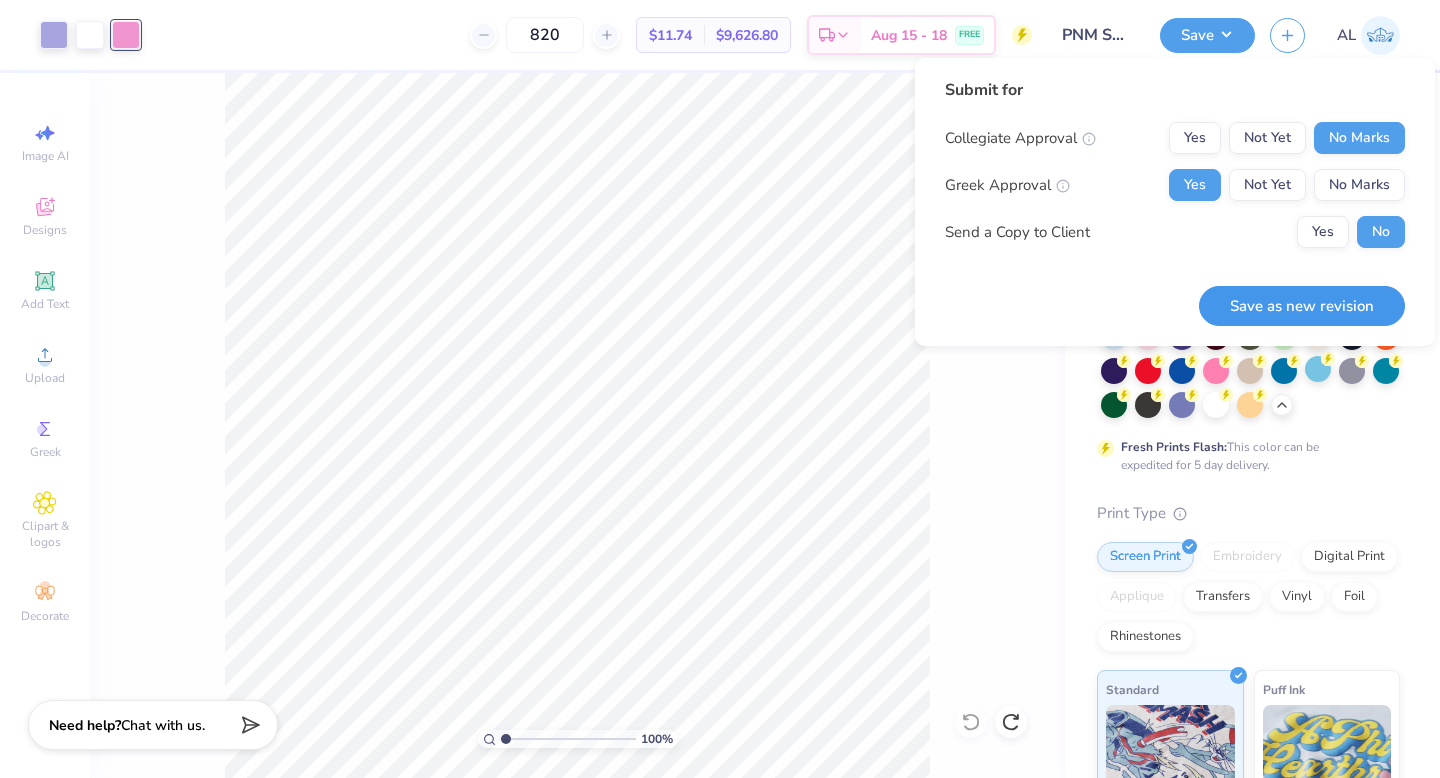 click on "Save as new revision" at bounding box center (1302, 306) 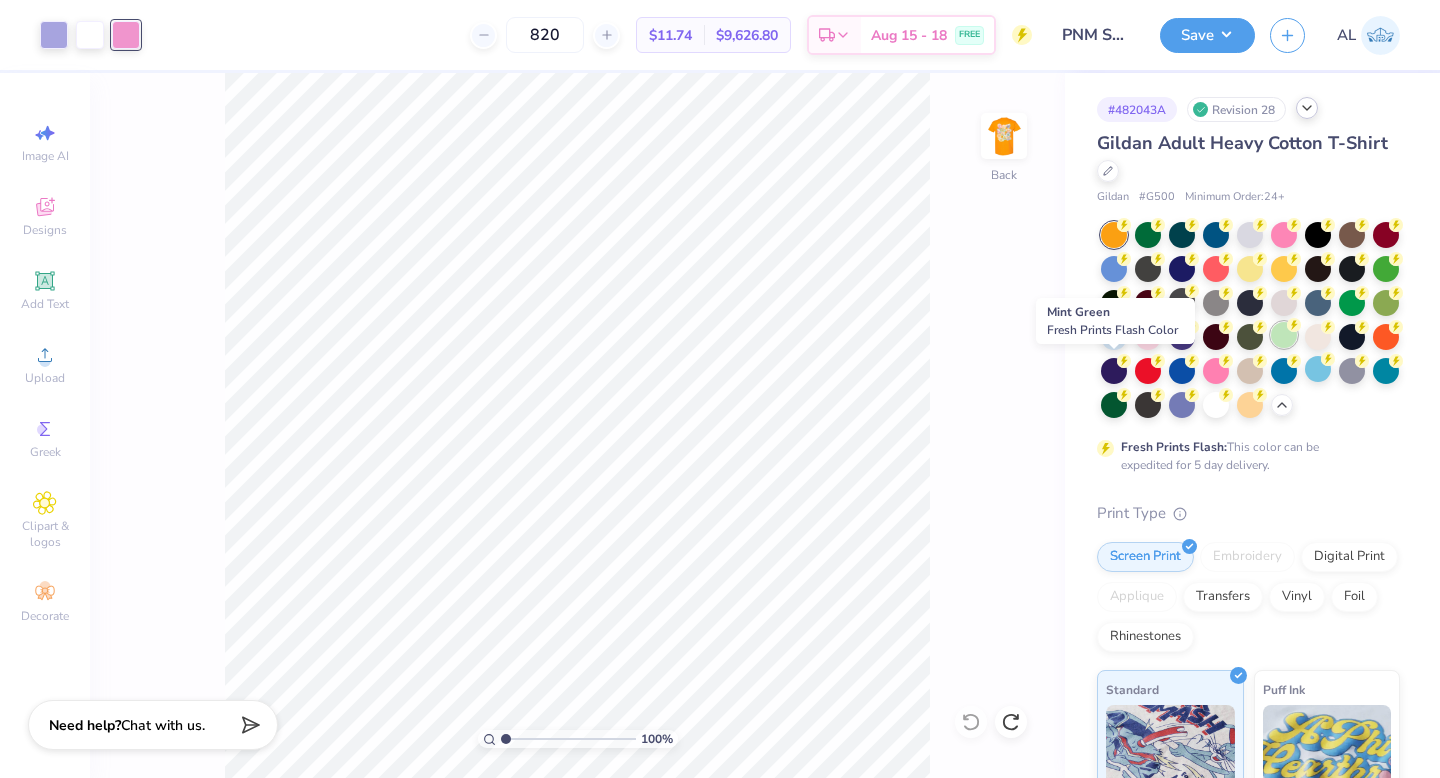 click at bounding box center [1284, 335] 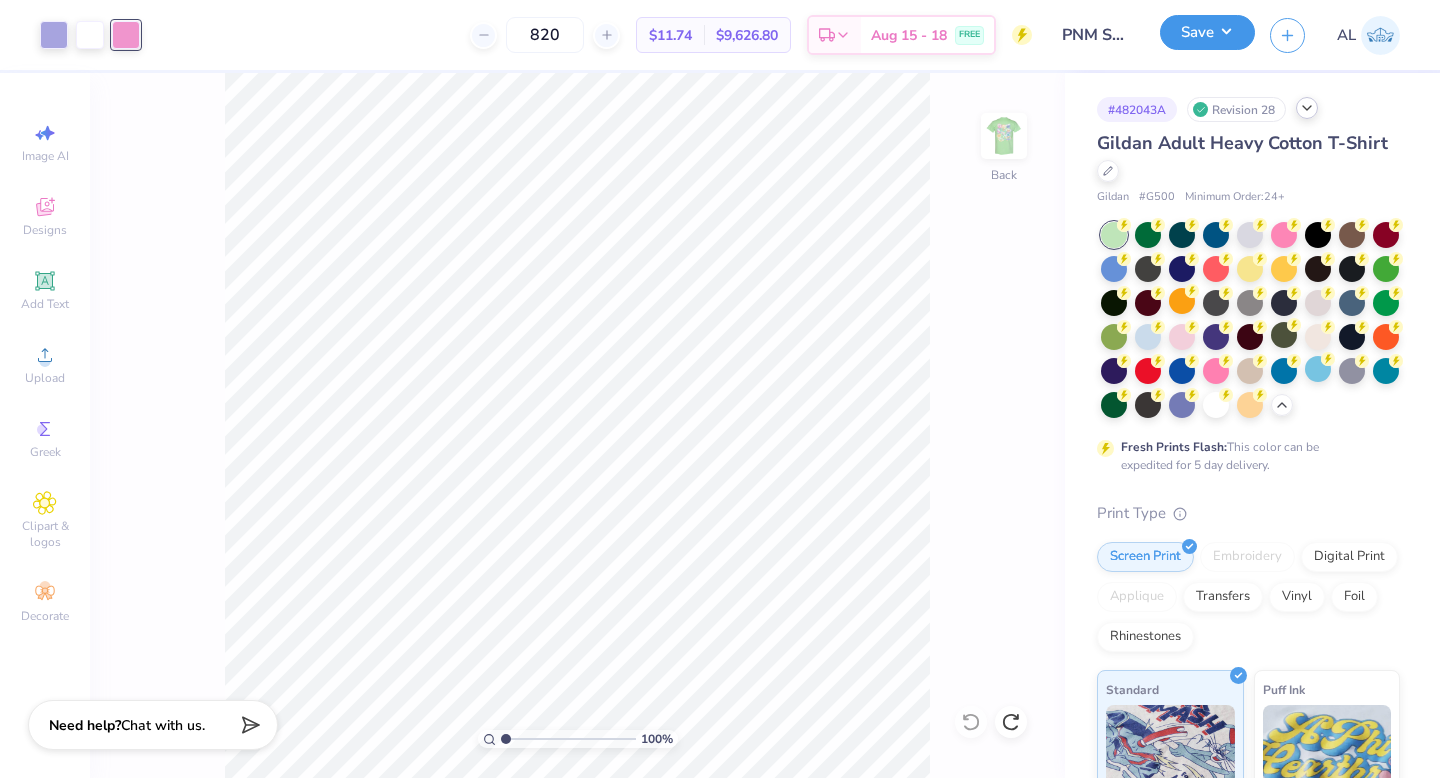 click on "Save" at bounding box center [1207, 32] 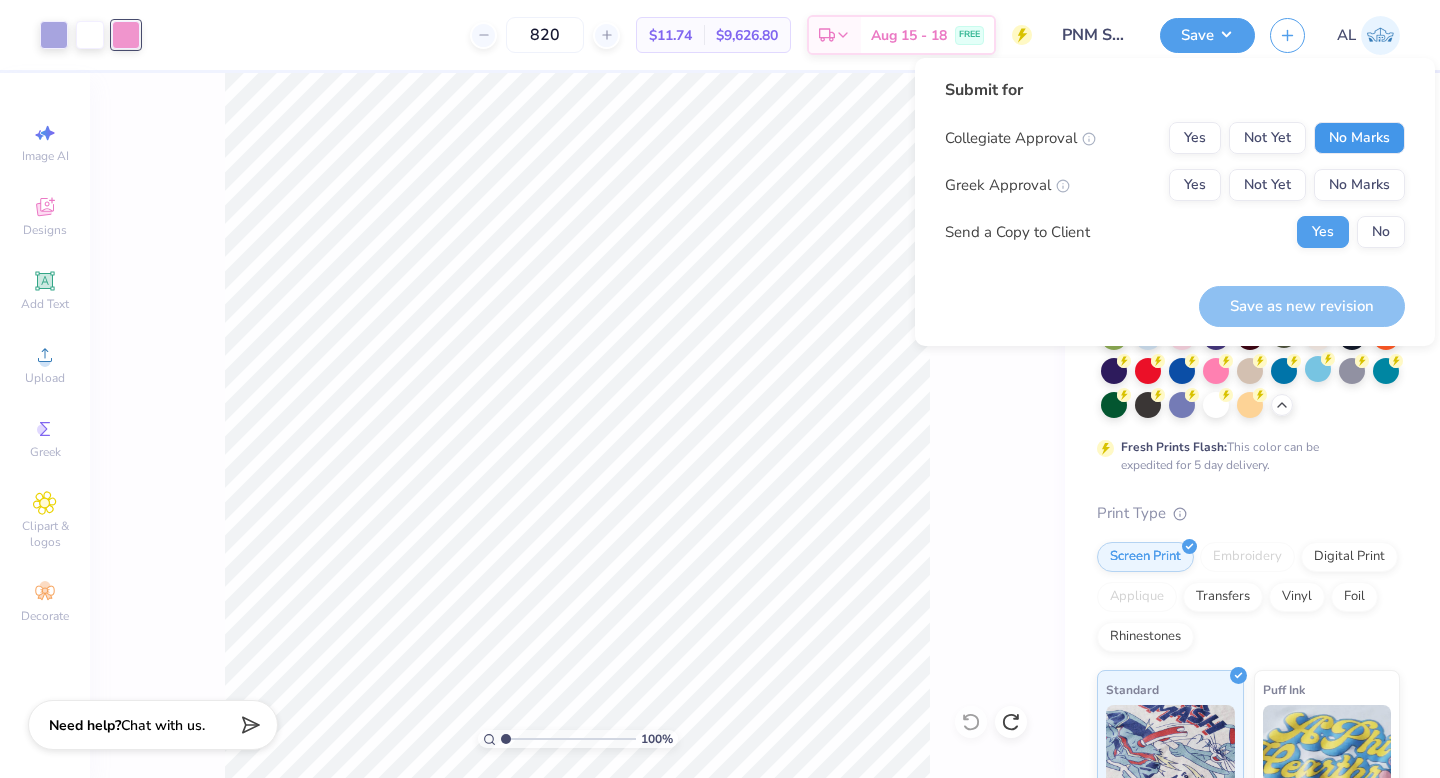 click on "No Marks" at bounding box center (1359, 138) 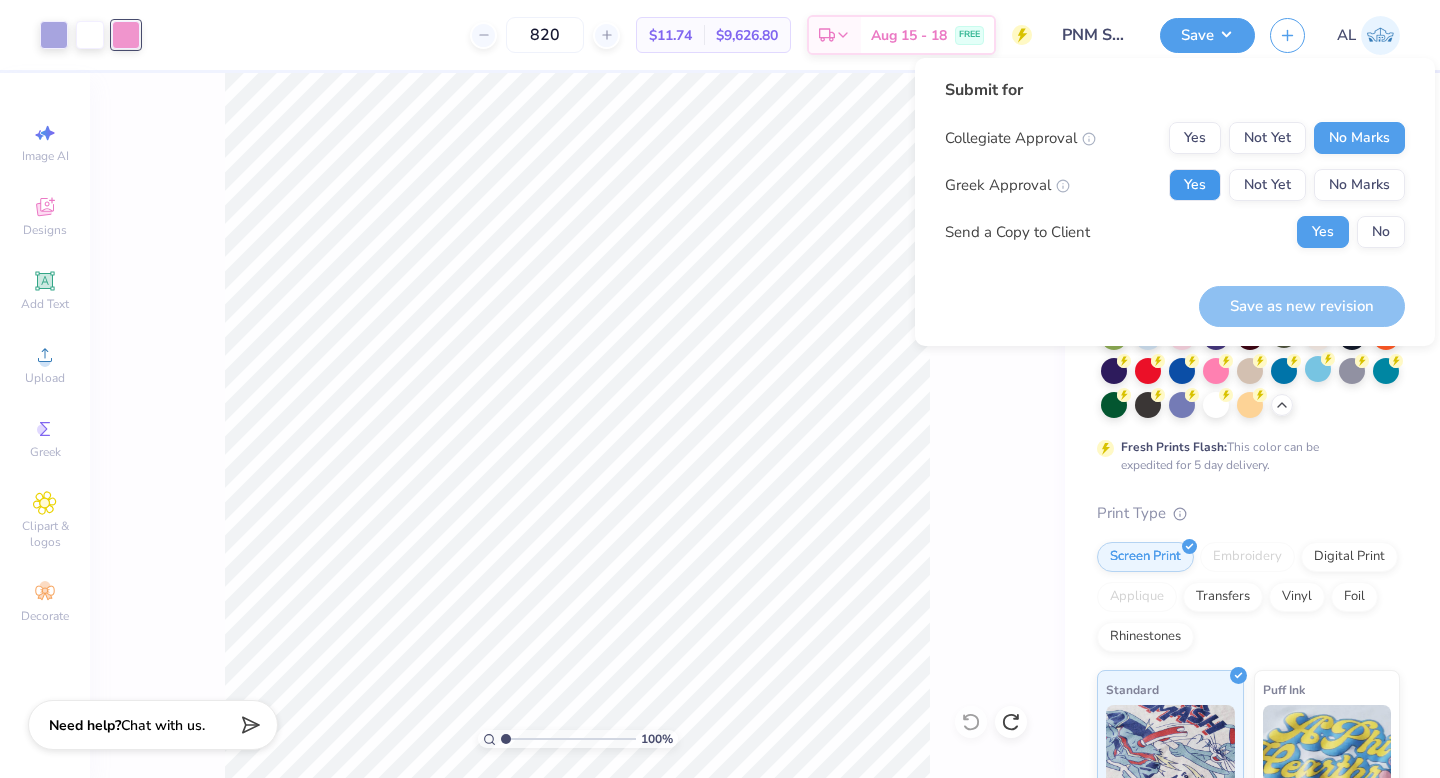 click on "Yes" at bounding box center [1195, 185] 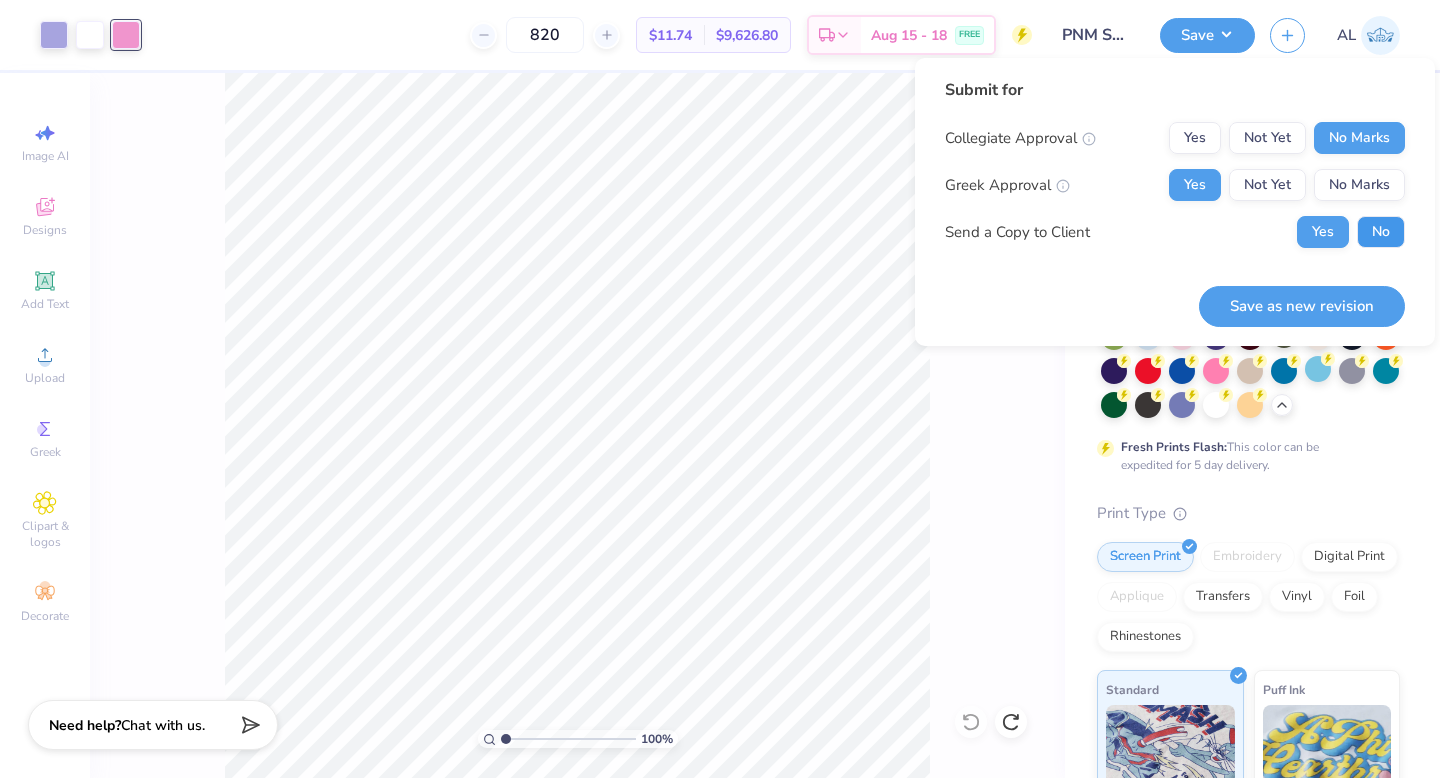 click on "No" at bounding box center (1381, 232) 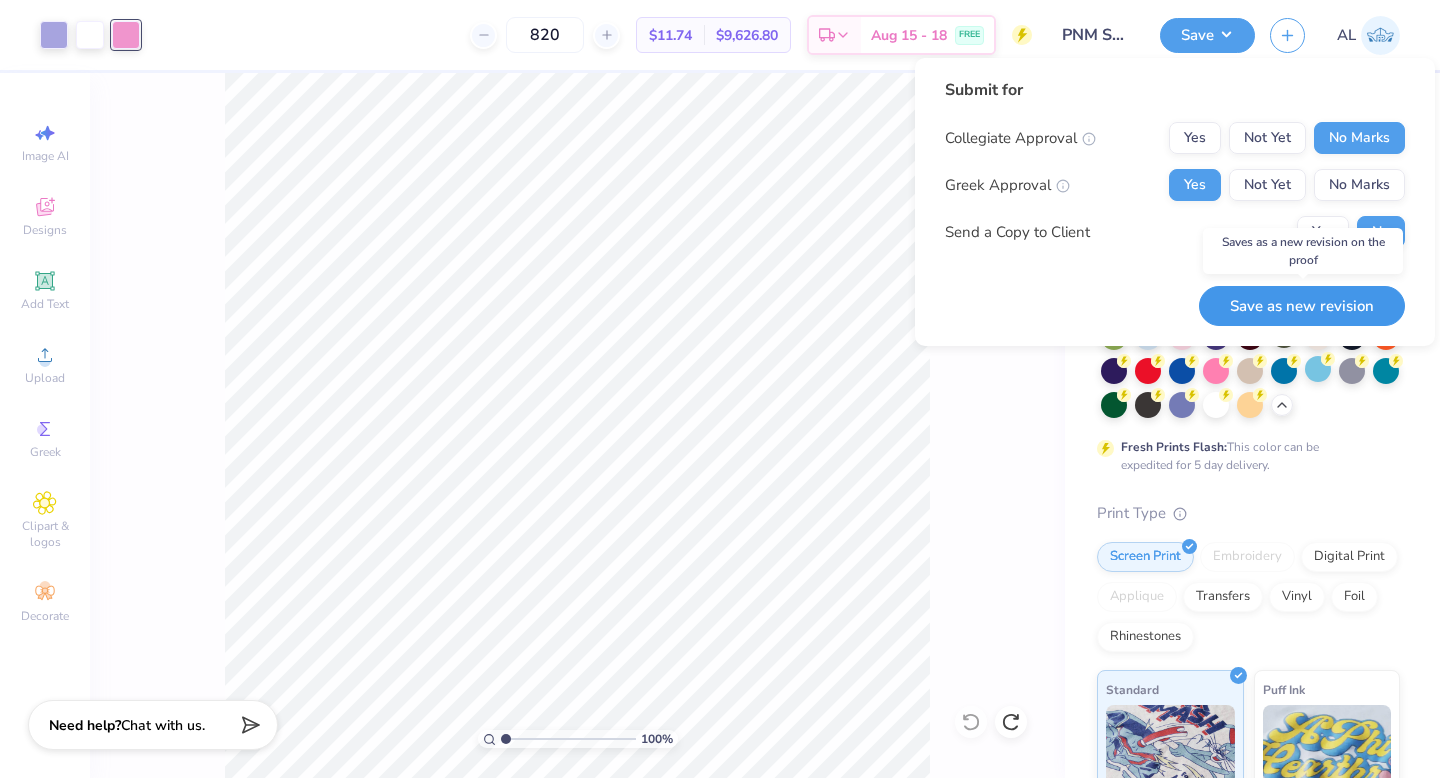 click on "Save as new revision" at bounding box center [1302, 306] 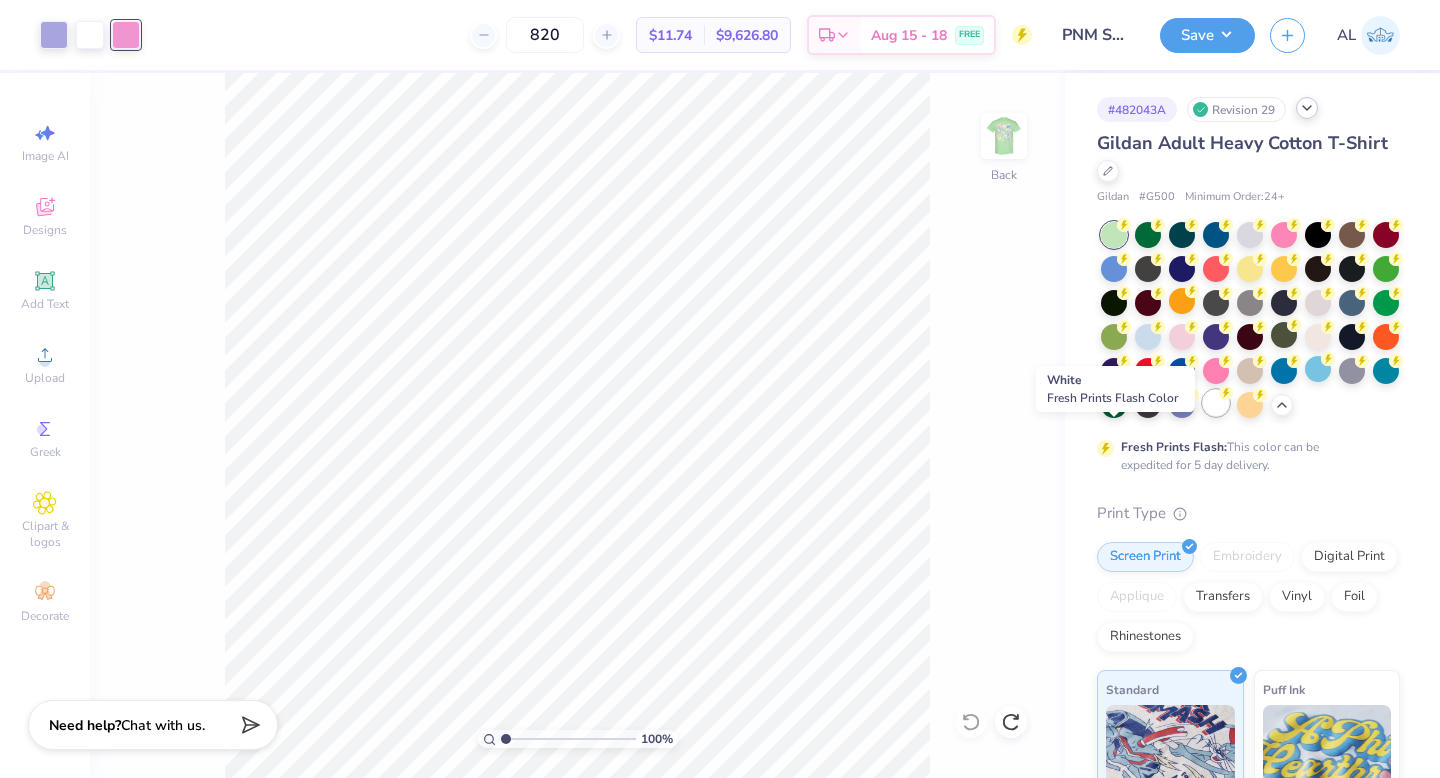 click at bounding box center [1216, 403] 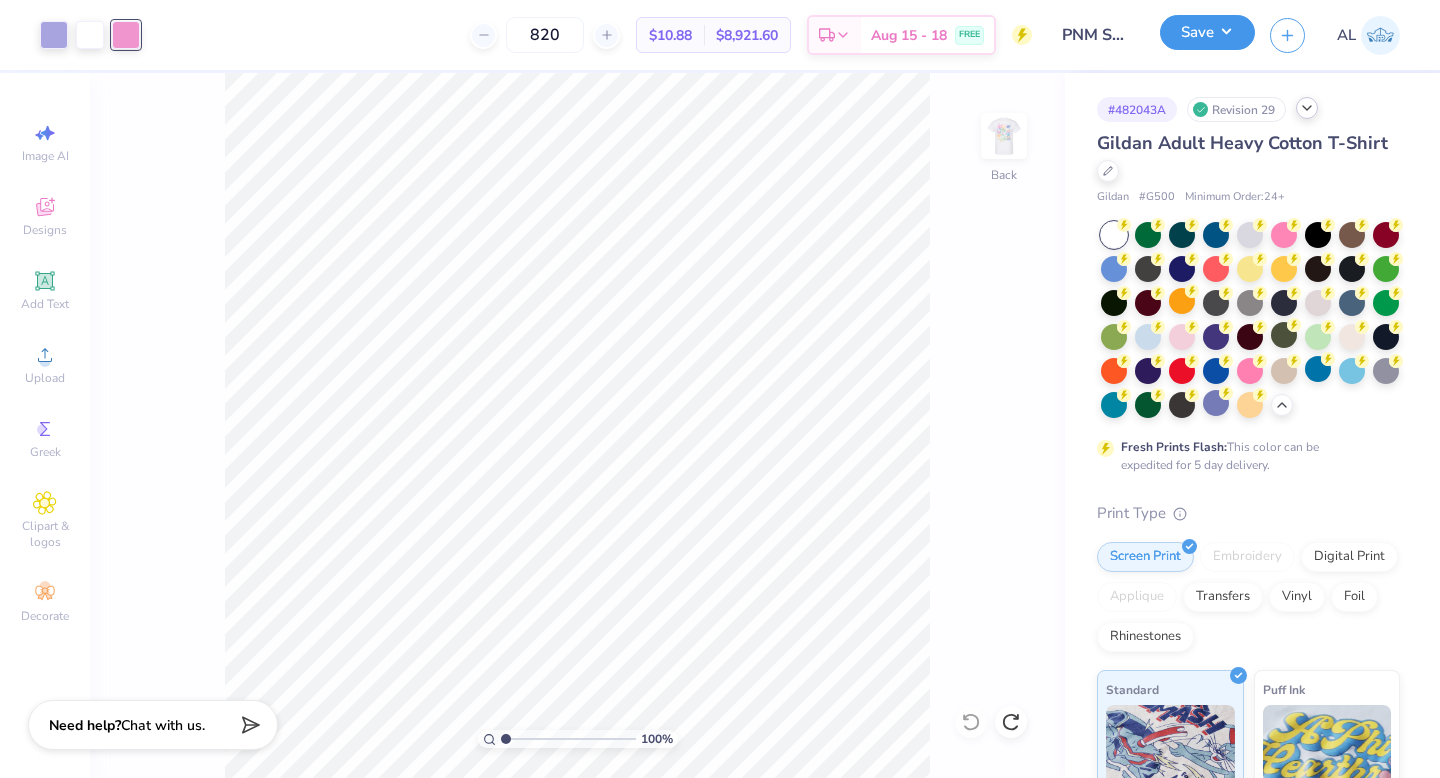 click on "Save" at bounding box center (1207, 32) 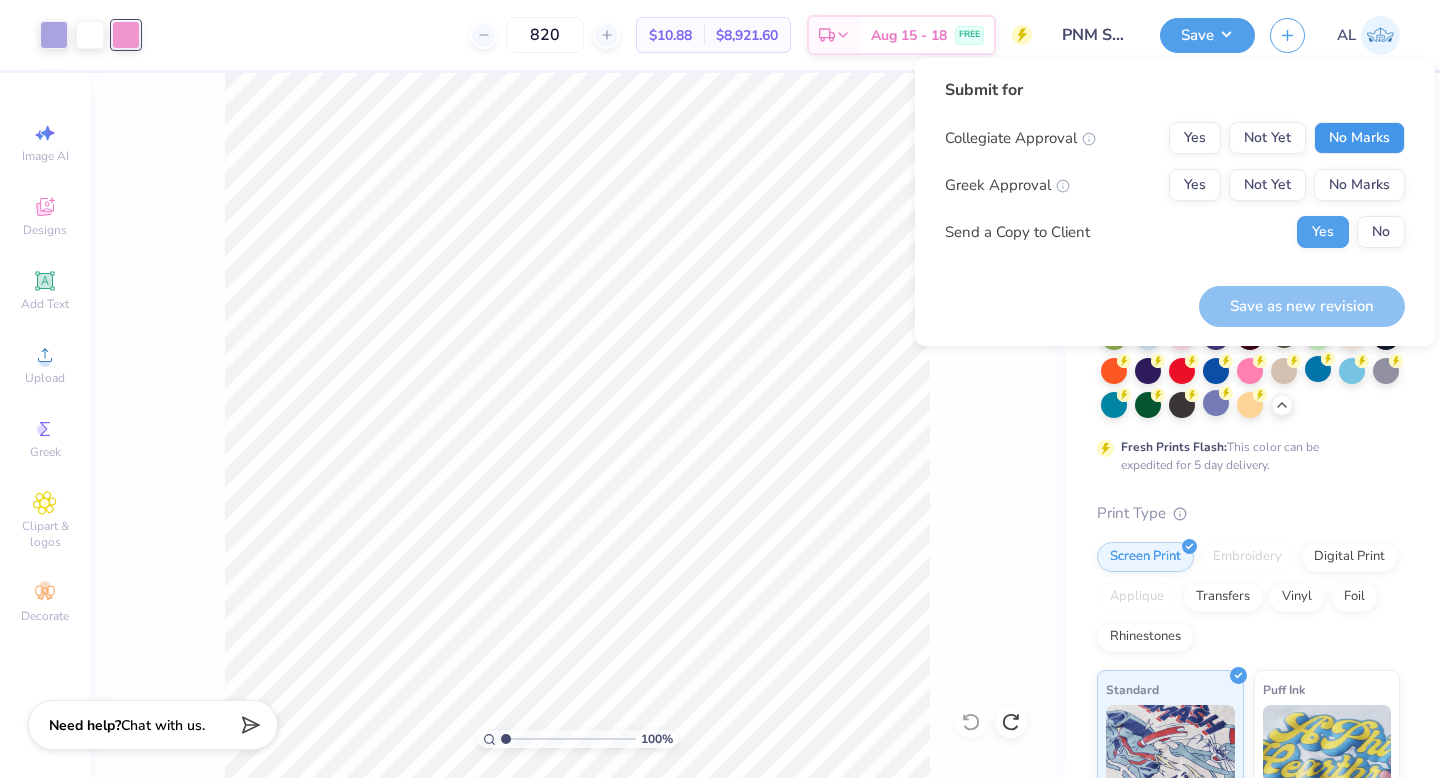 click on "No Marks" at bounding box center (1359, 138) 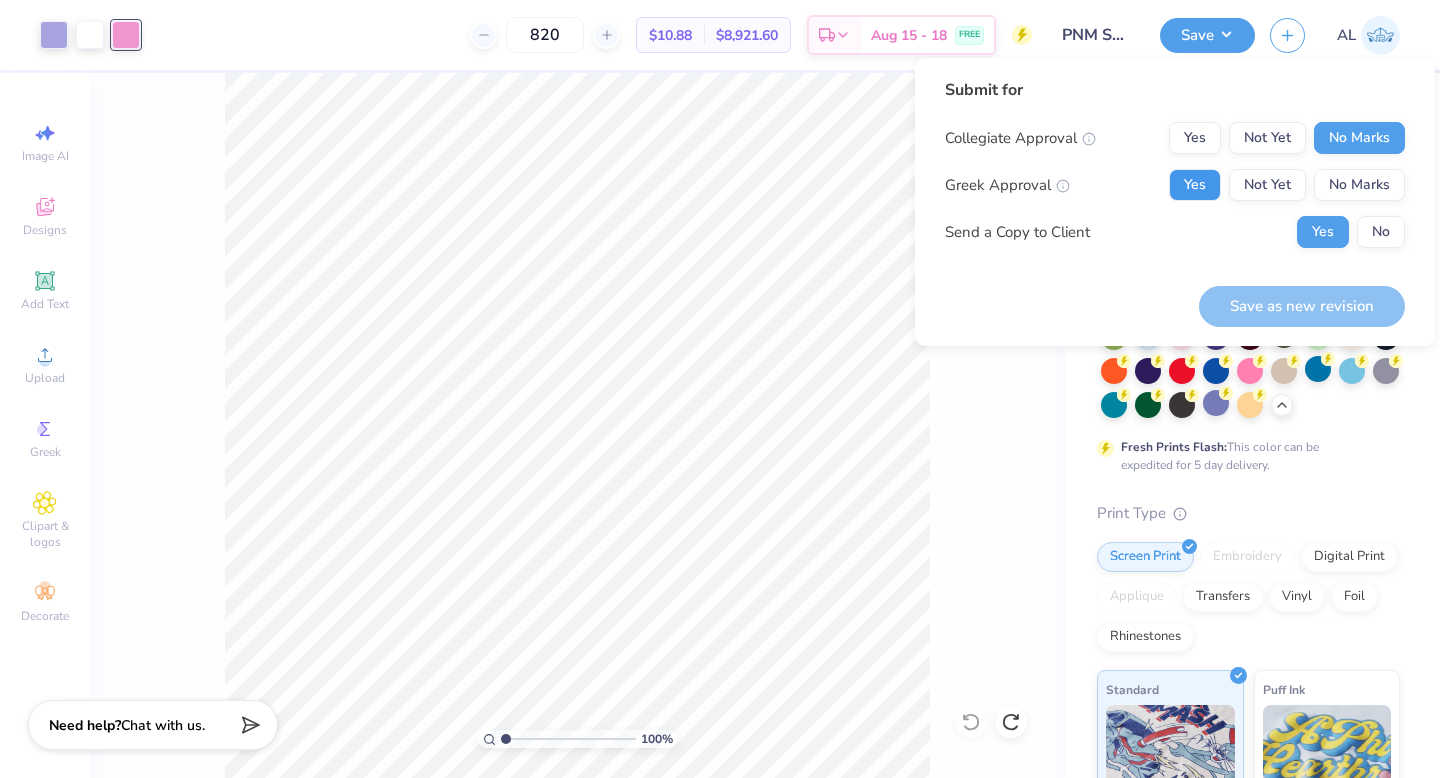 click on "Yes" at bounding box center (1195, 185) 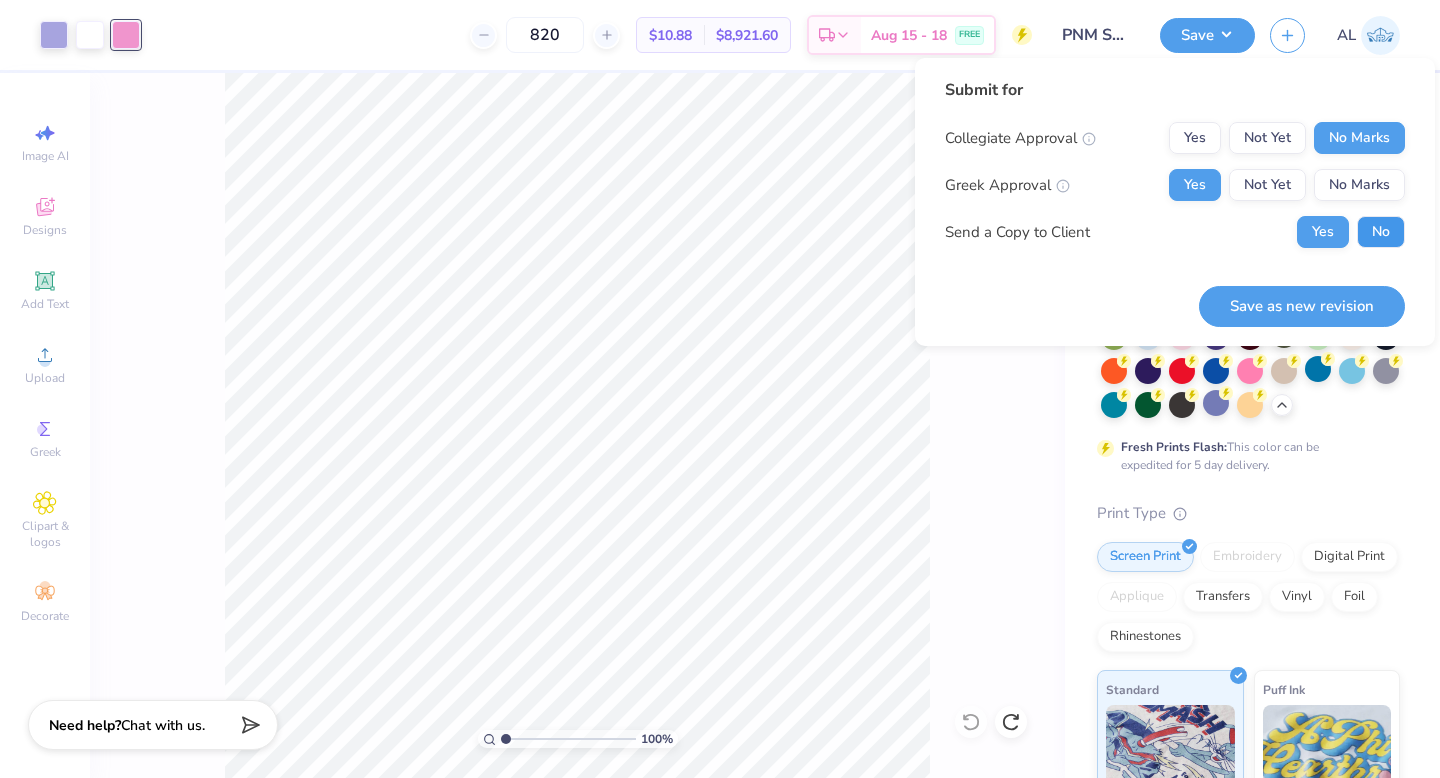 click on "No" at bounding box center (1381, 232) 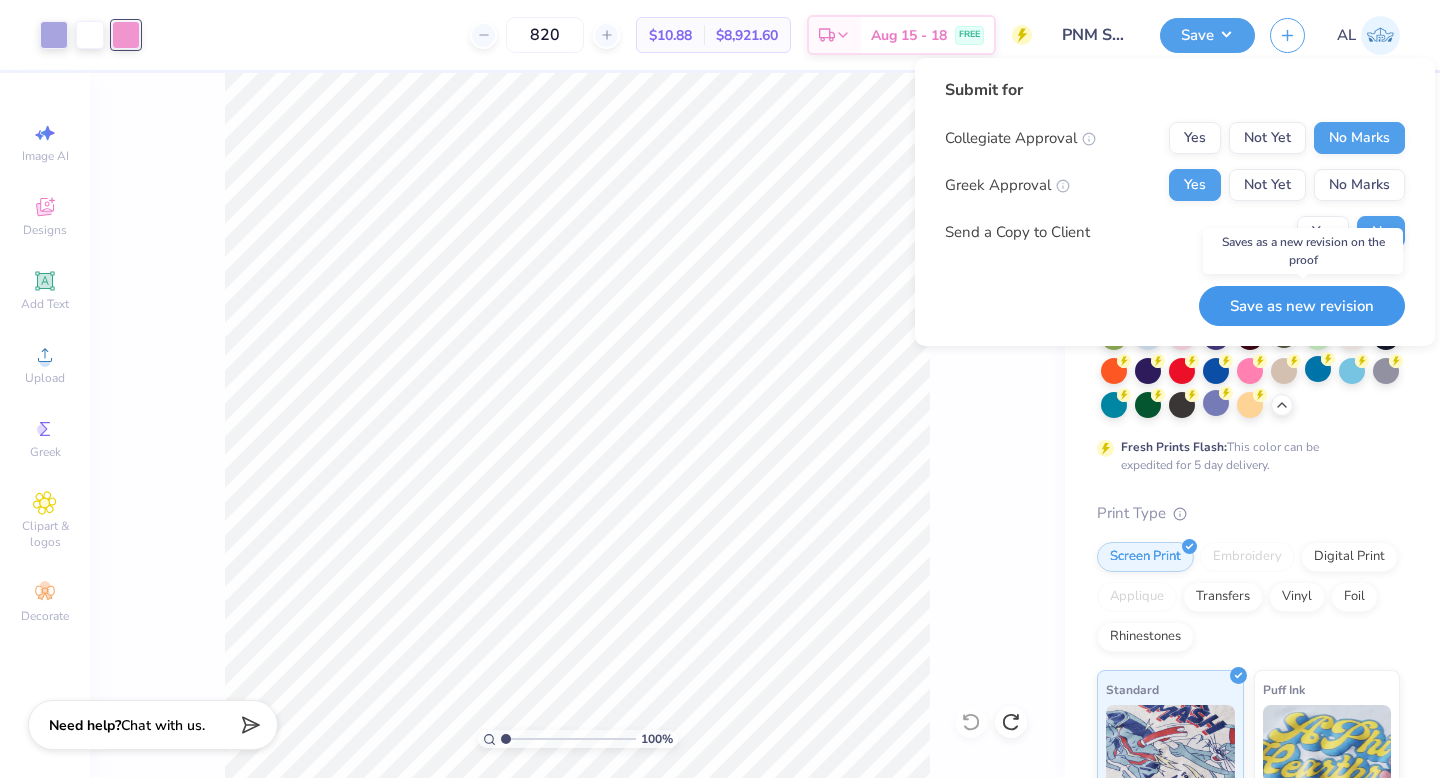 click on "Save as new revision" at bounding box center (1302, 306) 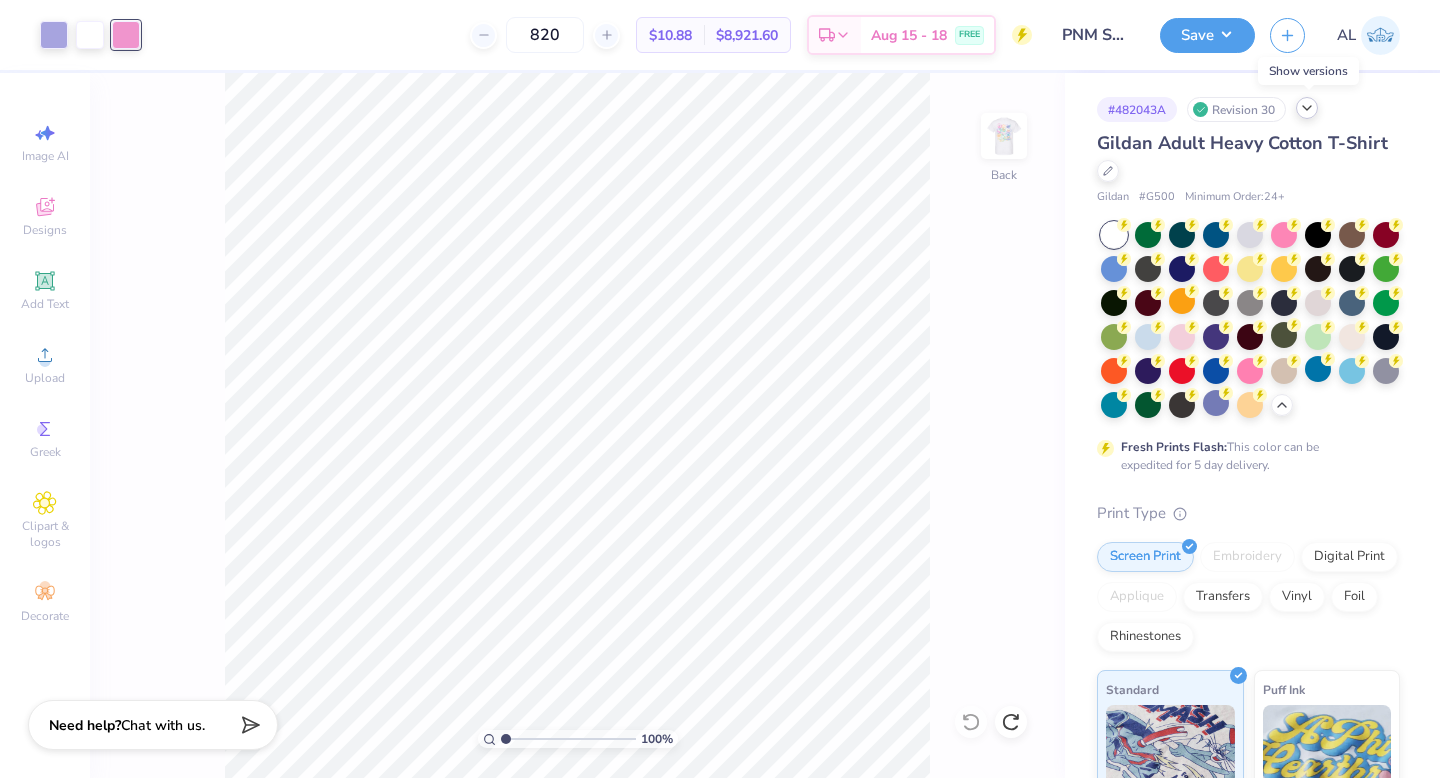 click 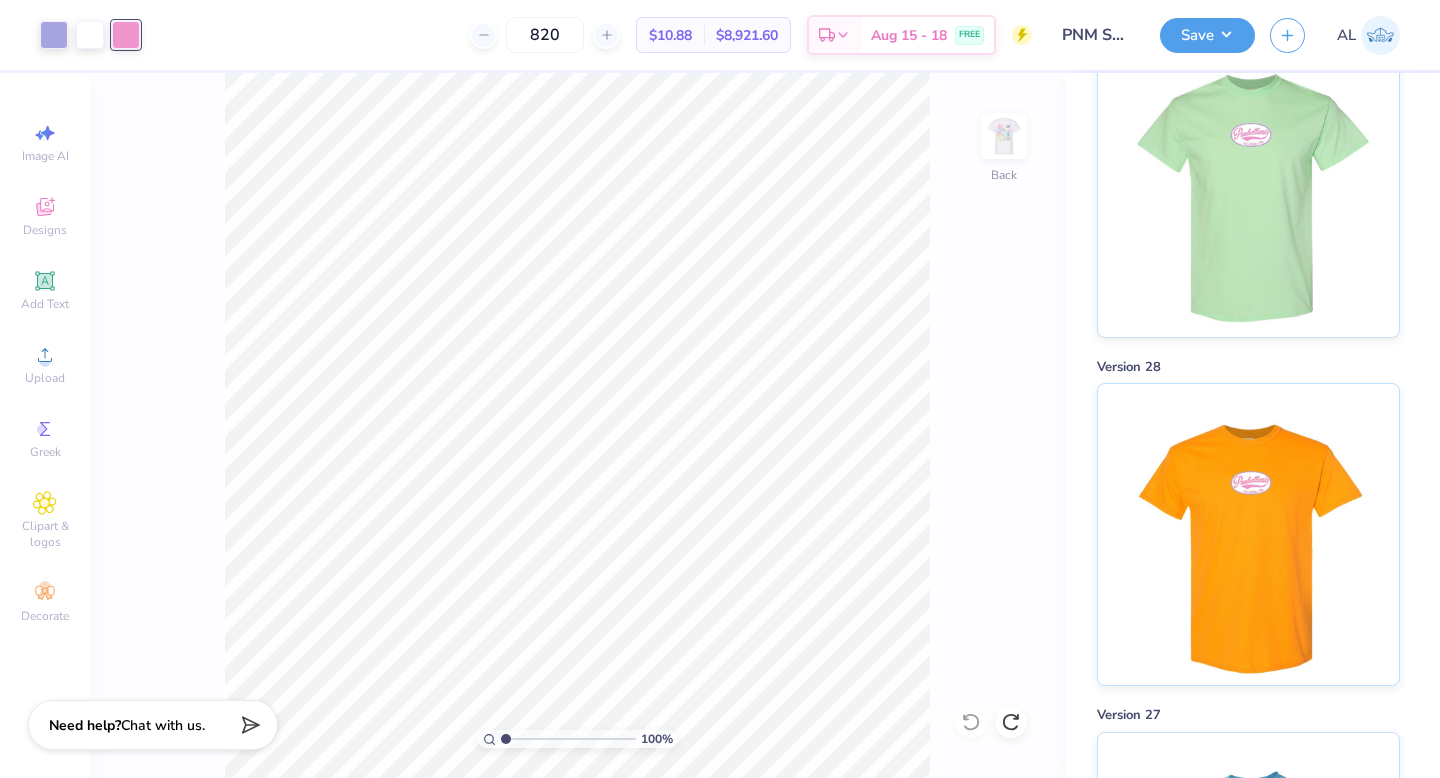 scroll, scrollTop: 0, scrollLeft: 0, axis: both 